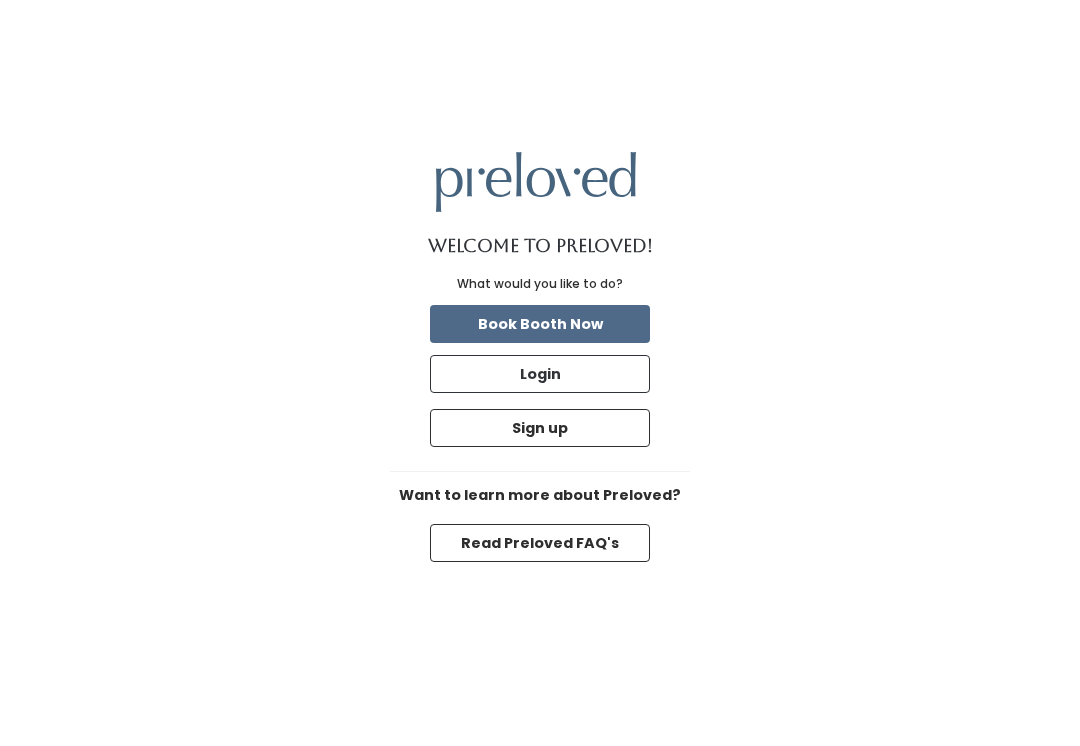 scroll, scrollTop: 0, scrollLeft: 0, axis: both 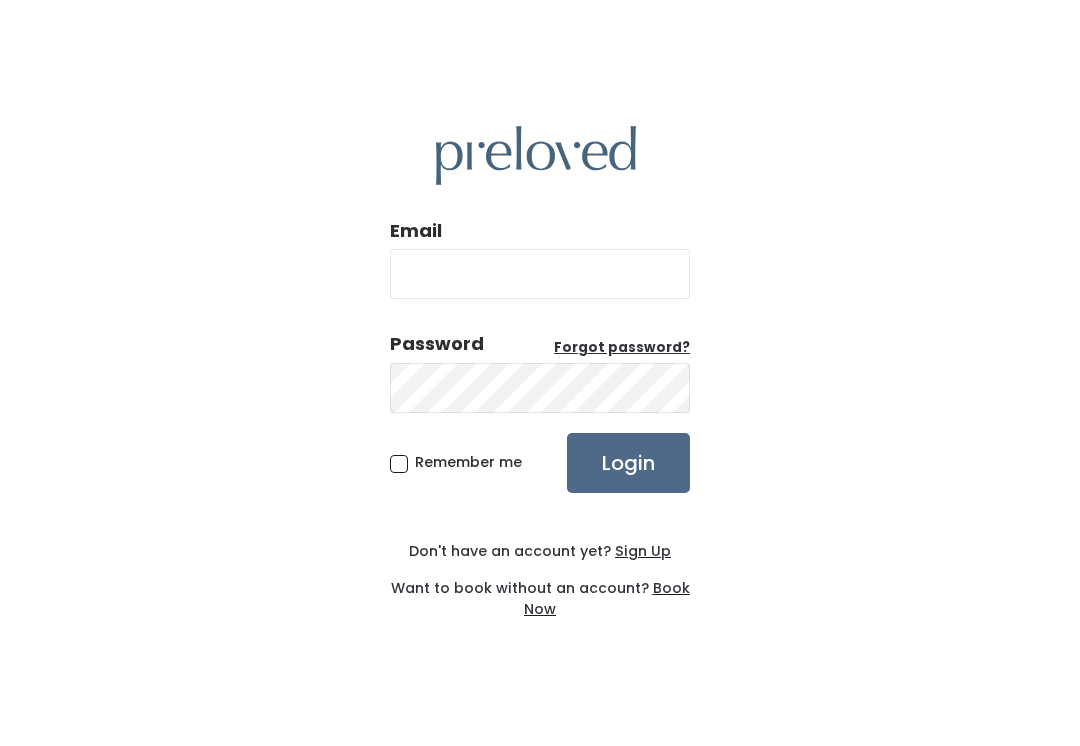 click on "Email" at bounding box center [540, 274] 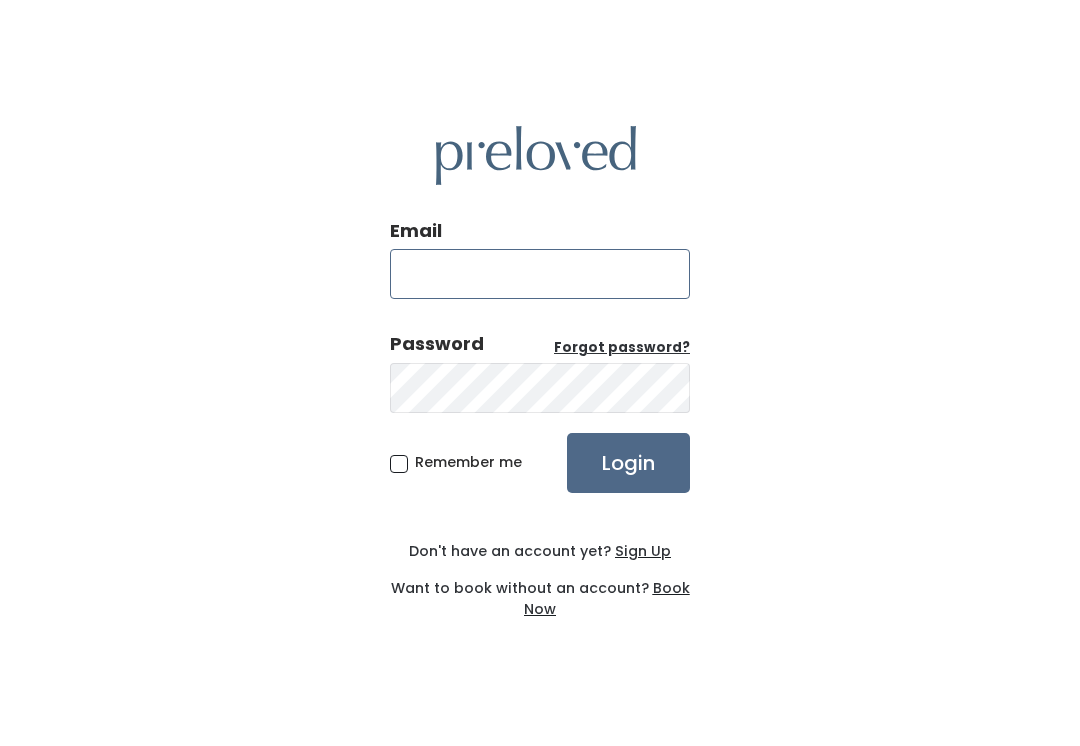 type on "provo.store@preloved.love" 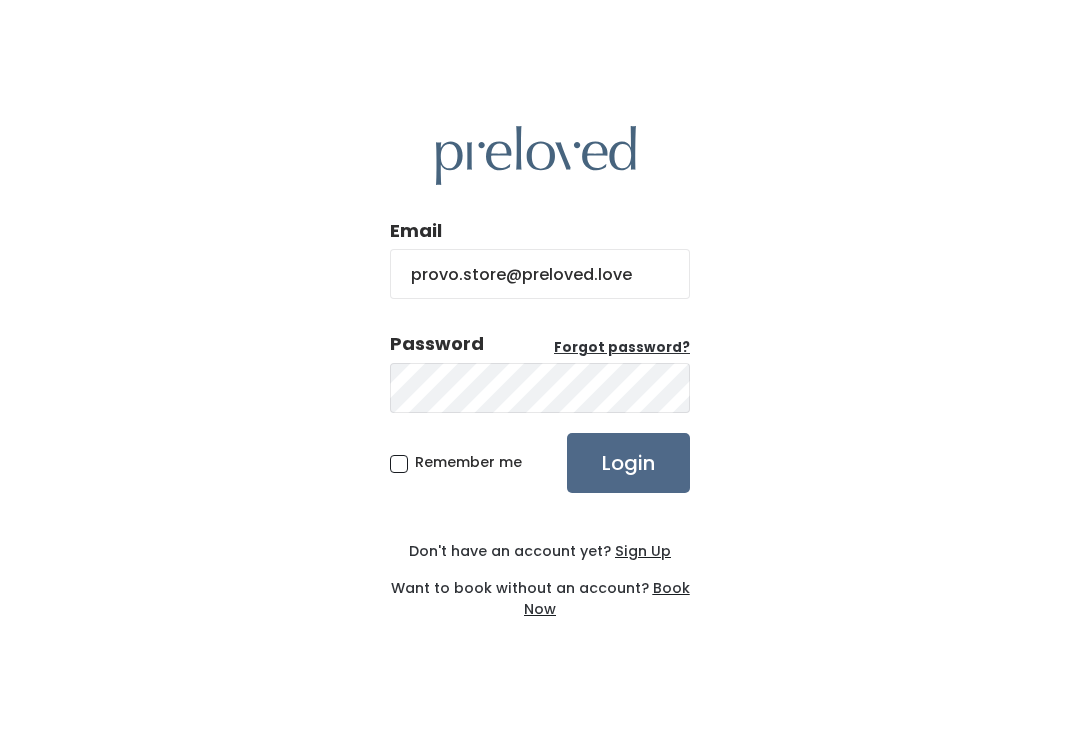 click on "Login" at bounding box center [628, 463] 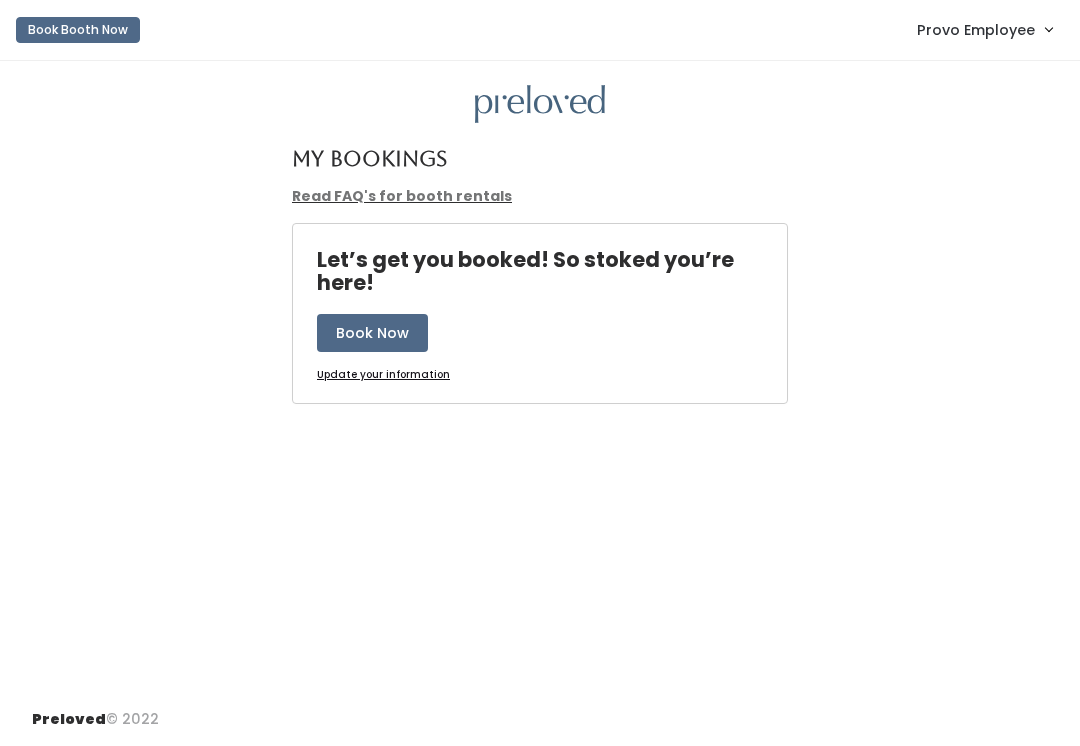scroll, scrollTop: 0, scrollLeft: 0, axis: both 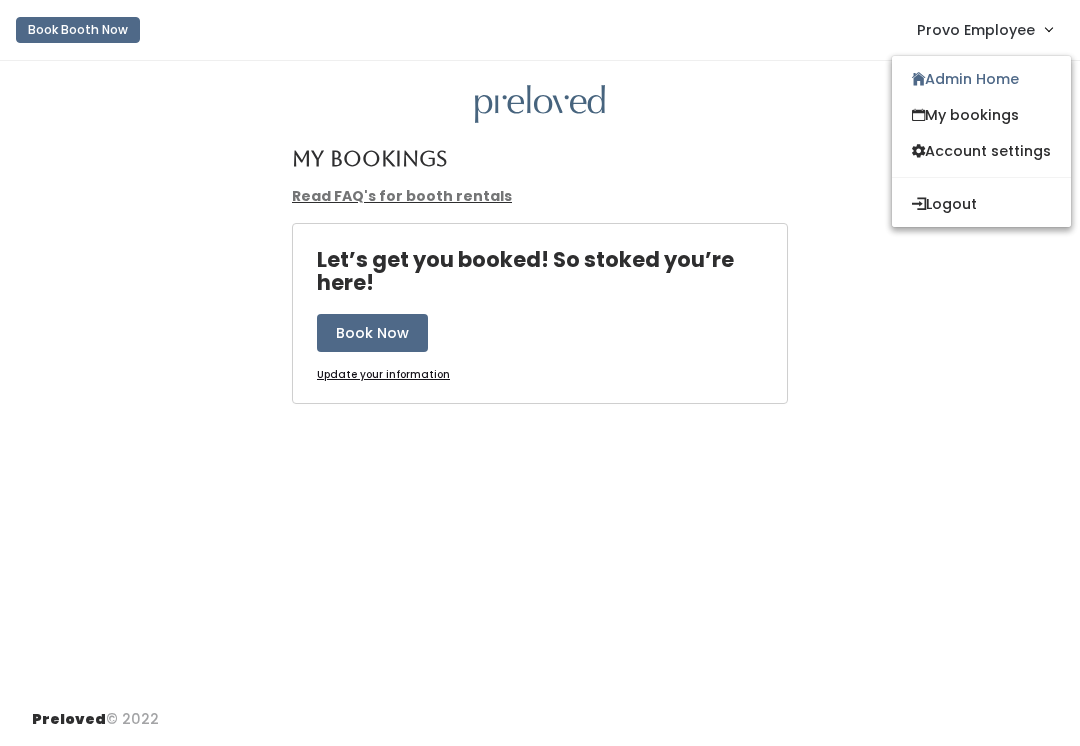 click on "Provo Employee" at bounding box center (984, 29) 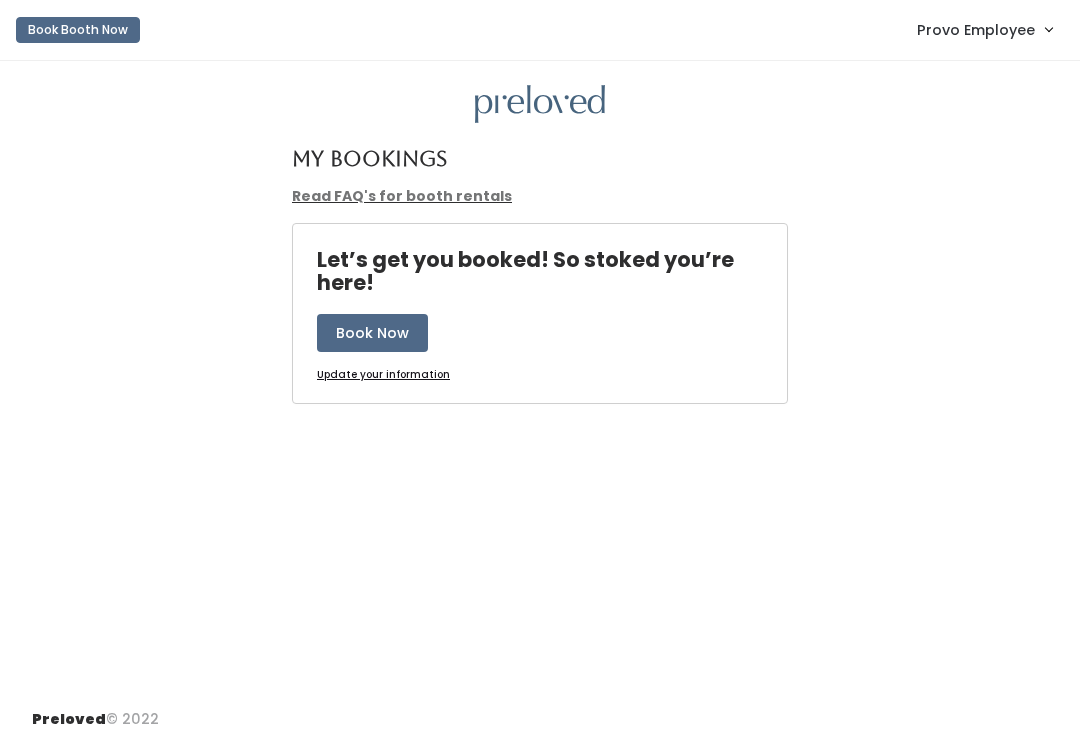 click on "Provo Employee" at bounding box center [984, 29] 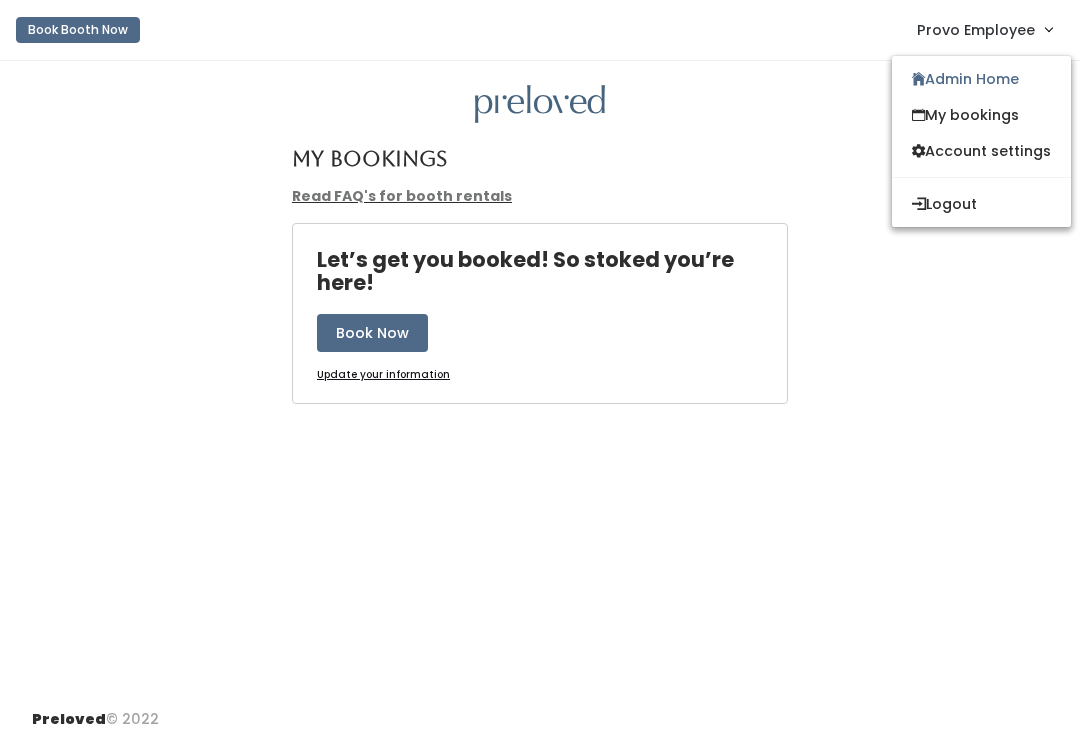 click on "My bookings" at bounding box center (981, 115) 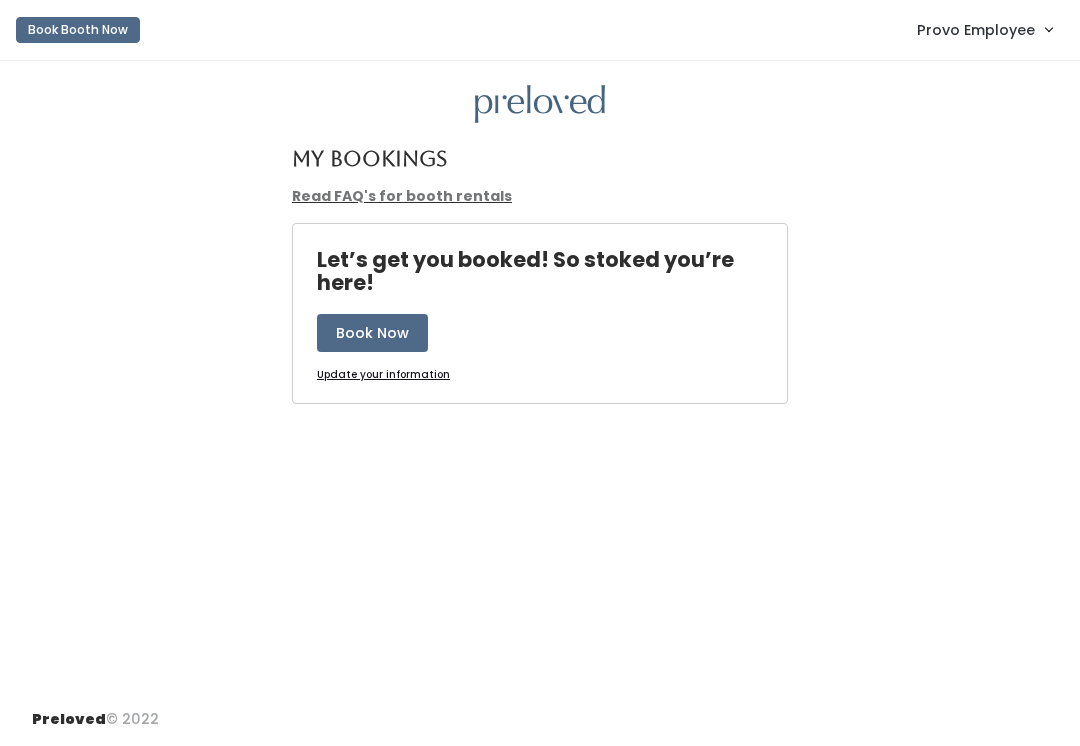 scroll, scrollTop: 0, scrollLeft: 0, axis: both 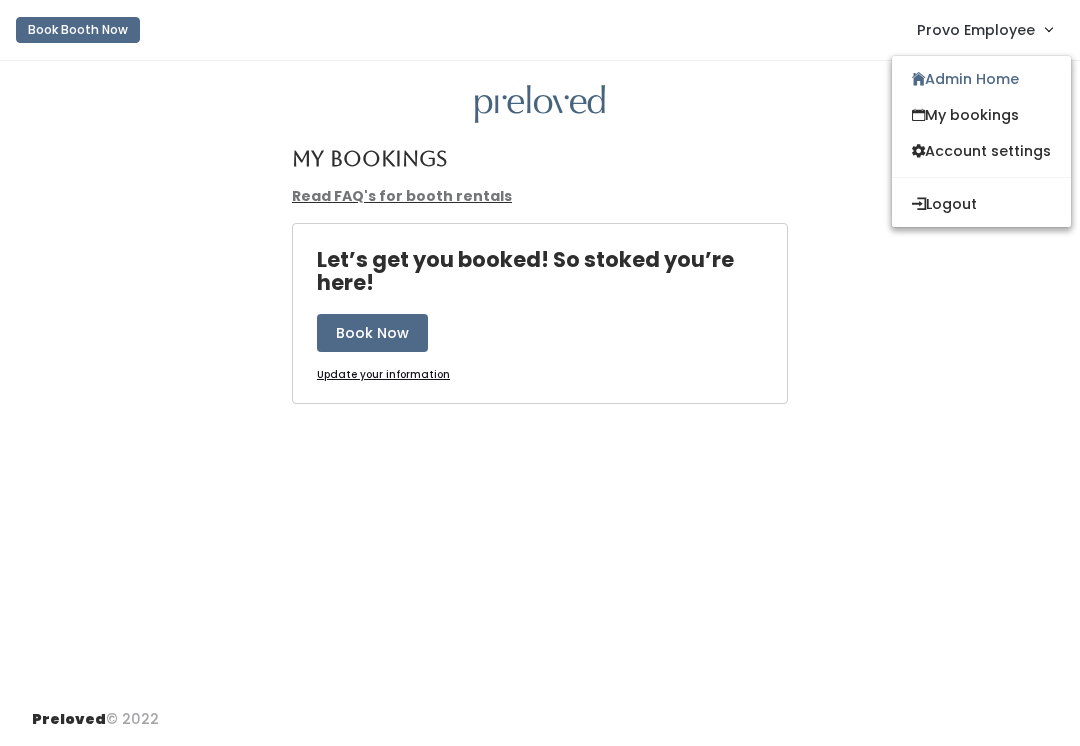click on "My bookings" at bounding box center (981, 115) 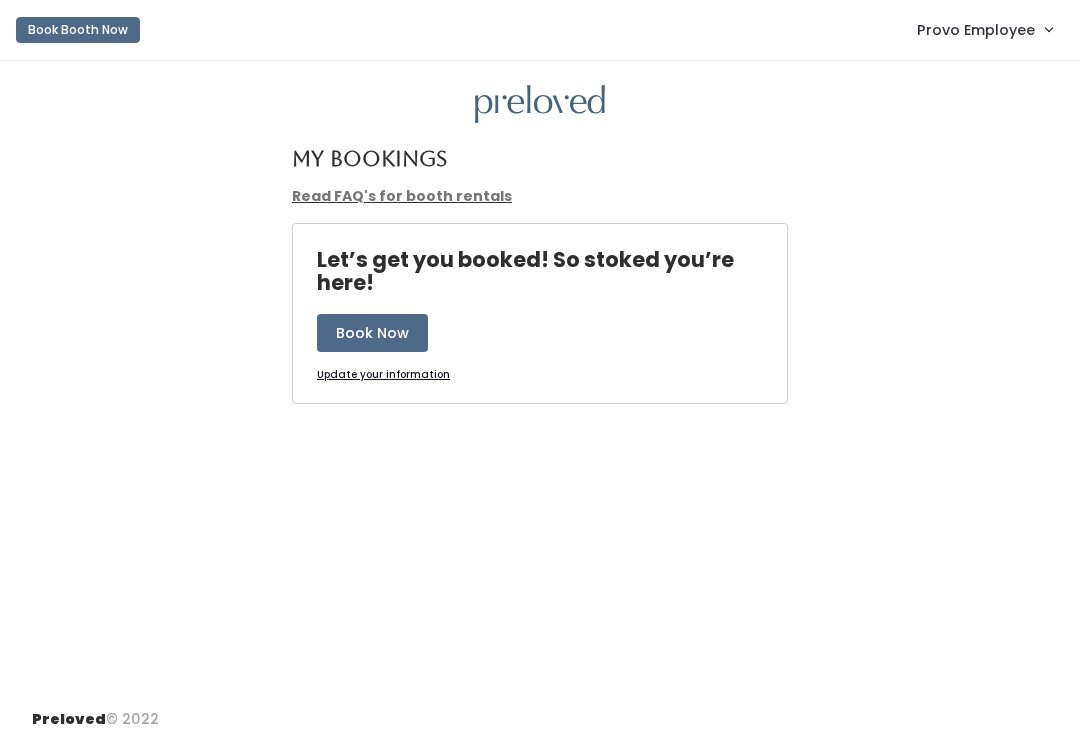 click on "Provo Employee" at bounding box center (984, 29) 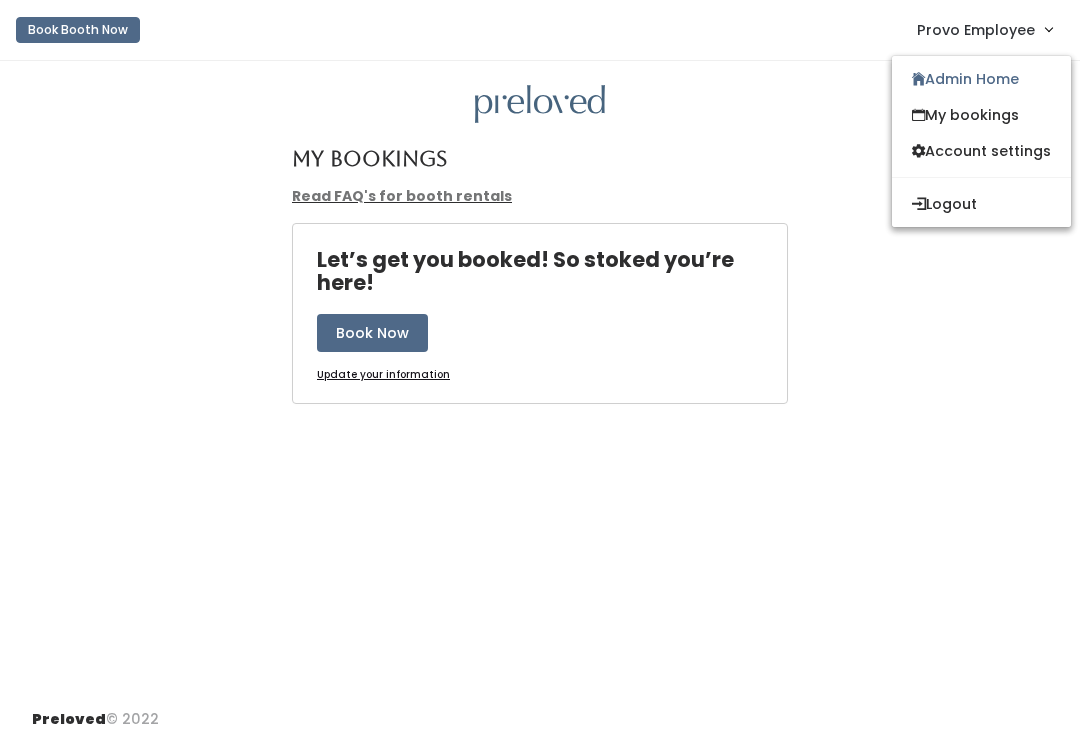 click on "Provo Employee" at bounding box center (976, 30) 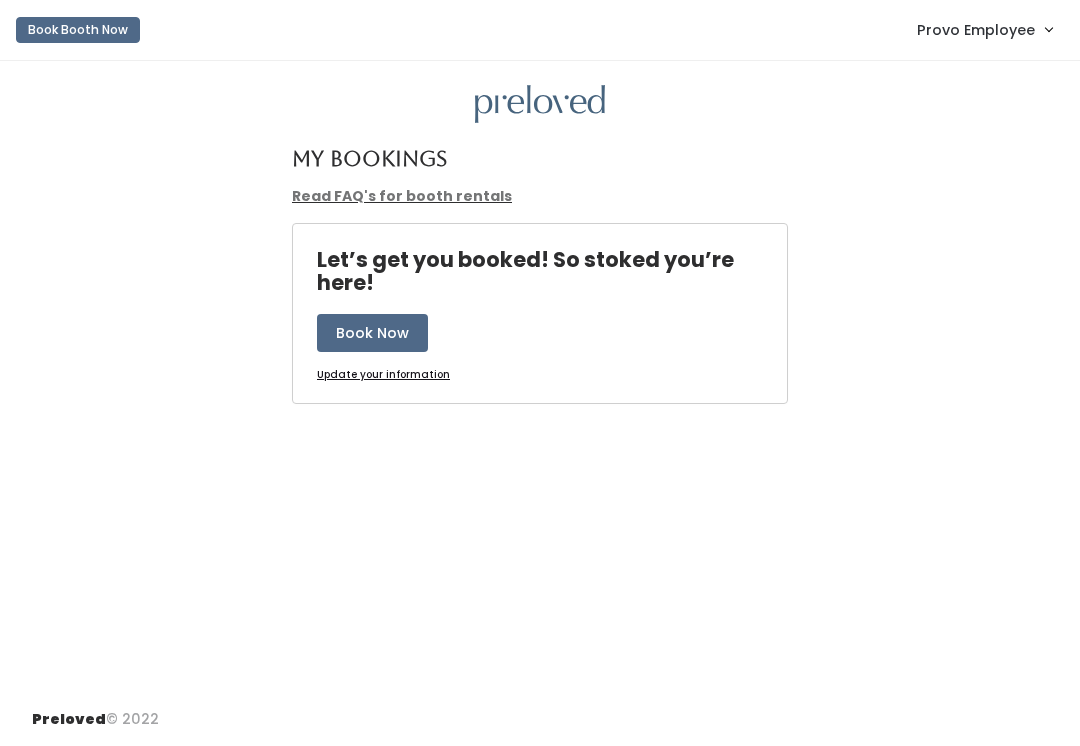click on "Provo Employee" at bounding box center (984, 29) 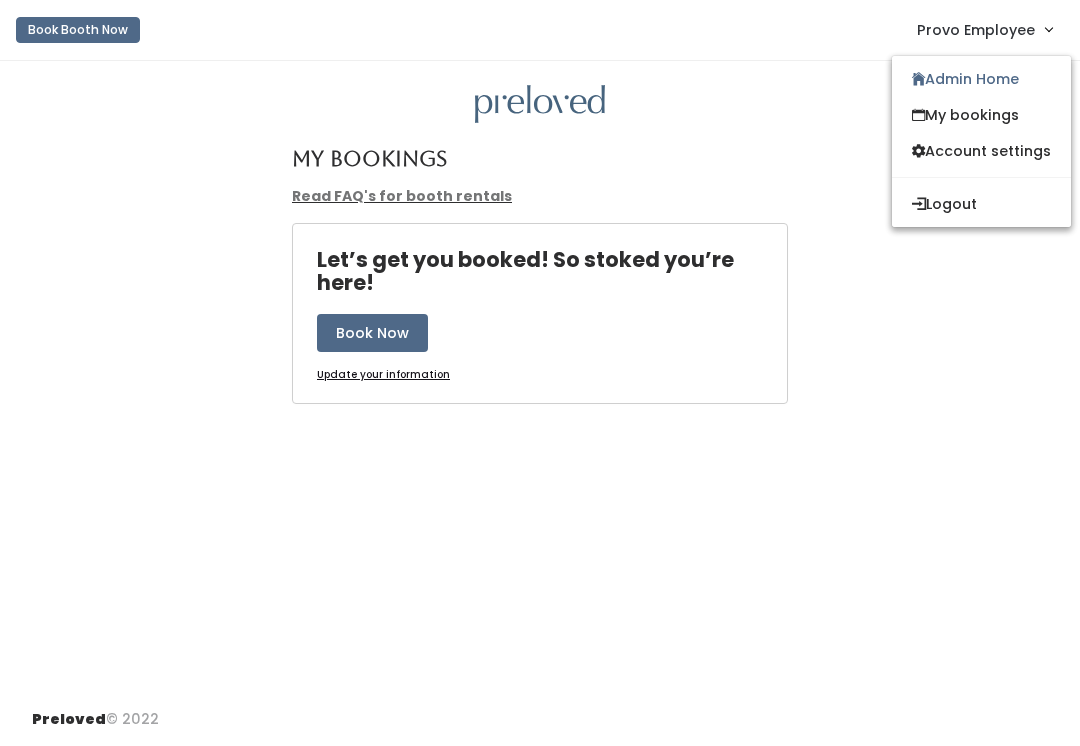 scroll, scrollTop: 0, scrollLeft: 0, axis: both 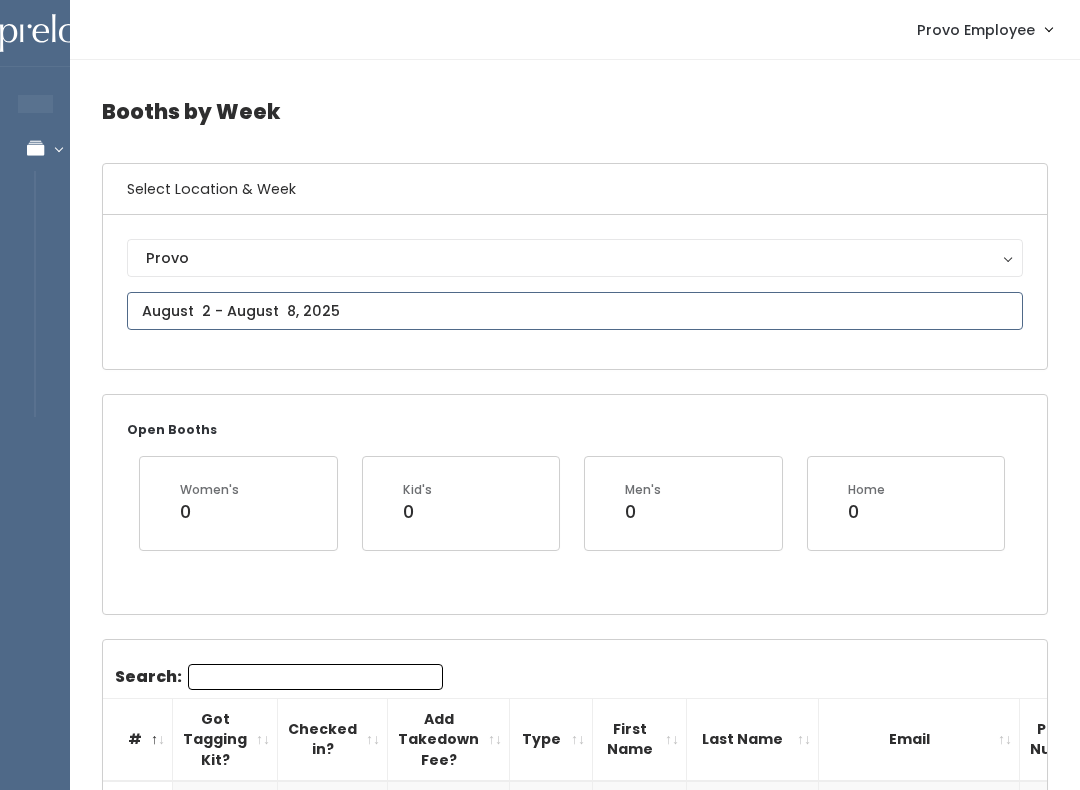 click on "EMPLOYEES
Manage Bookings
Booths by Week
All Bookings
Bookings with Booths
Booth Discounts
Seller Check-in
Provo Employee
Admin Home
My bookings
Logout" at bounding box center [540, 1828] 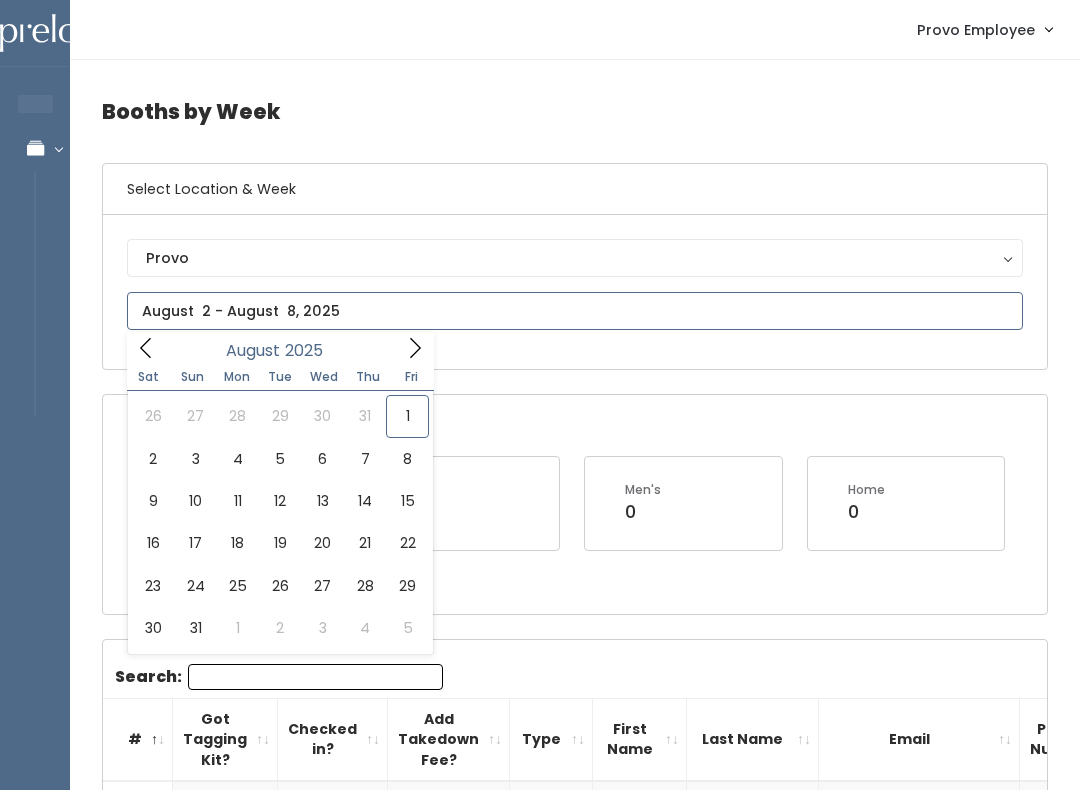 type on "July 26 to August 1" 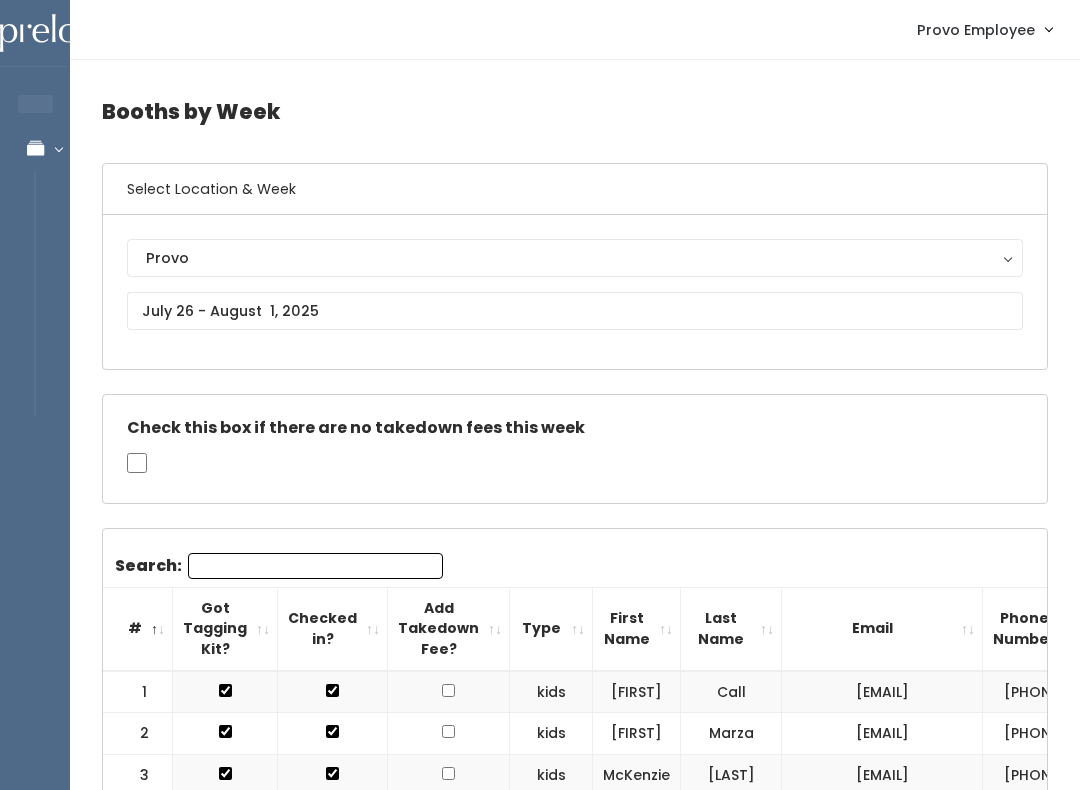 scroll, scrollTop: 0, scrollLeft: 0, axis: both 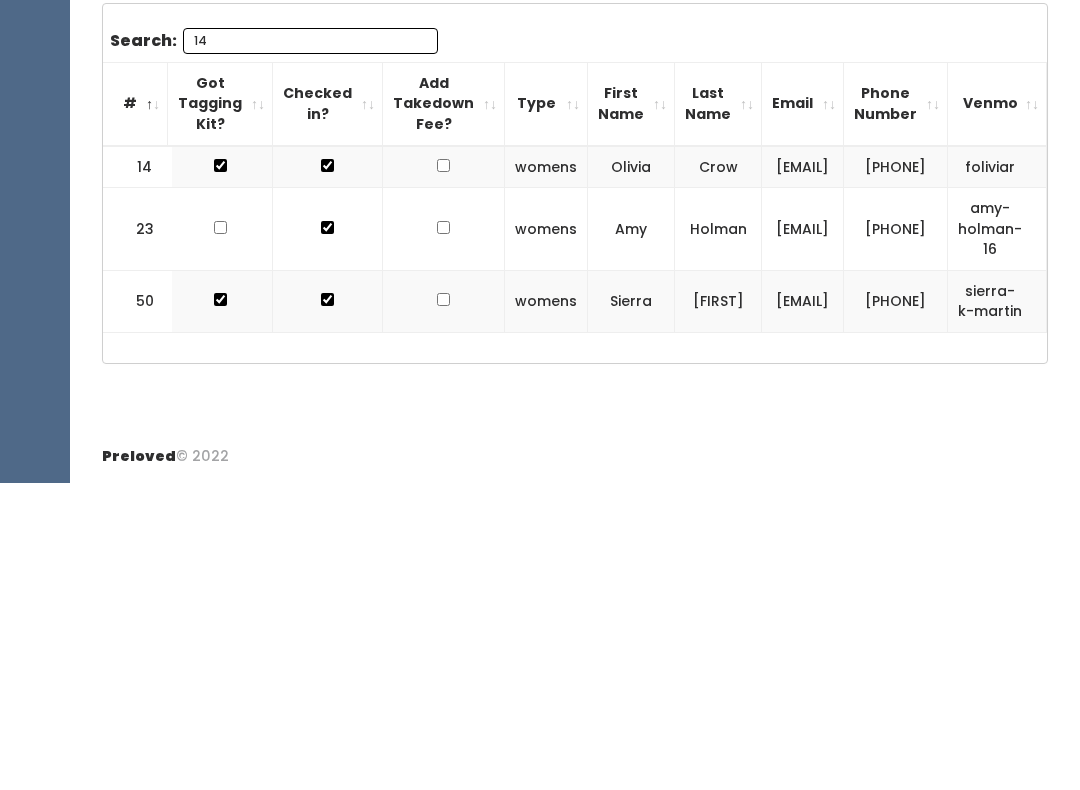 type on "1" 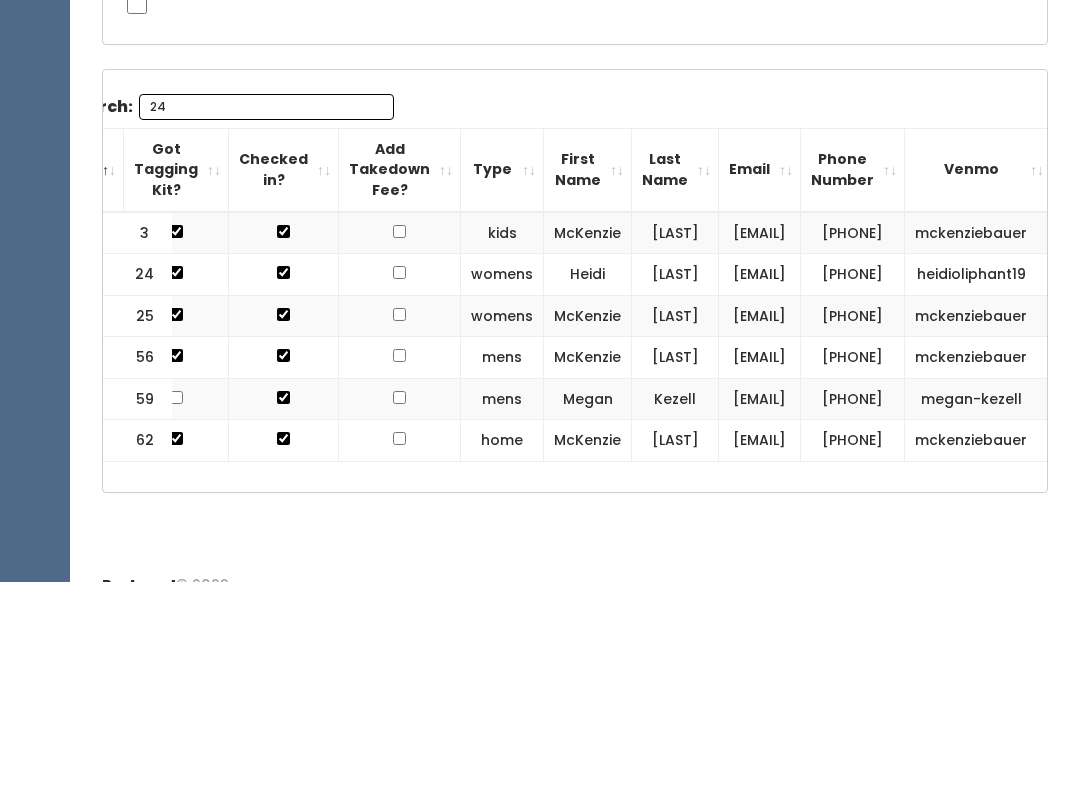scroll, scrollTop: 0, scrollLeft: 116, axis: horizontal 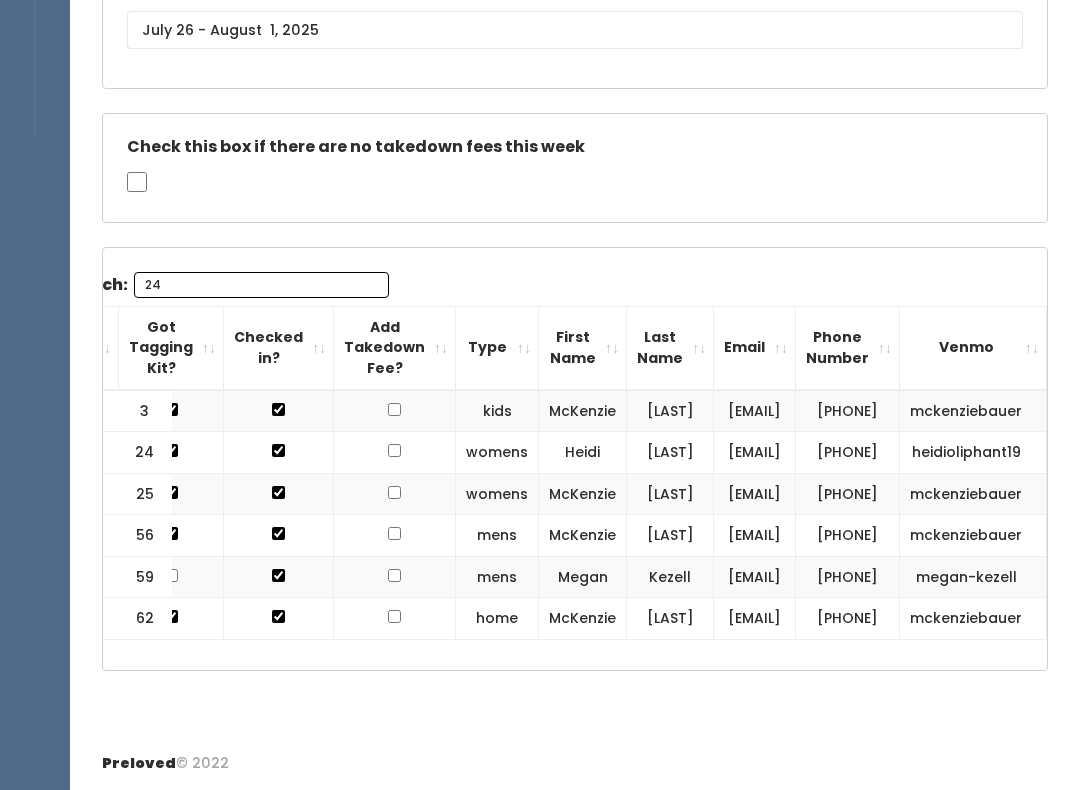 type on "2" 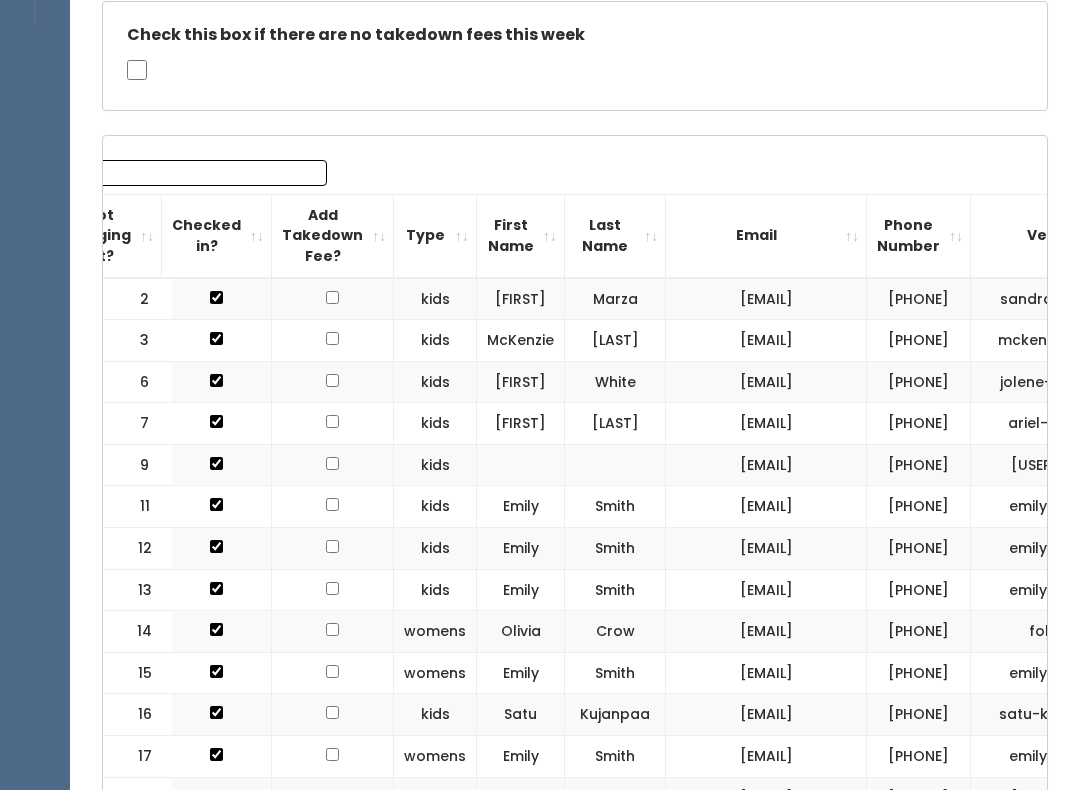 scroll, scrollTop: 0, scrollLeft: 0, axis: both 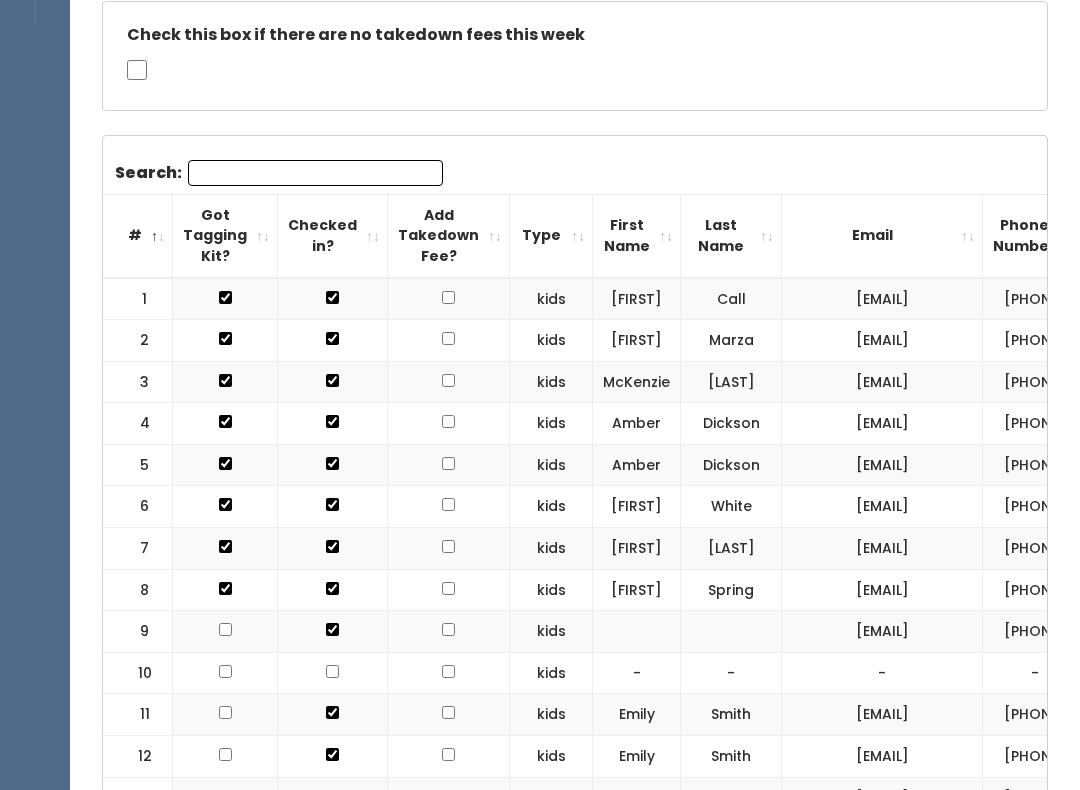 click on "Check this box if there are no takedown fees this week" at bounding box center [575, 56] 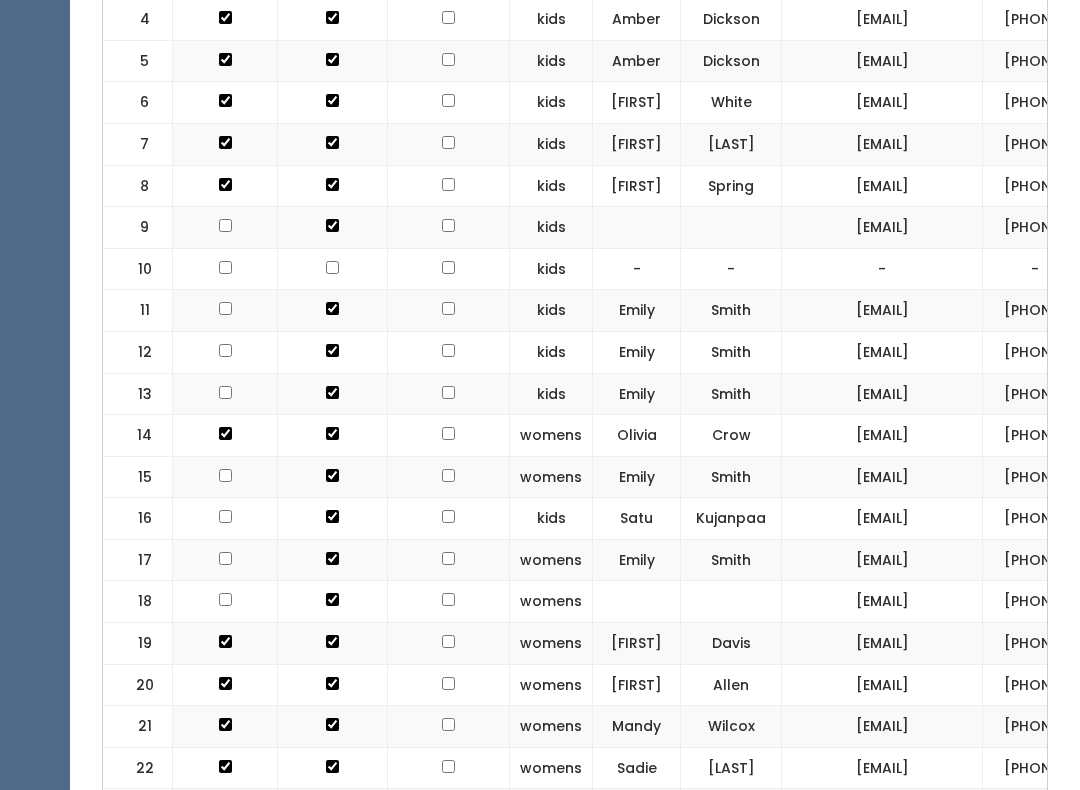 scroll, scrollTop: 802, scrollLeft: 0, axis: vertical 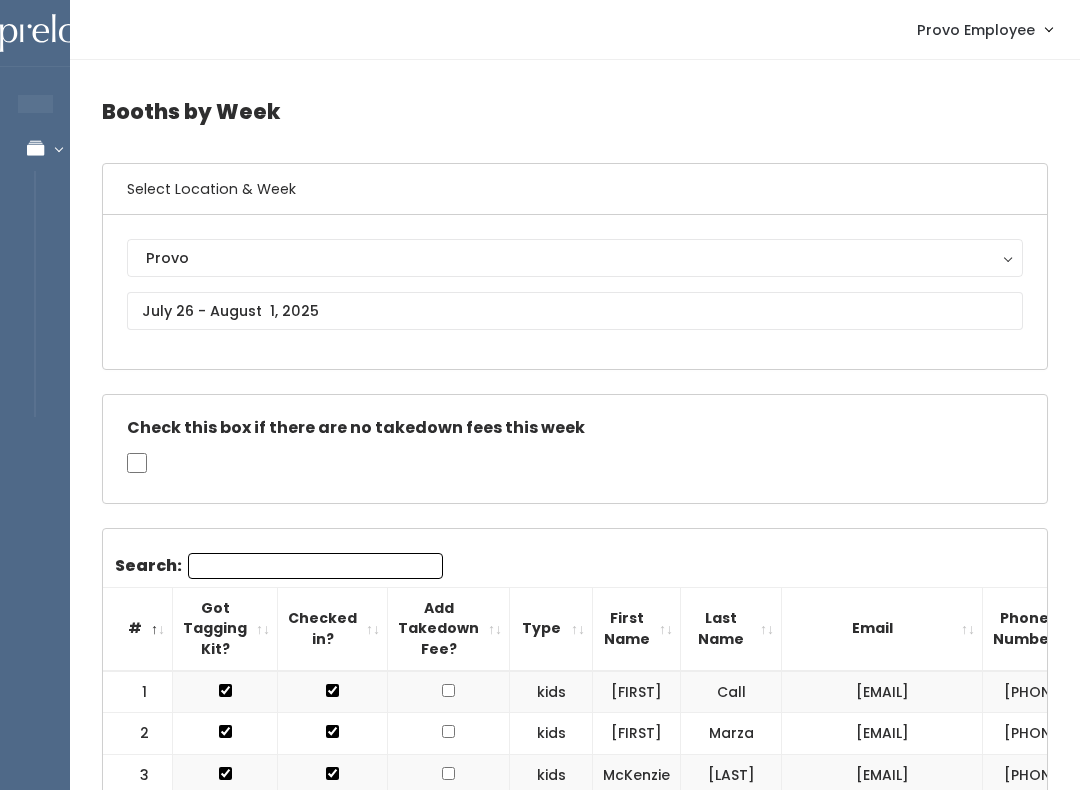 click on "Search:" at bounding box center (315, 566) 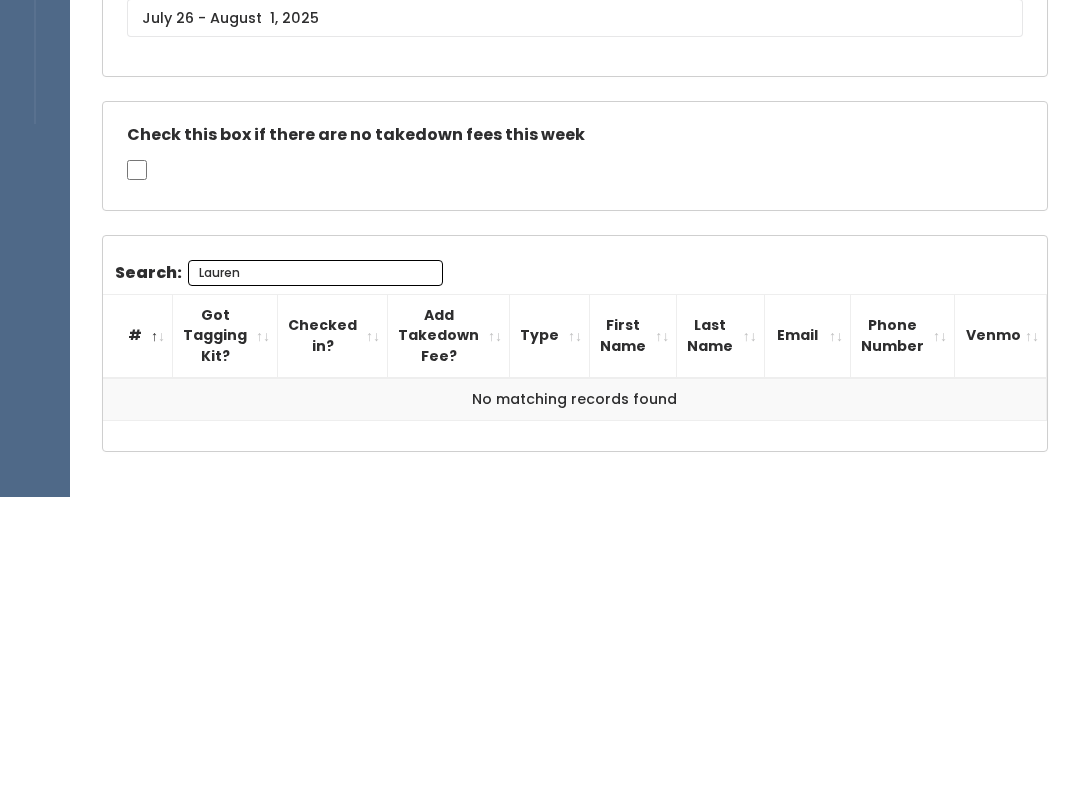 scroll, scrollTop: 69, scrollLeft: 0, axis: vertical 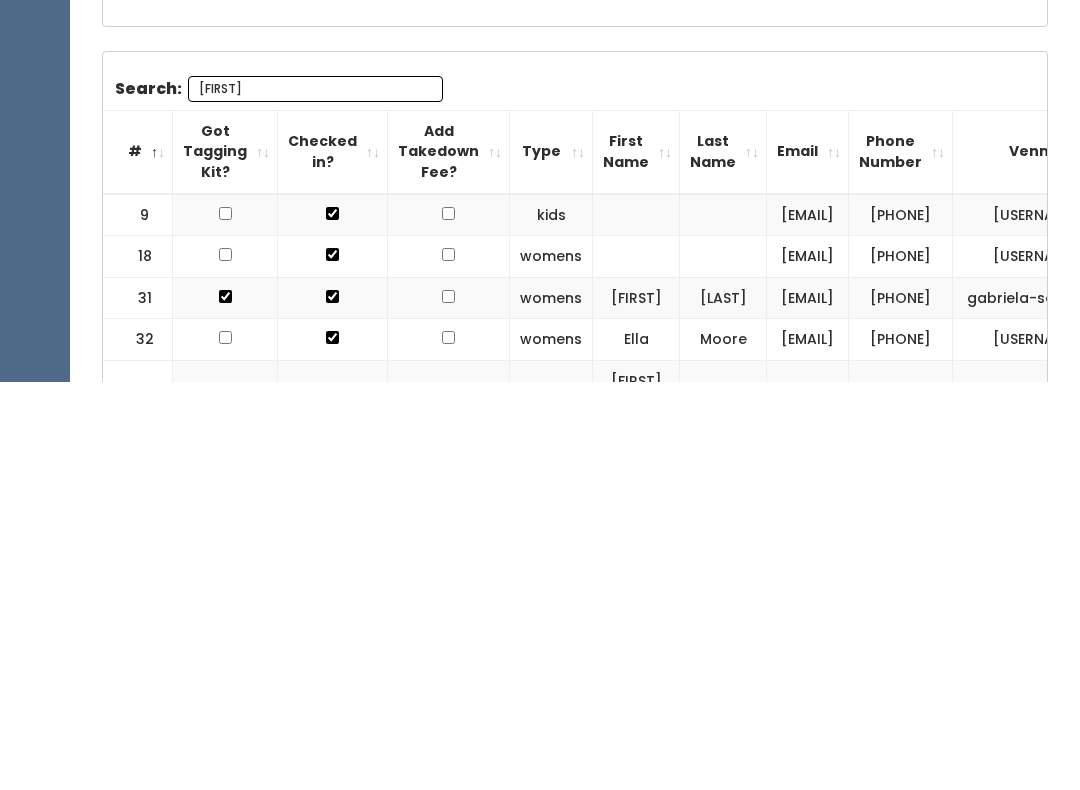 type on "L" 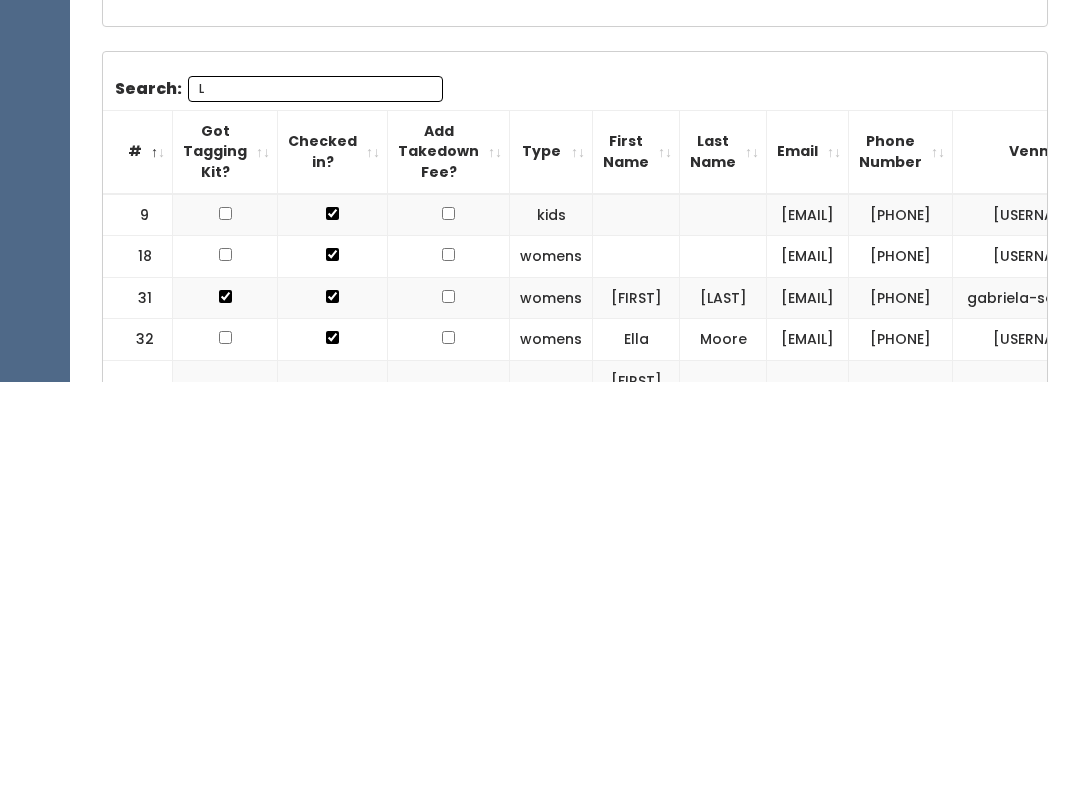 type 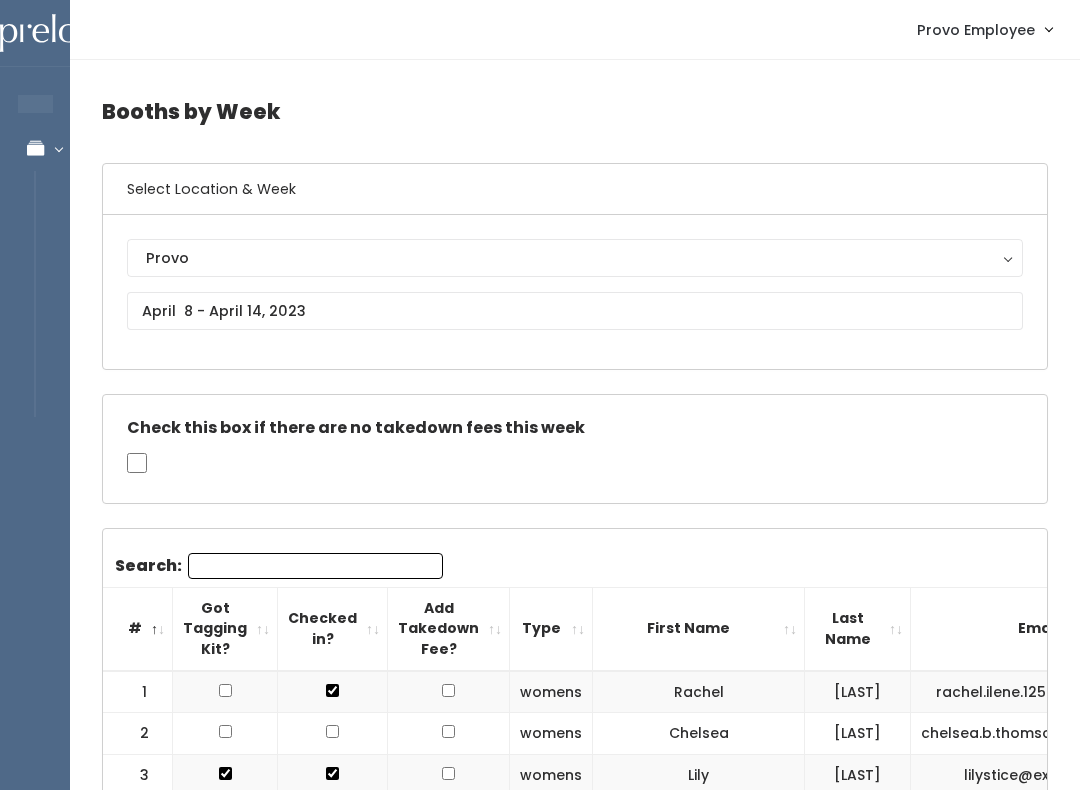 scroll, scrollTop: 0, scrollLeft: 0, axis: both 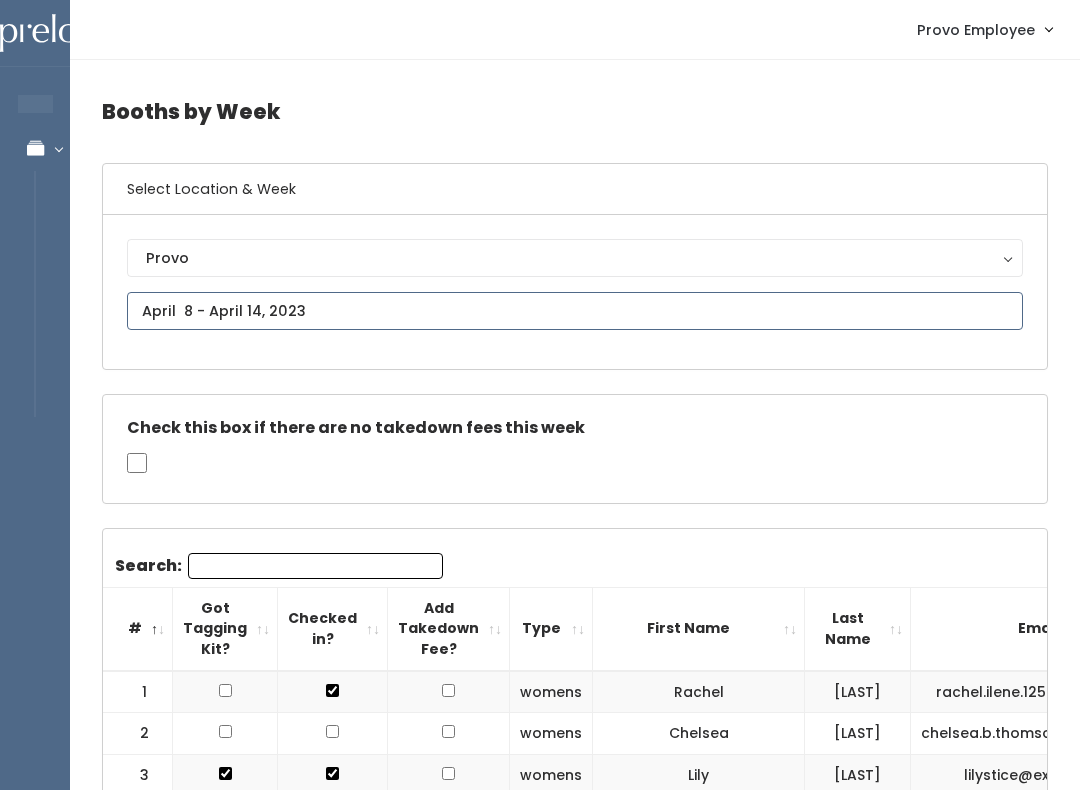 click at bounding box center (575, 311) 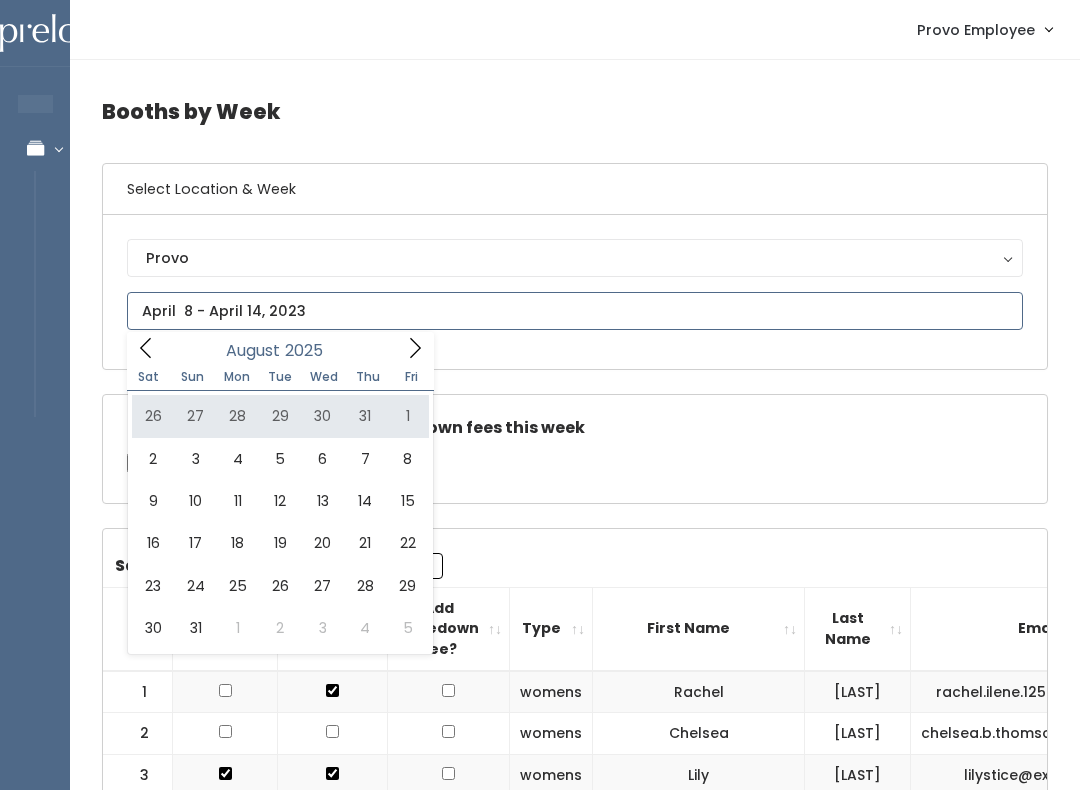 type on "July 26 to August 1" 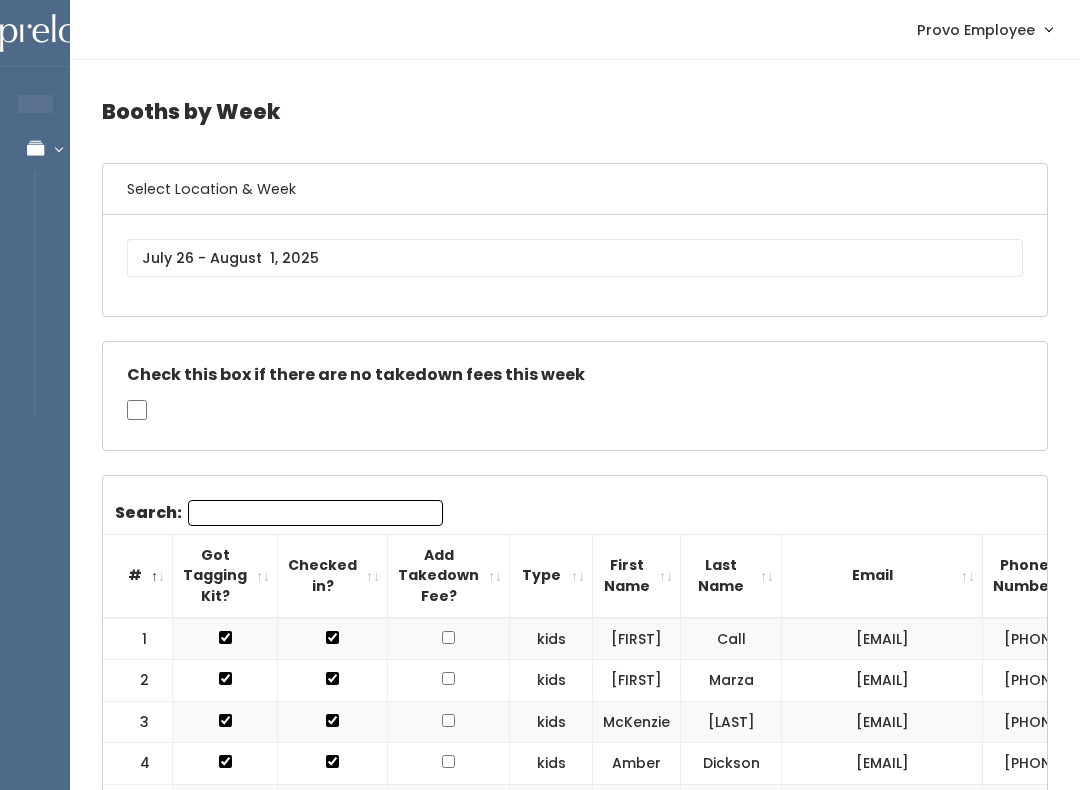 scroll, scrollTop: 0, scrollLeft: 0, axis: both 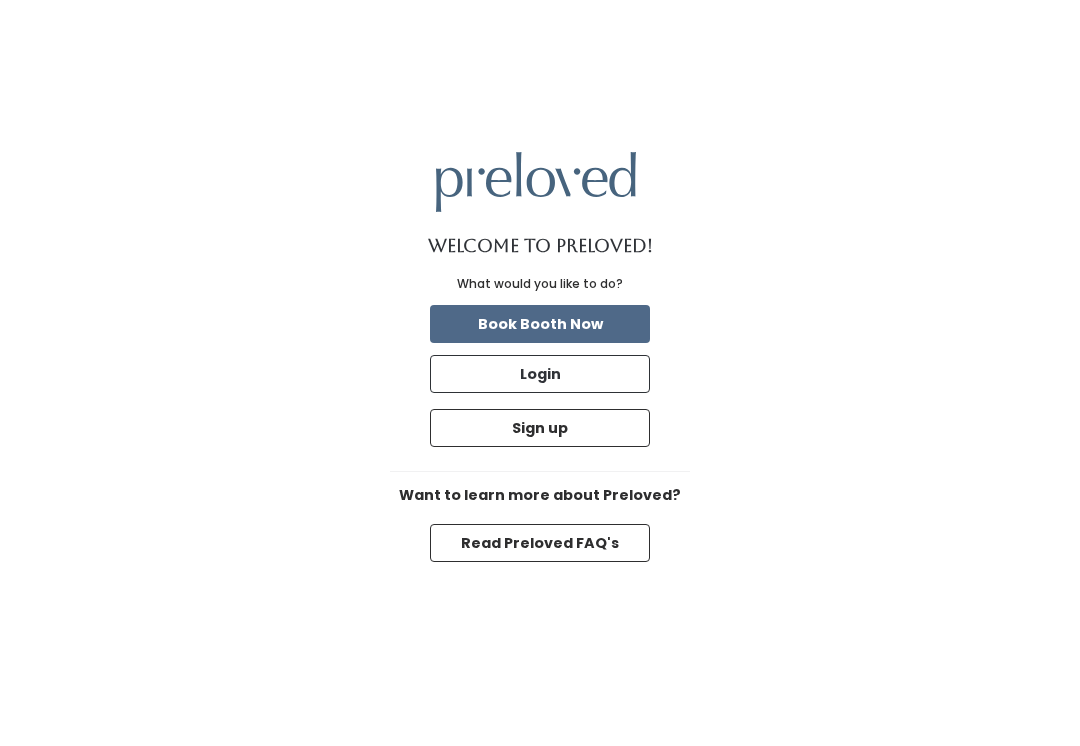 click on "Login" at bounding box center [540, 374] 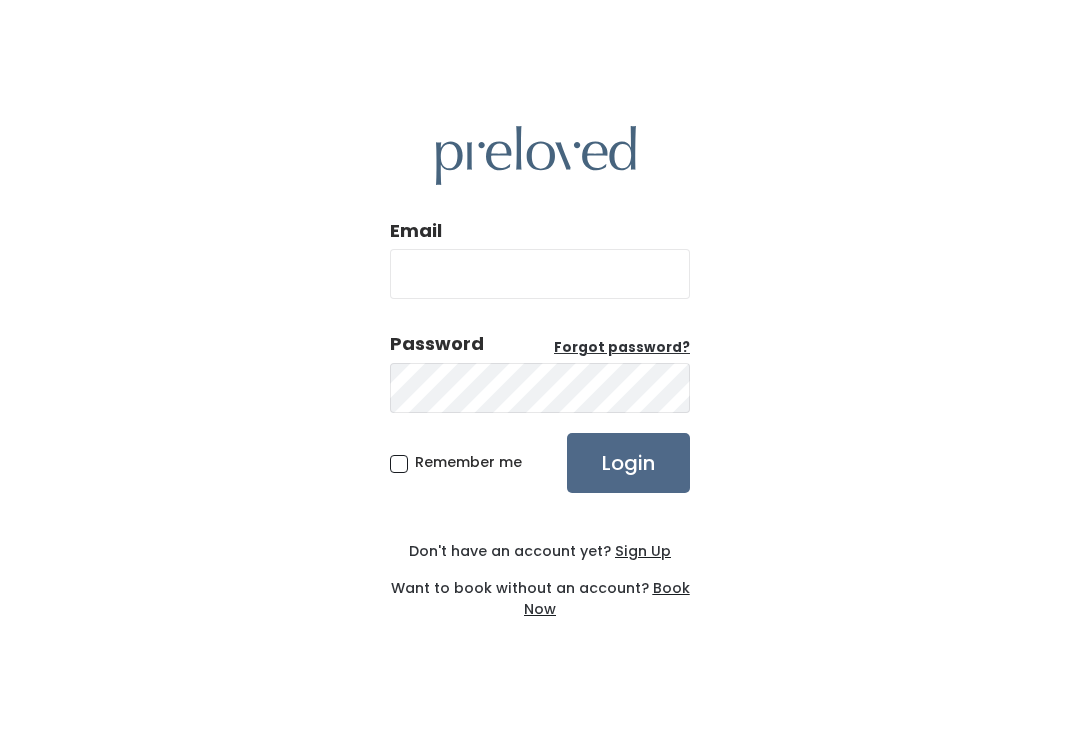 scroll, scrollTop: 0, scrollLeft: 0, axis: both 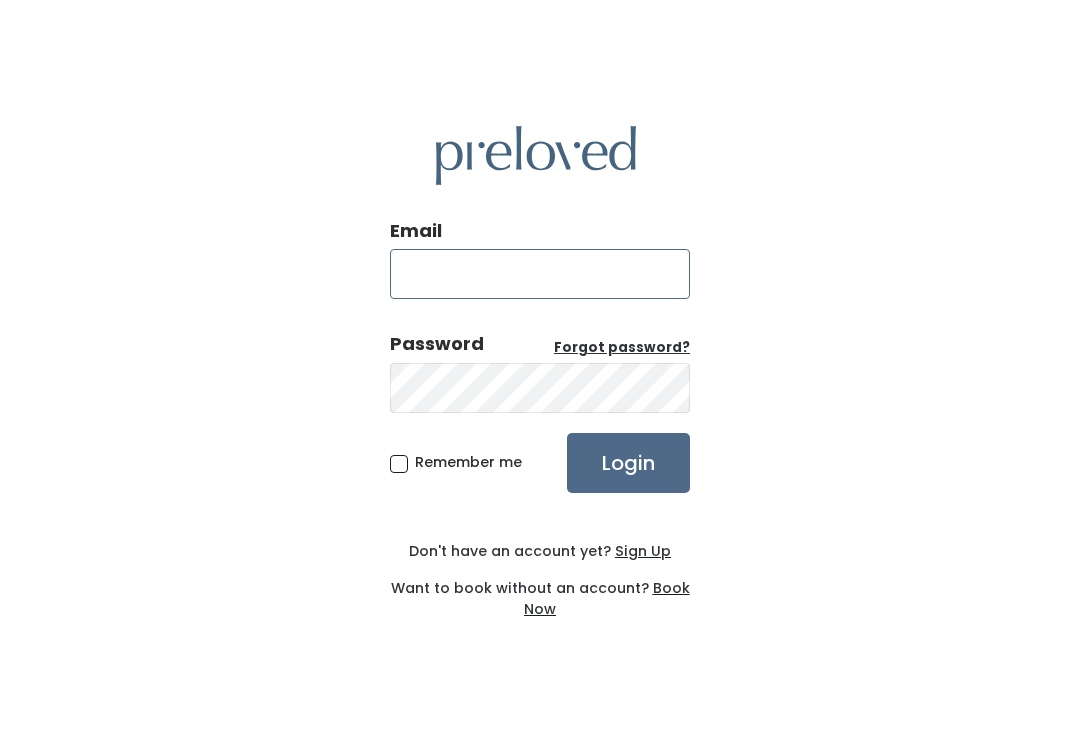 type on "provo.store@preloved.love" 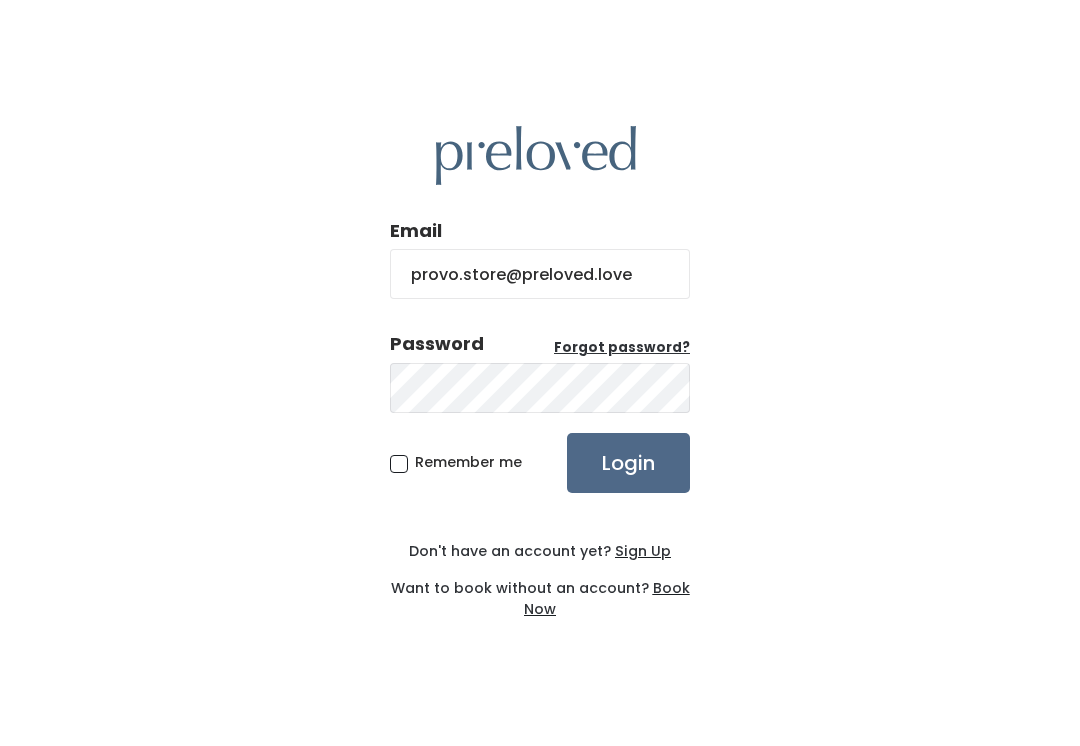 click on "Login" at bounding box center [628, 463] 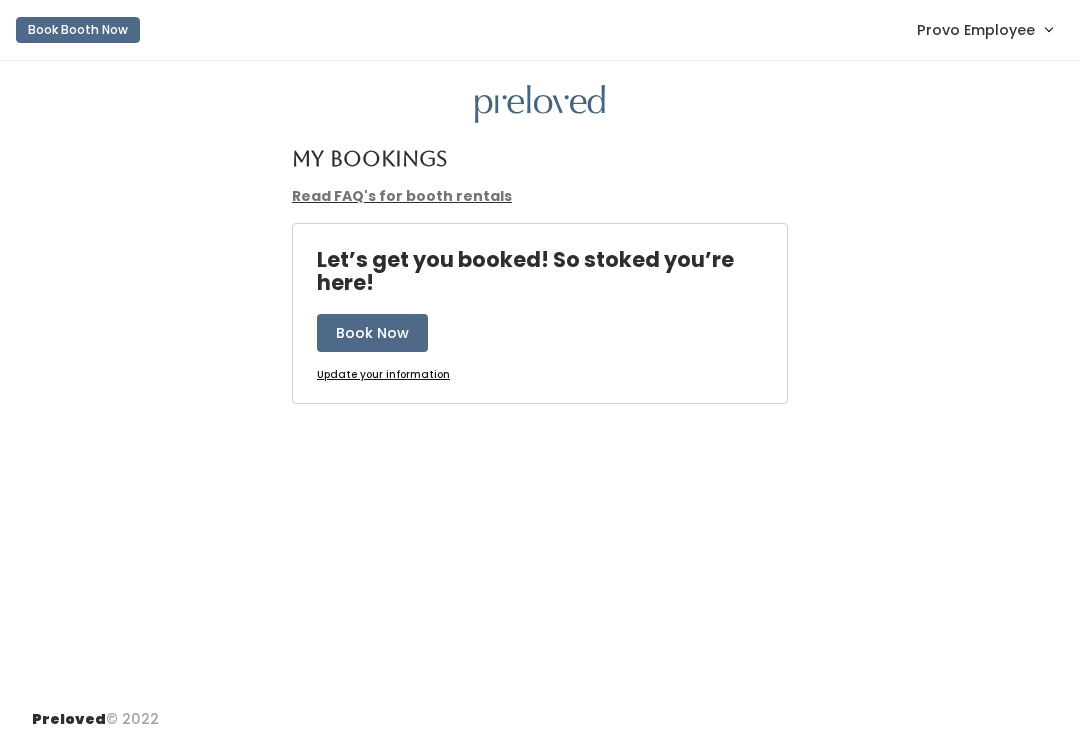 scroll, scrollTop: 0, scrollLeft: 0, axis: both 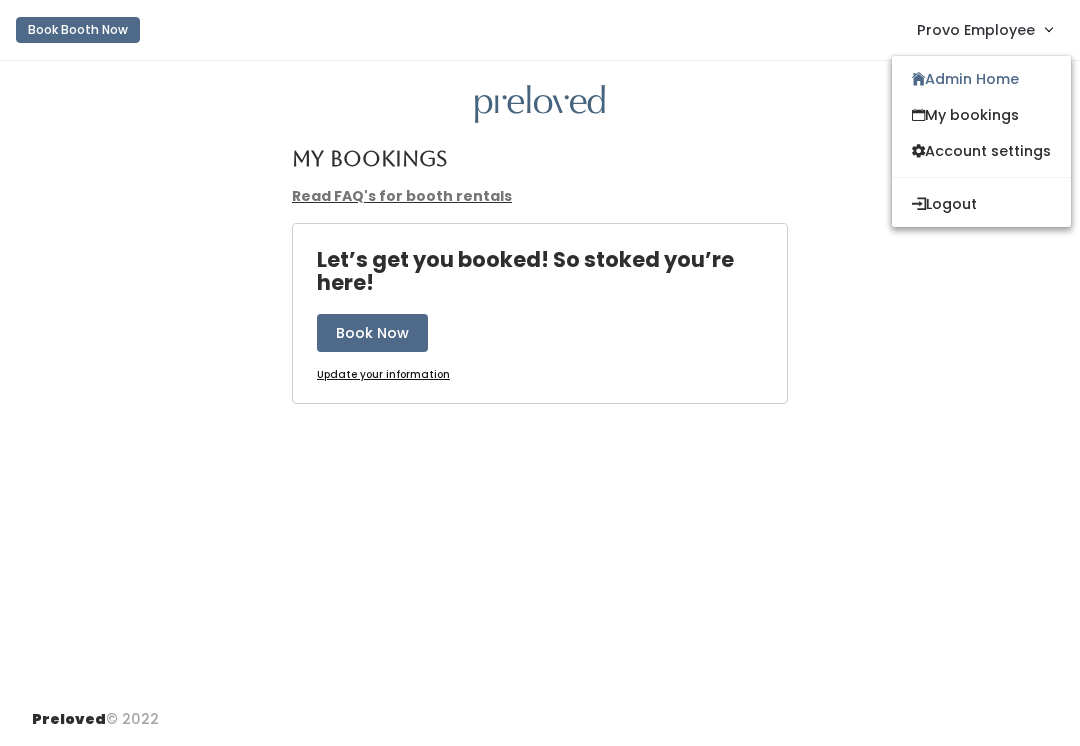 click on "Admin Home" at bounding box center [981, 79] 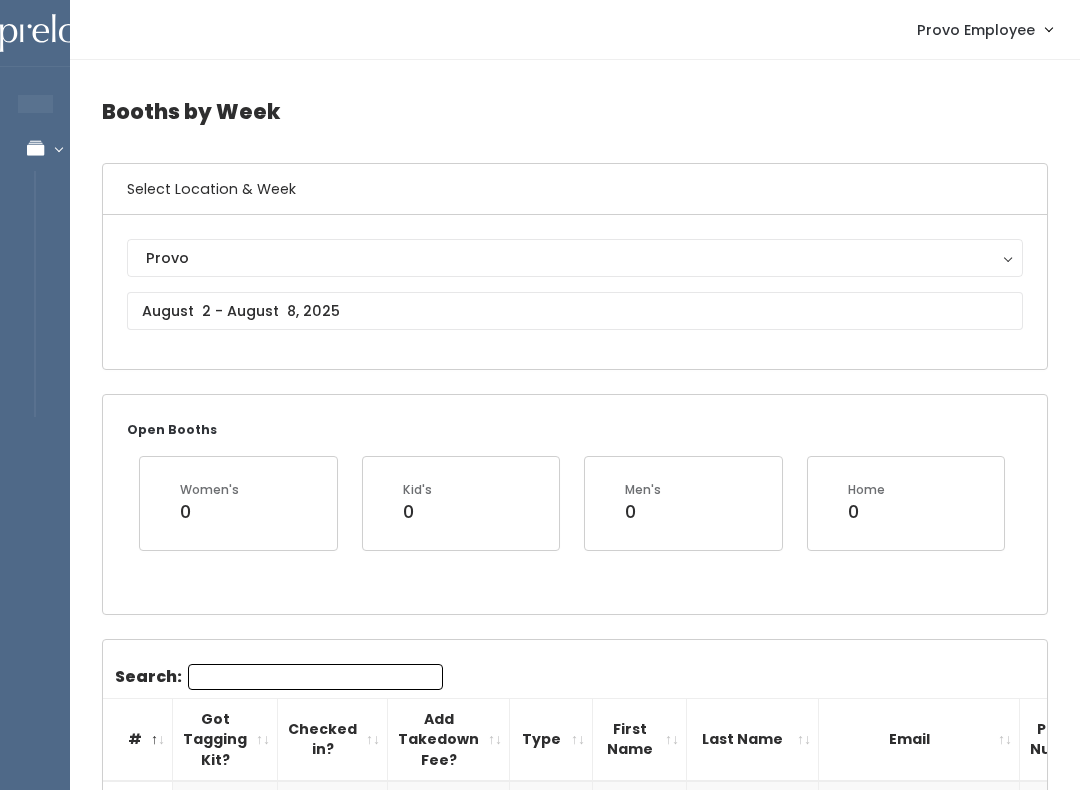 scroll, scrollTop: 0, scrollLeft: 0, axis: both 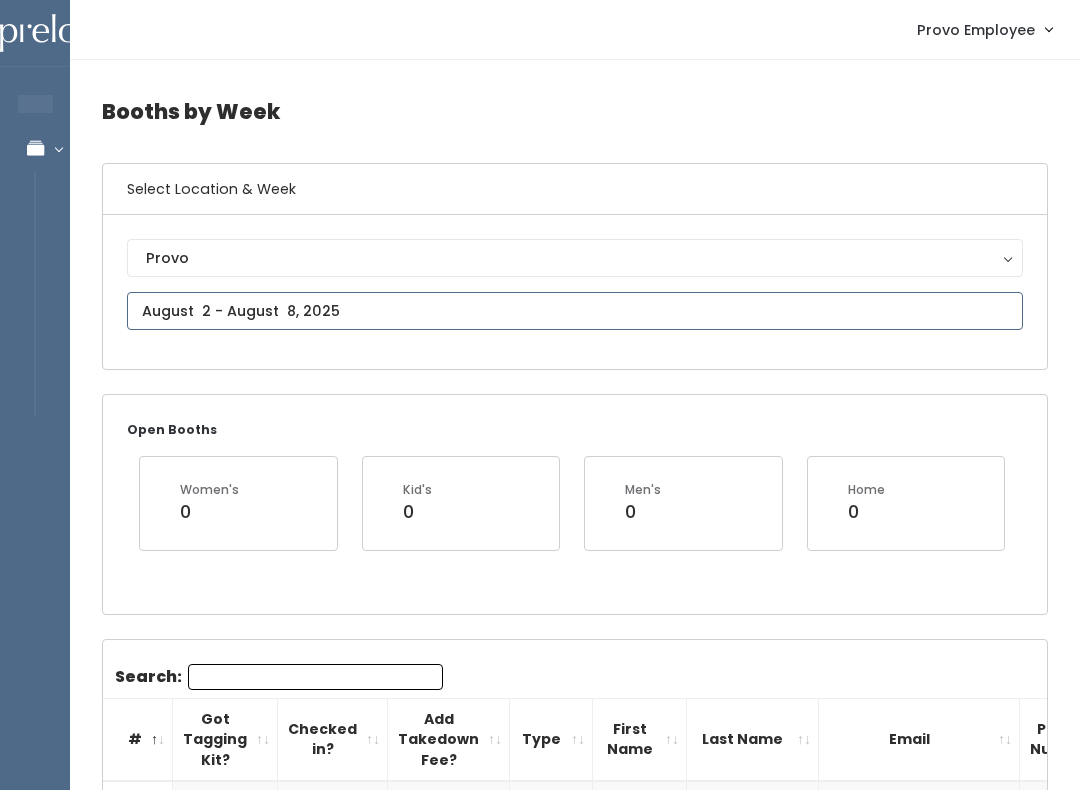 click at bounding box center [575, 311] 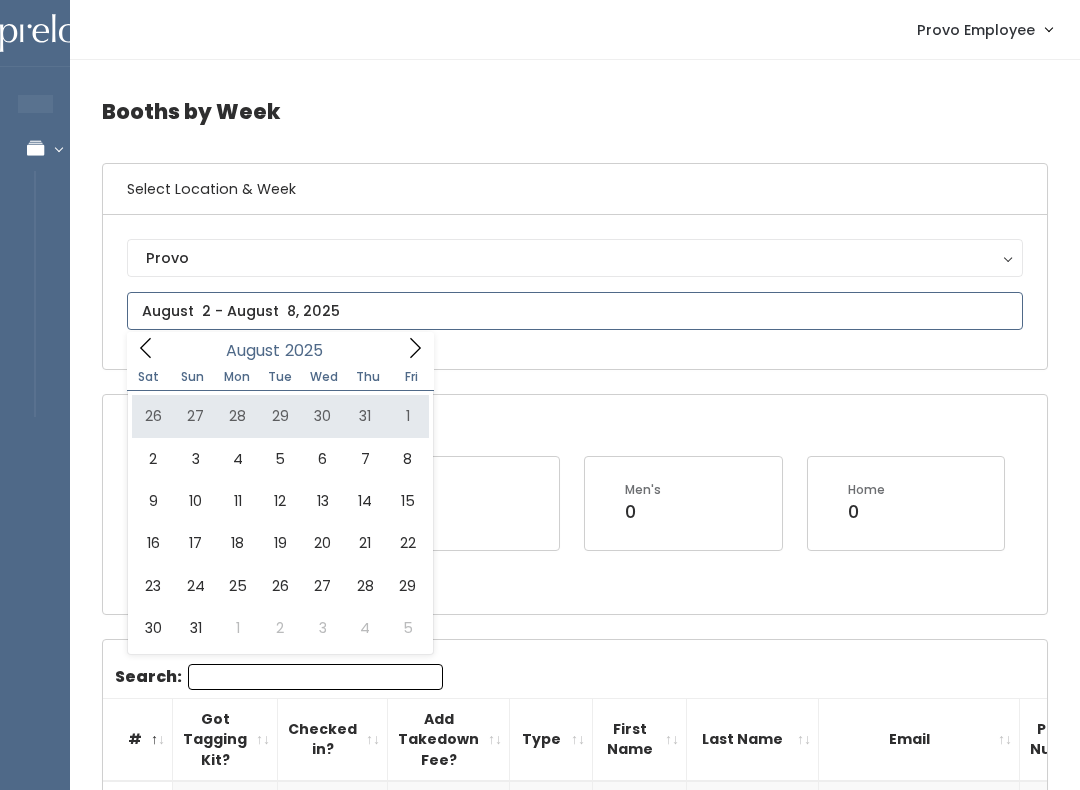 type on "July 26 to August 1" 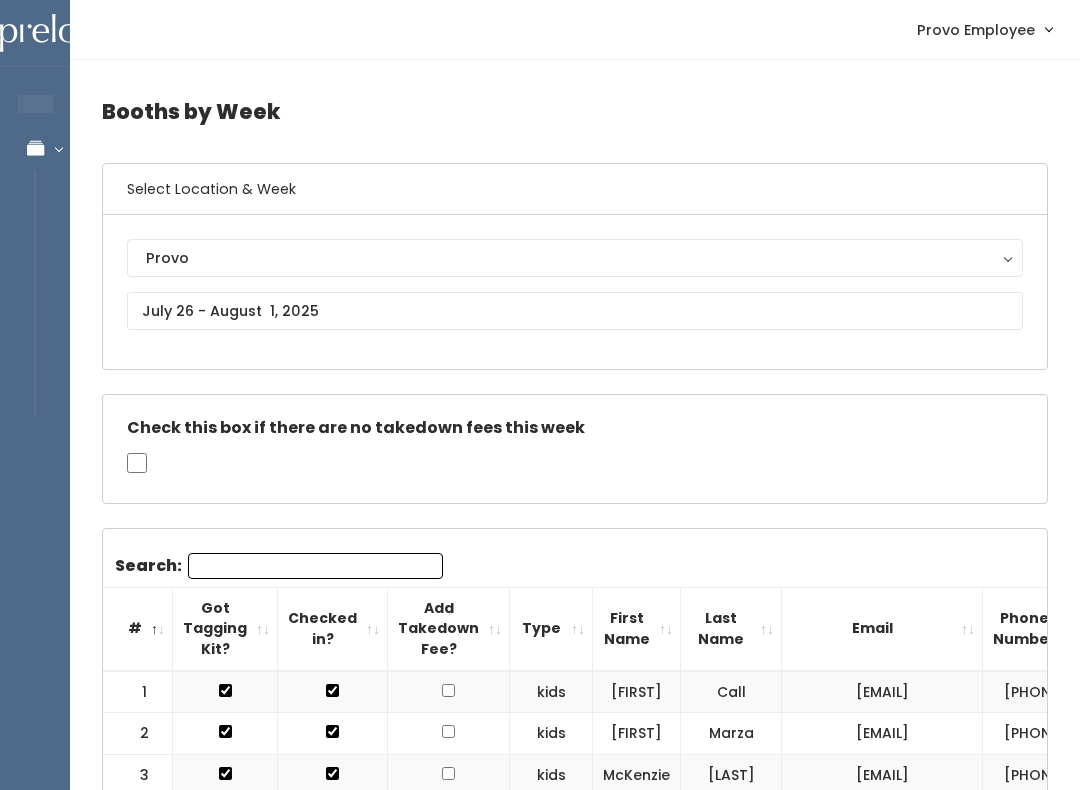 scroll, scrollTop: 0, scrollLeft: 0, axis: both 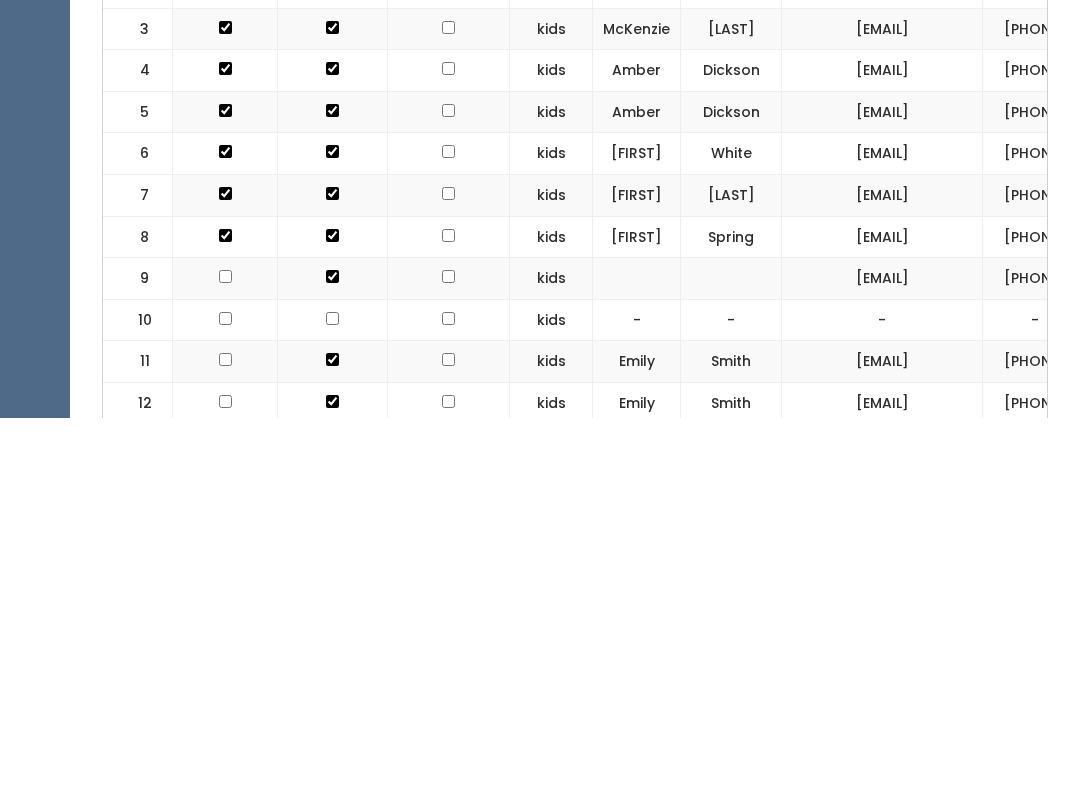 type on "59" 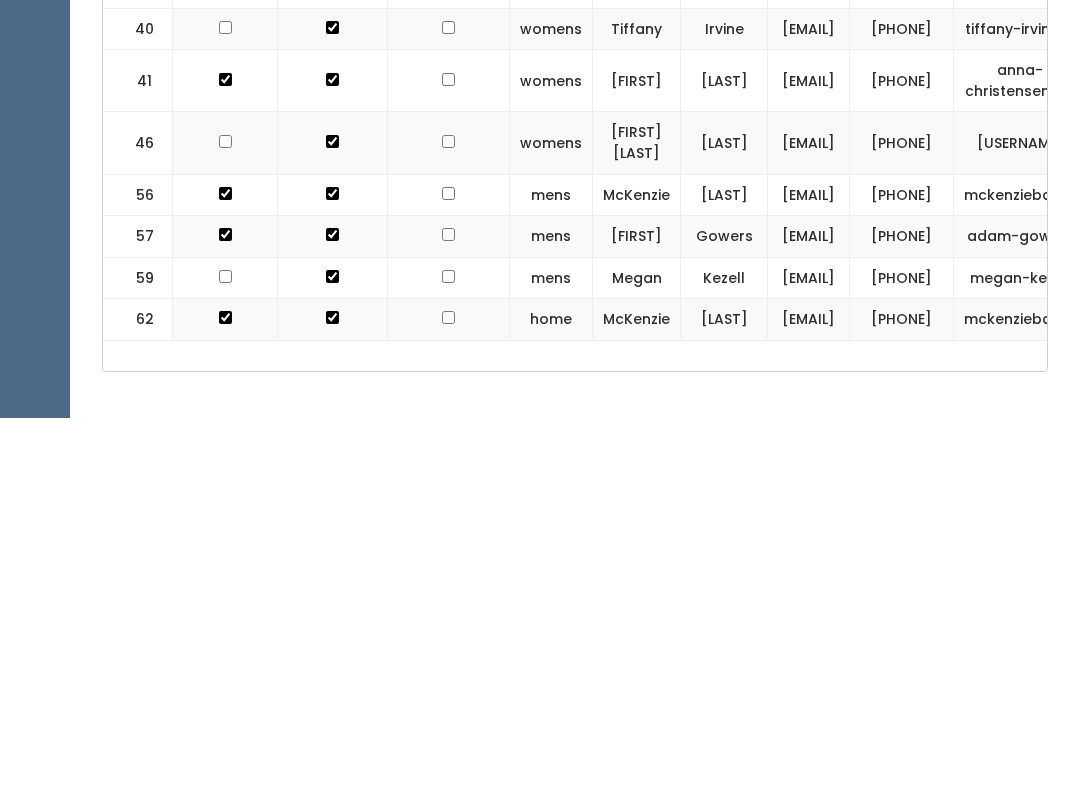 scroll, scrollTop: 0, scrollLeft: 0, axis: both 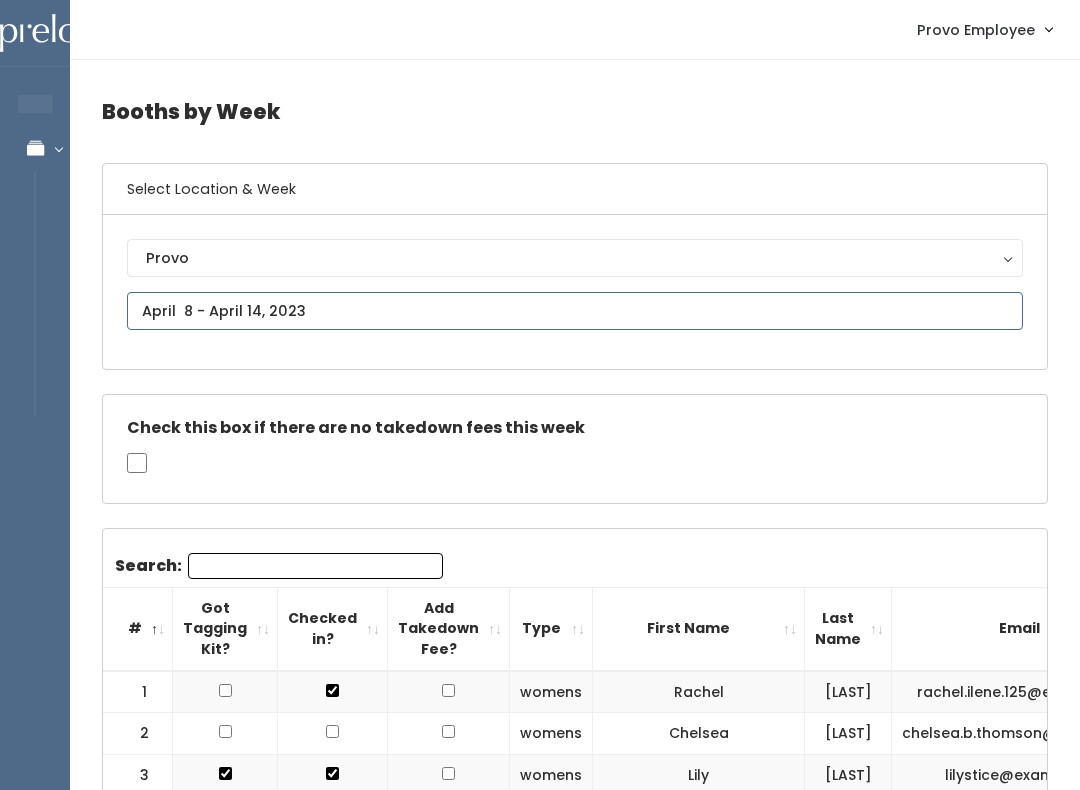 click at bounding box center (575, 311) 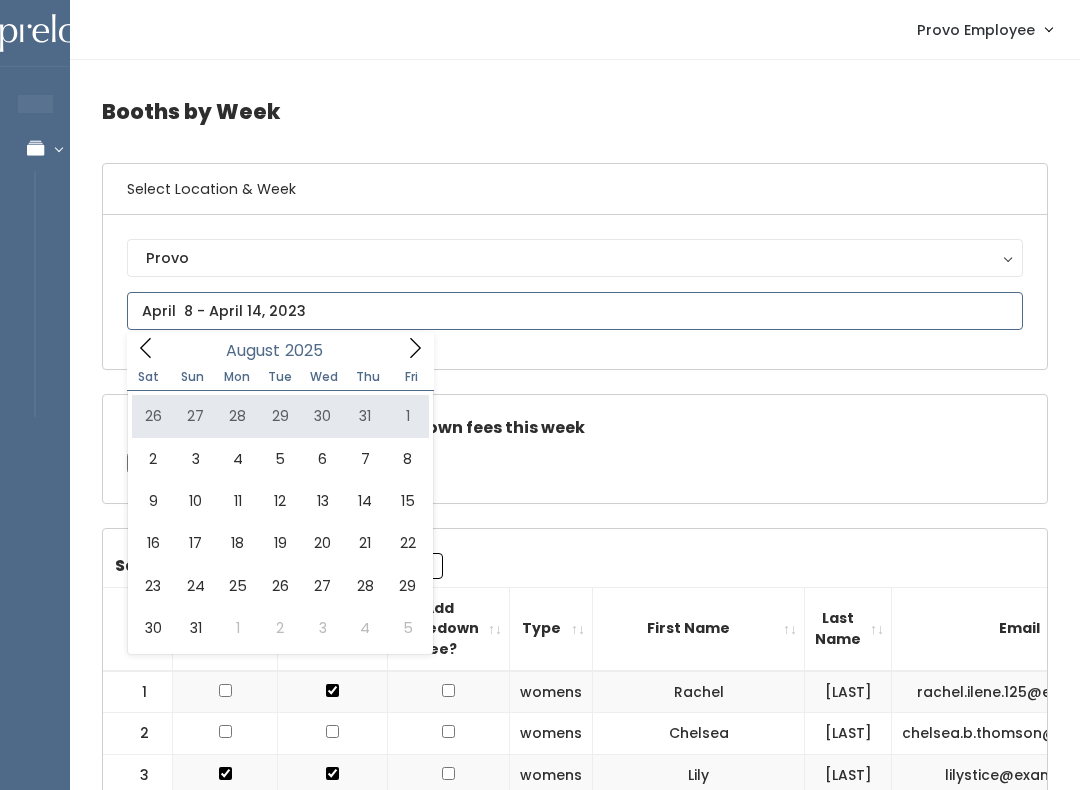 type on "July 26 to August 1" 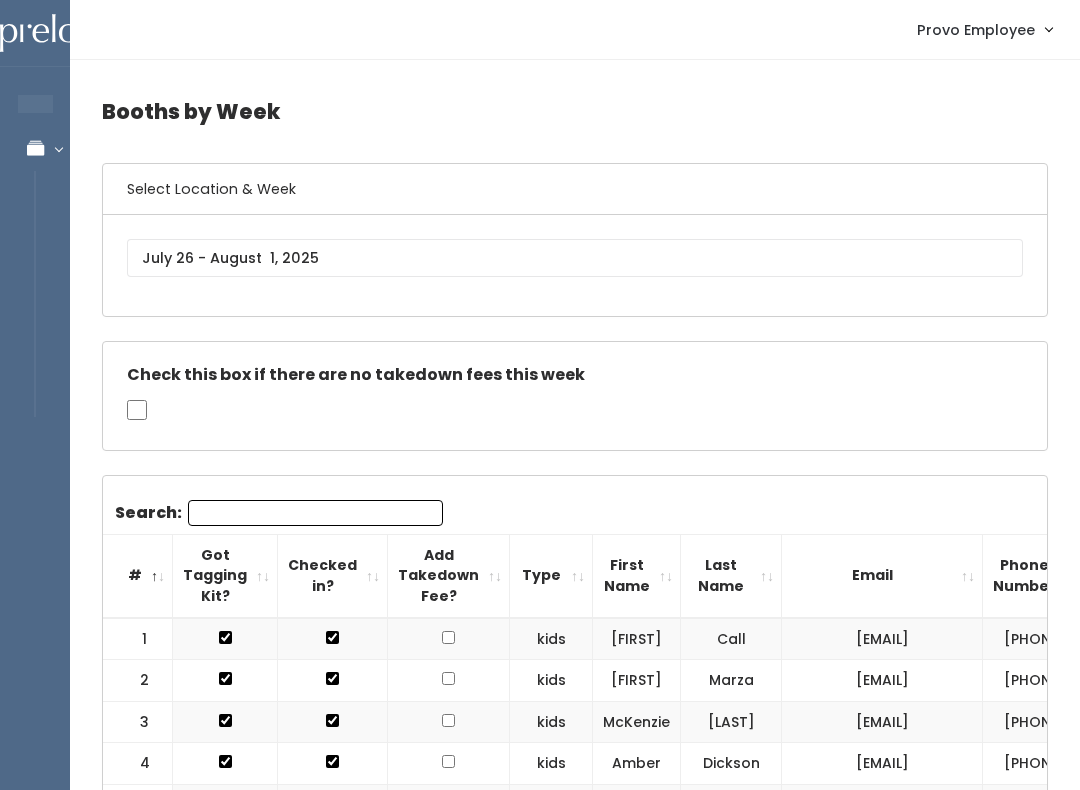 scroll, scrollTop: 0, scrollLeft: 0, axis: both 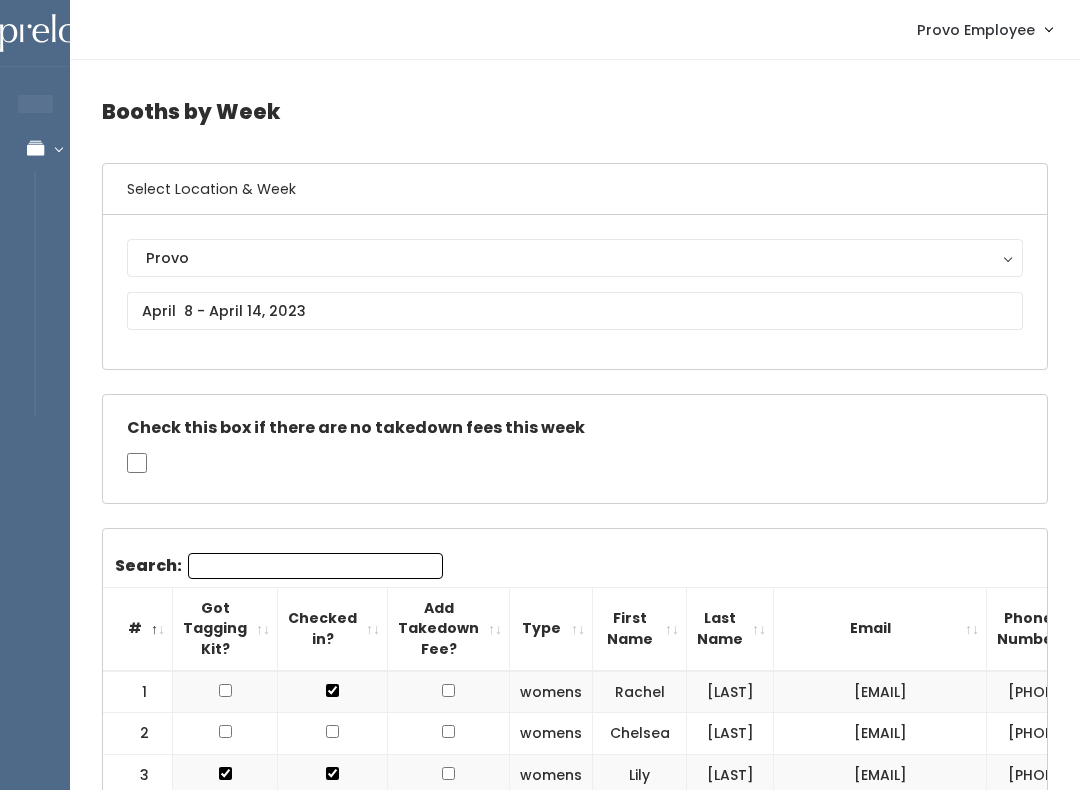 click on "Provo" at bounding box center (575, 258) 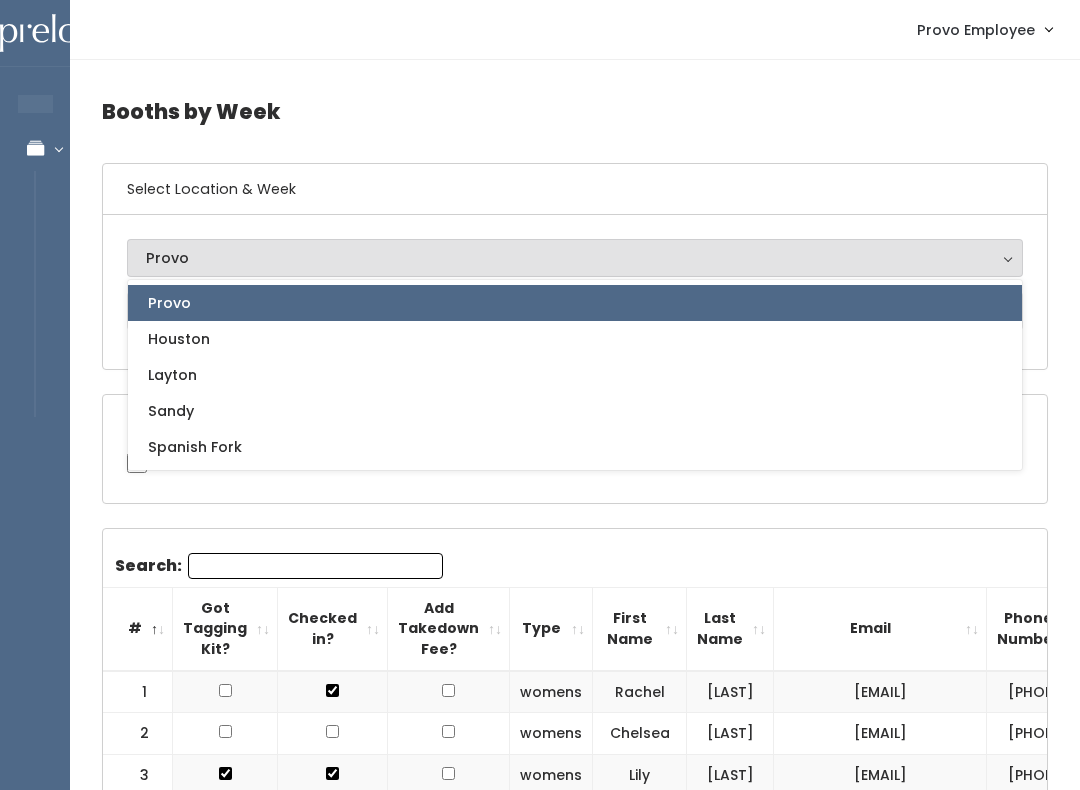 click on "Provo
Houston
Layton
Sandy
Spanish Fork
Provo
Provo
Houston
Layton
Sandy
Spanish Fork" at bounding box center [575, 292] 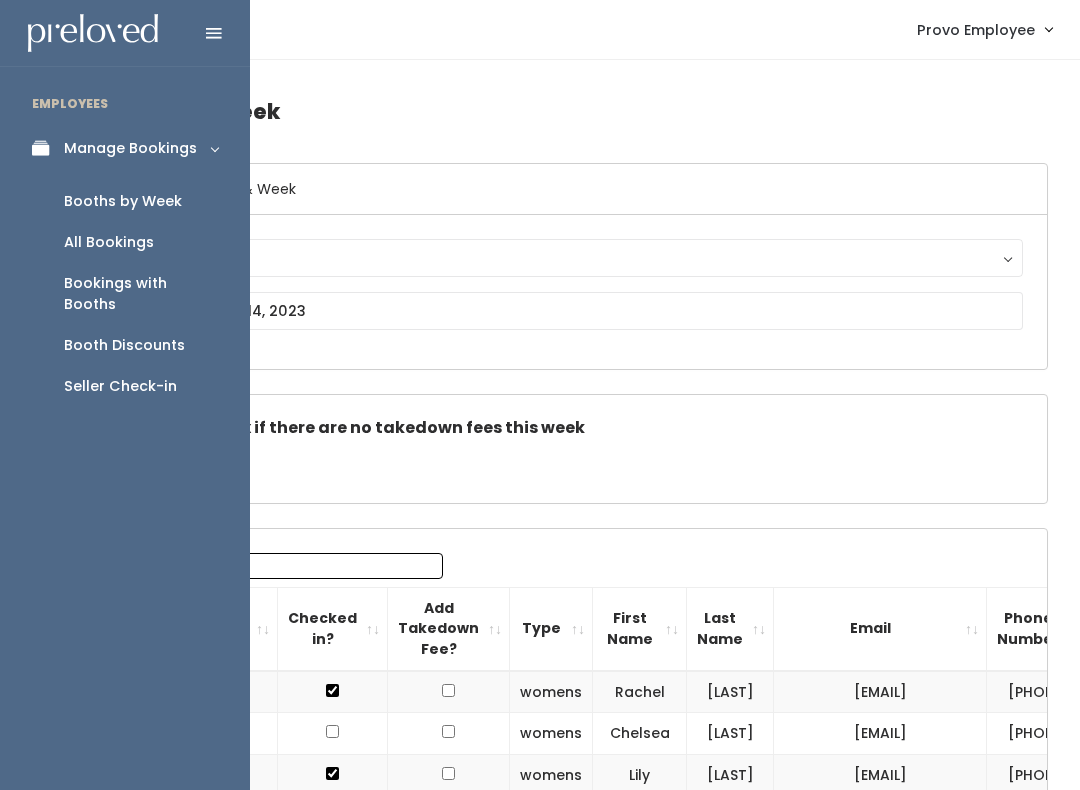 click on "Bookings with Booths" at bounding box center [125, 294] 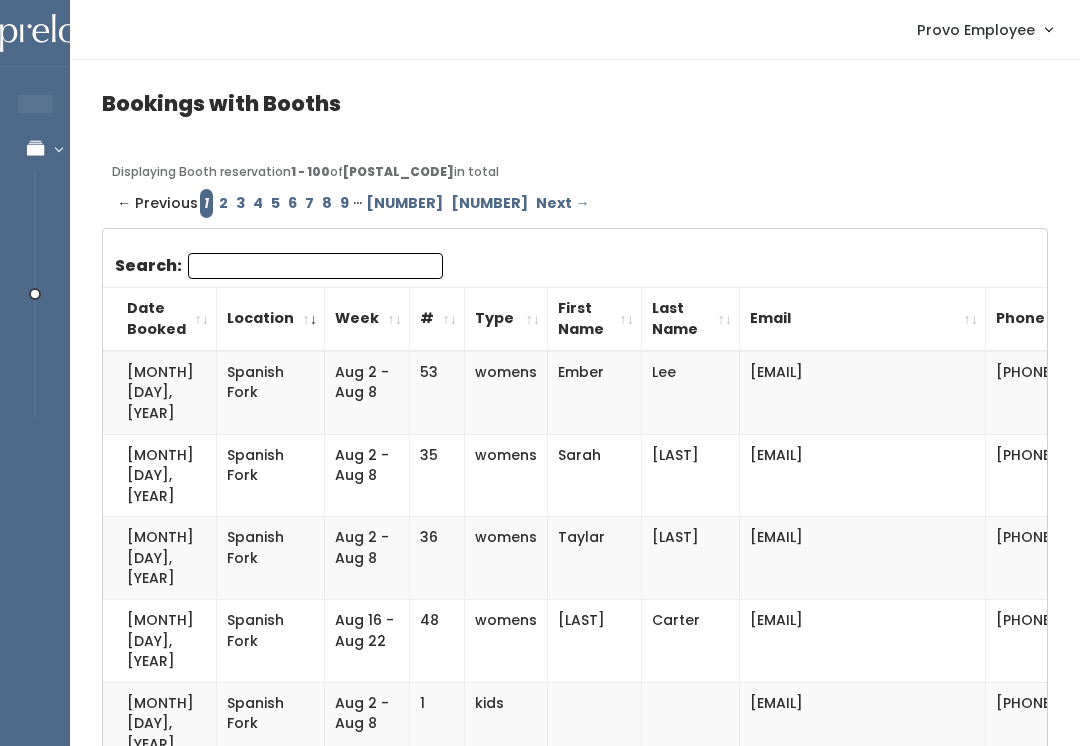 scroll, scrollTop: 0, scrollLeft: 0, axis: both 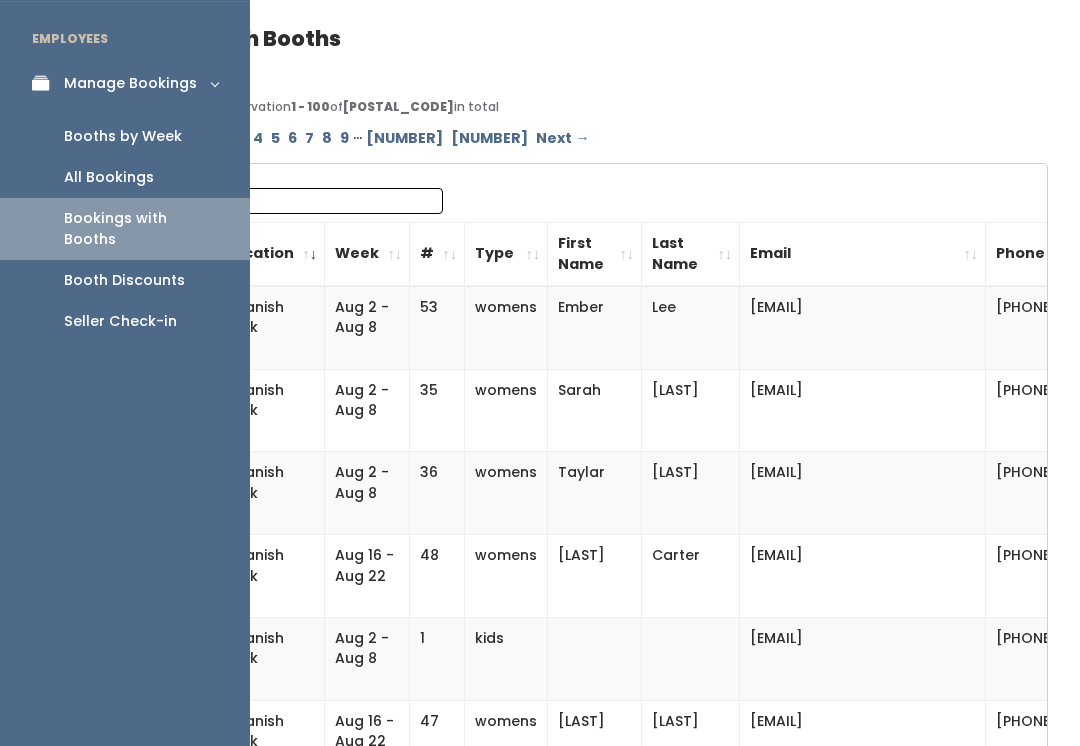 click on "Booths by Week" at bounding box center (123, 137) 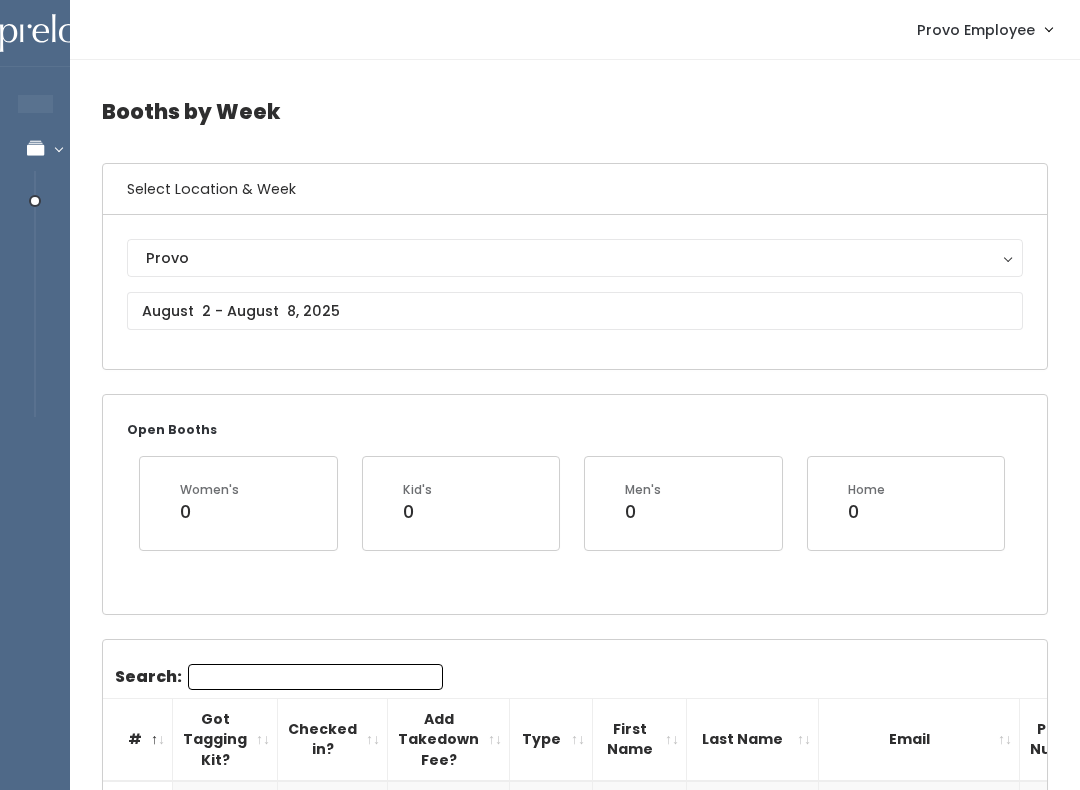 scroll, scrollTop: 0, scrollLeft: 0, axis: both 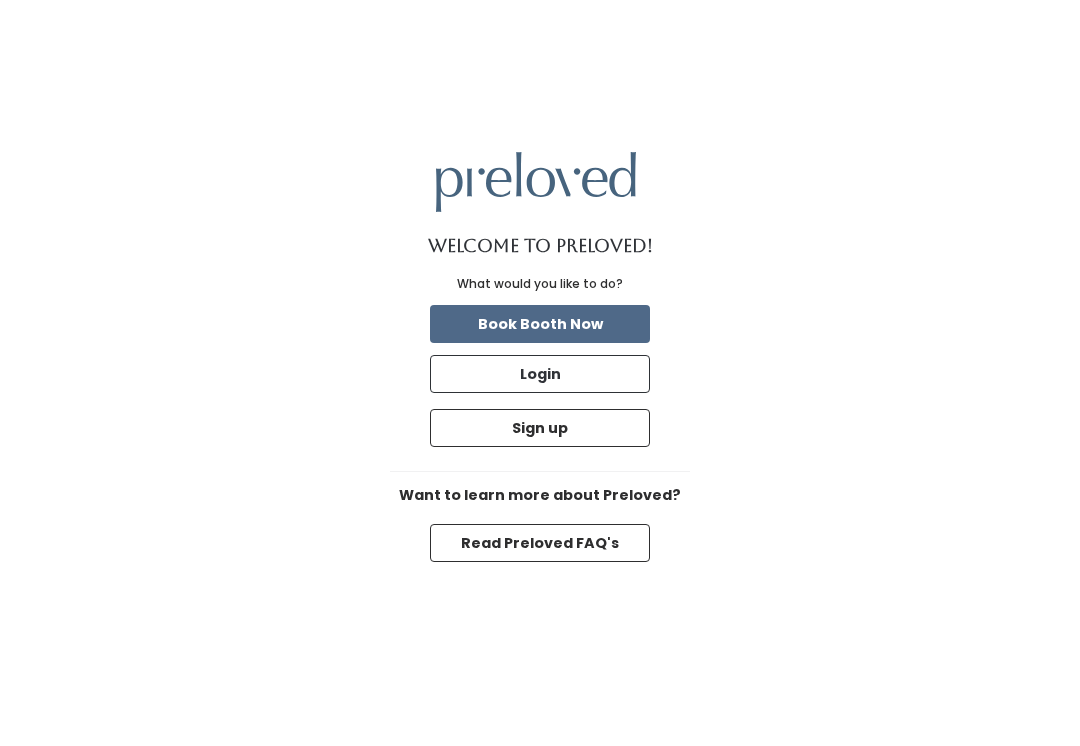 click on "Login" at bounding box center (540, 374) 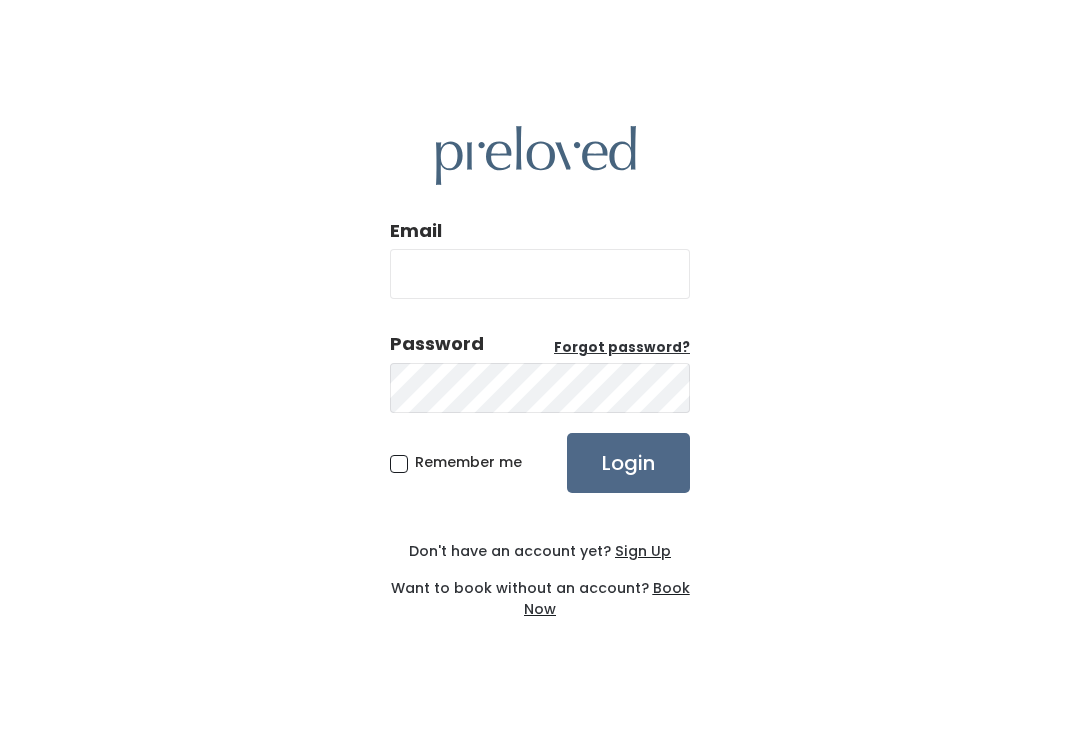 scroll, scrollTop: 0, scrollLeft: 0, axis: both 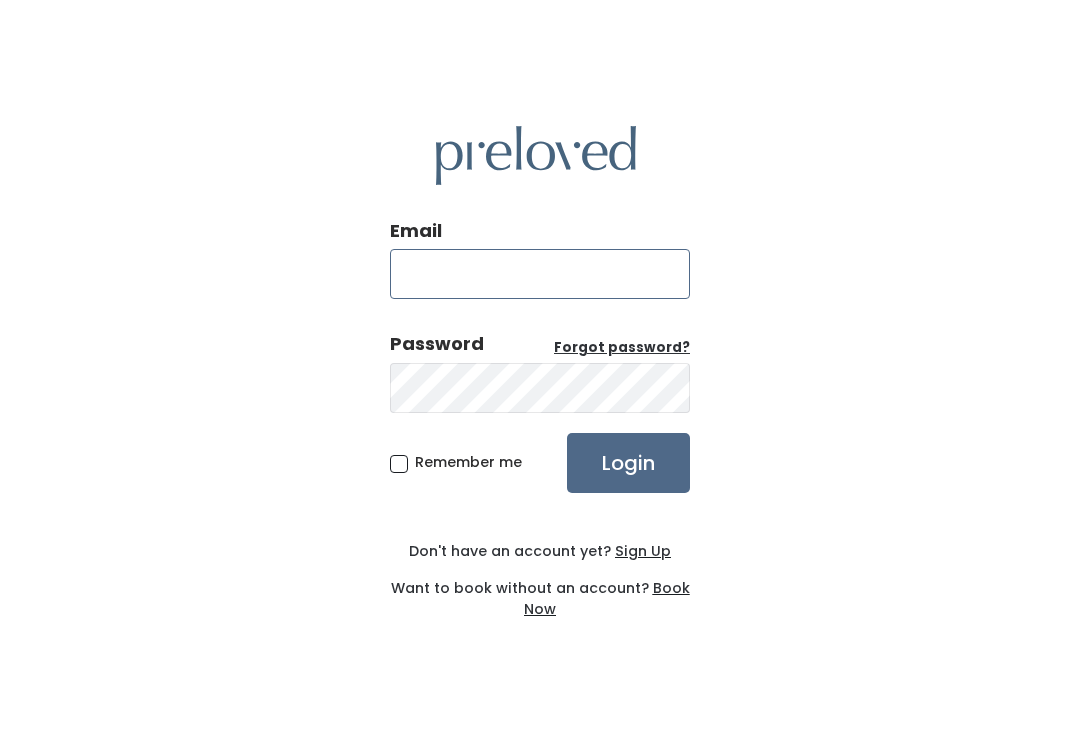 type on "provo.store@preloved.love" 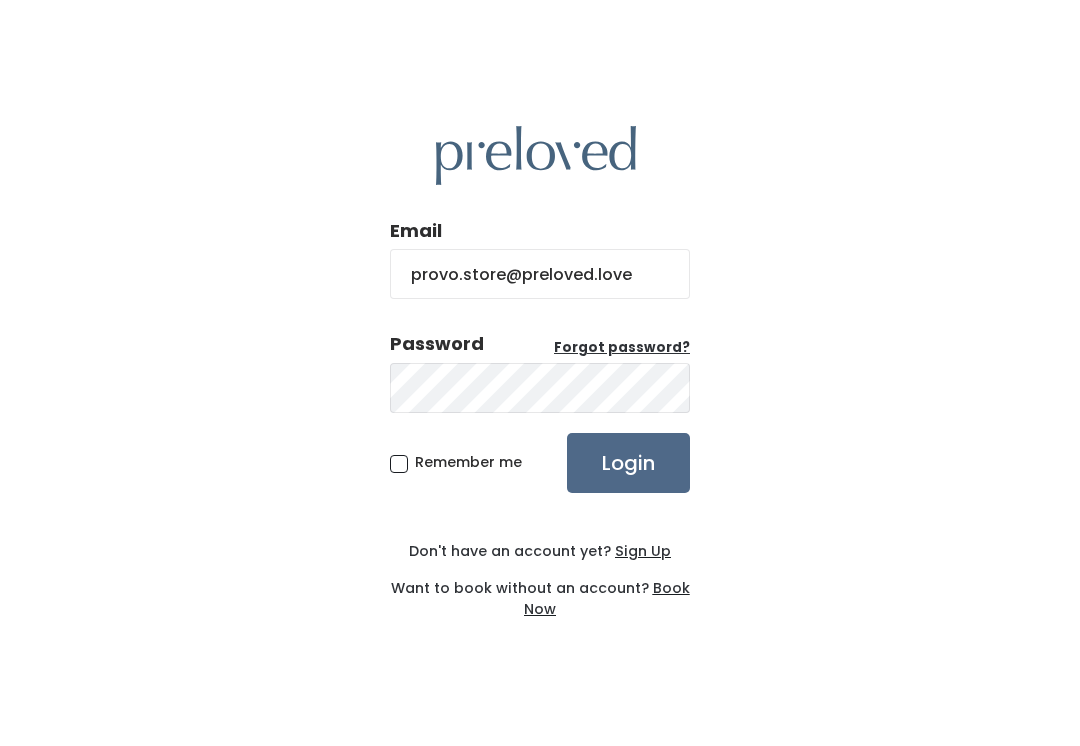 click on "Login" at bounding box center [628, 463] 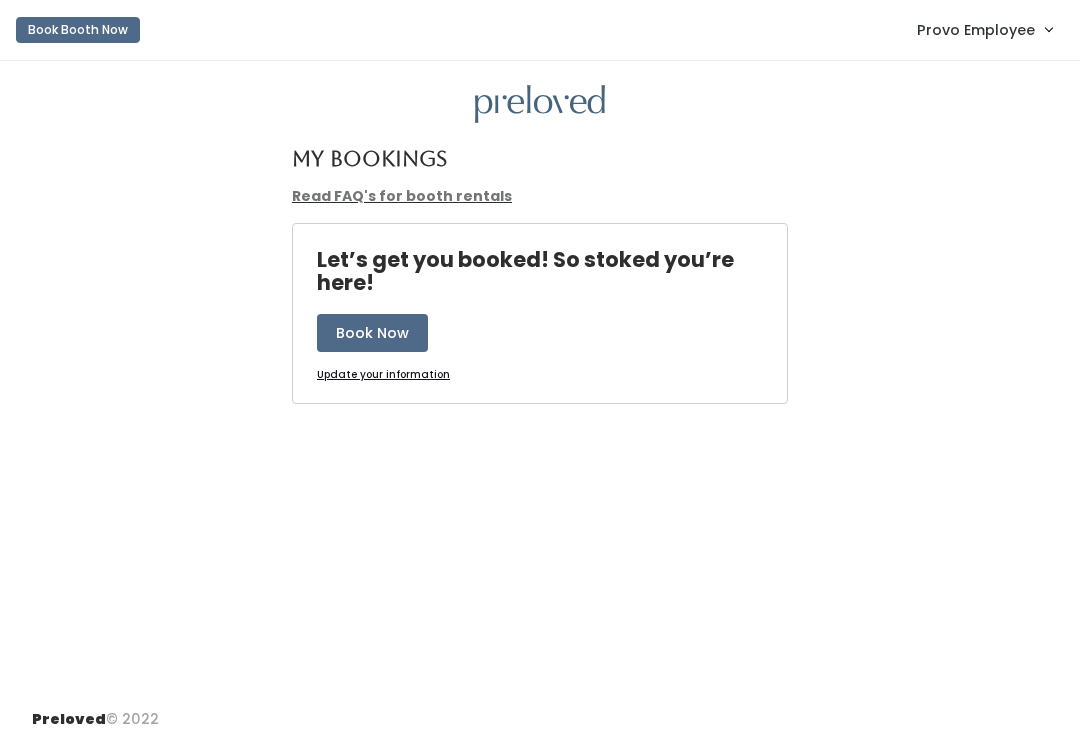 scroll, scrollTop: 0, scrollLeft: 0, axis: both 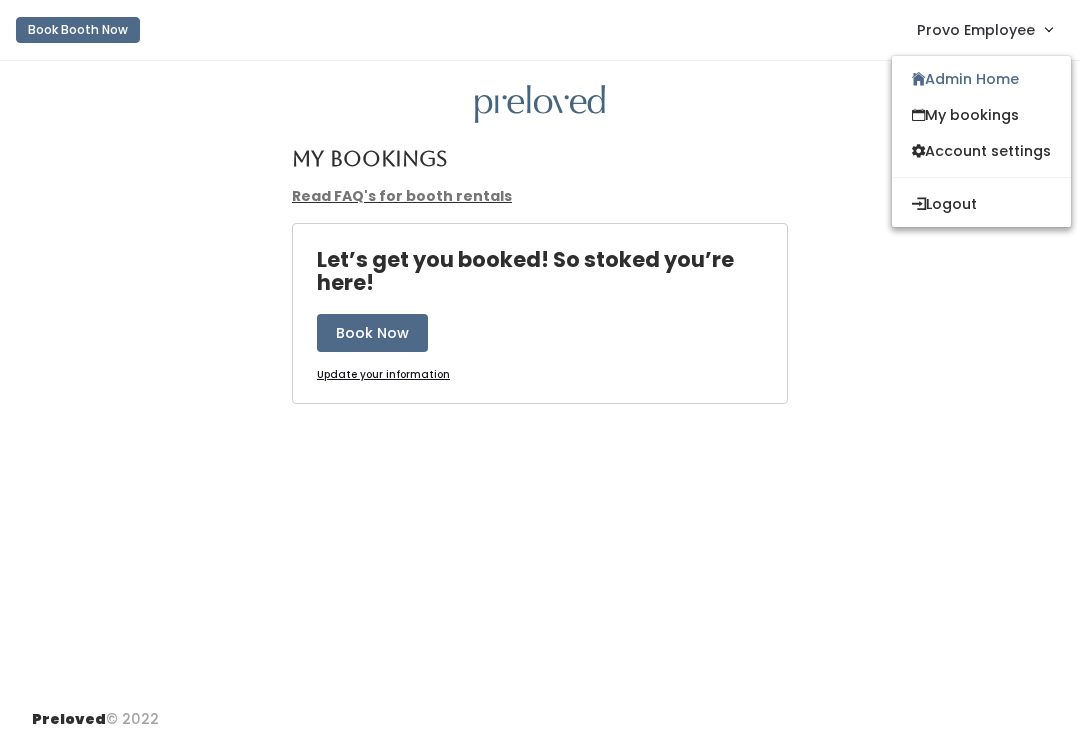 click on "Provo Employee" at bounding box center [976, 30] 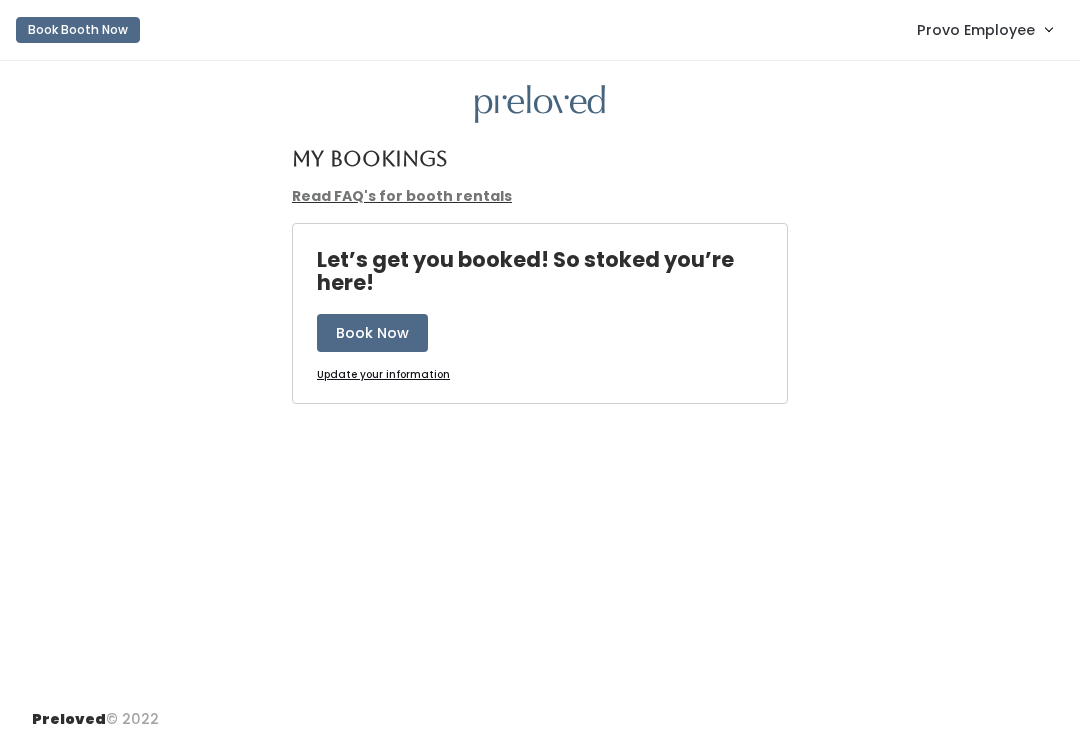 click on "My Bookings
Read FAQ's for booth rentals
Let’s get you booked! So stoked you’re here!
Book Now
Update your information" at bounding box center (540, 377) 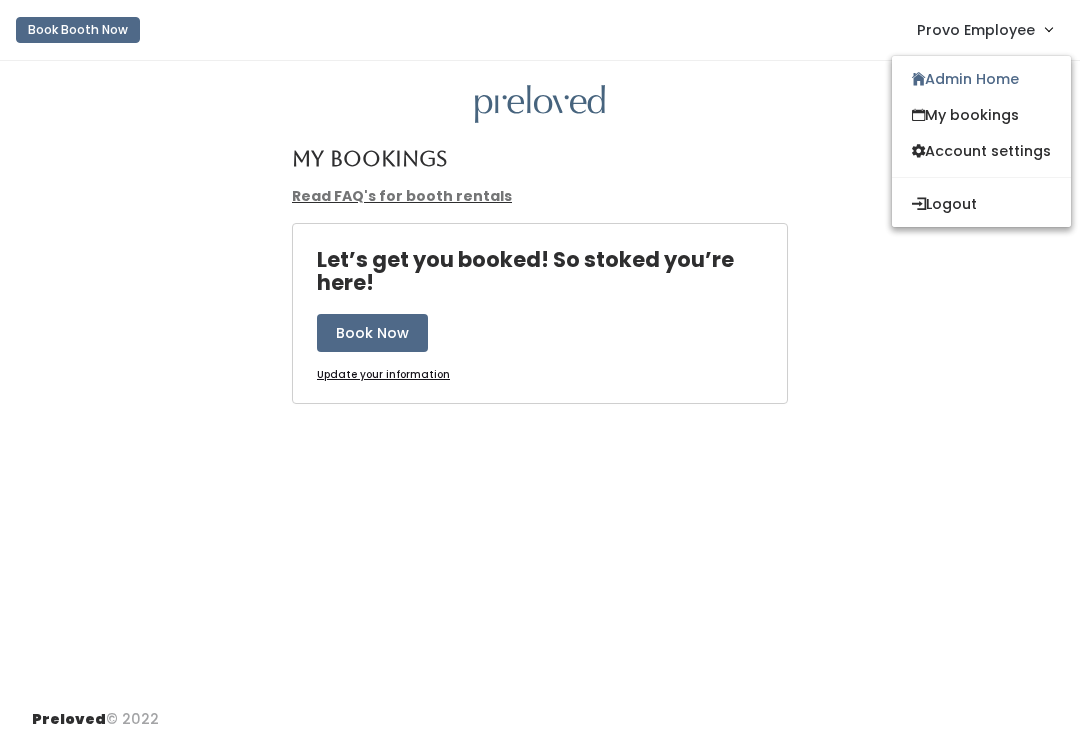 click on "Admin Home" at bounding box center (981, 79) 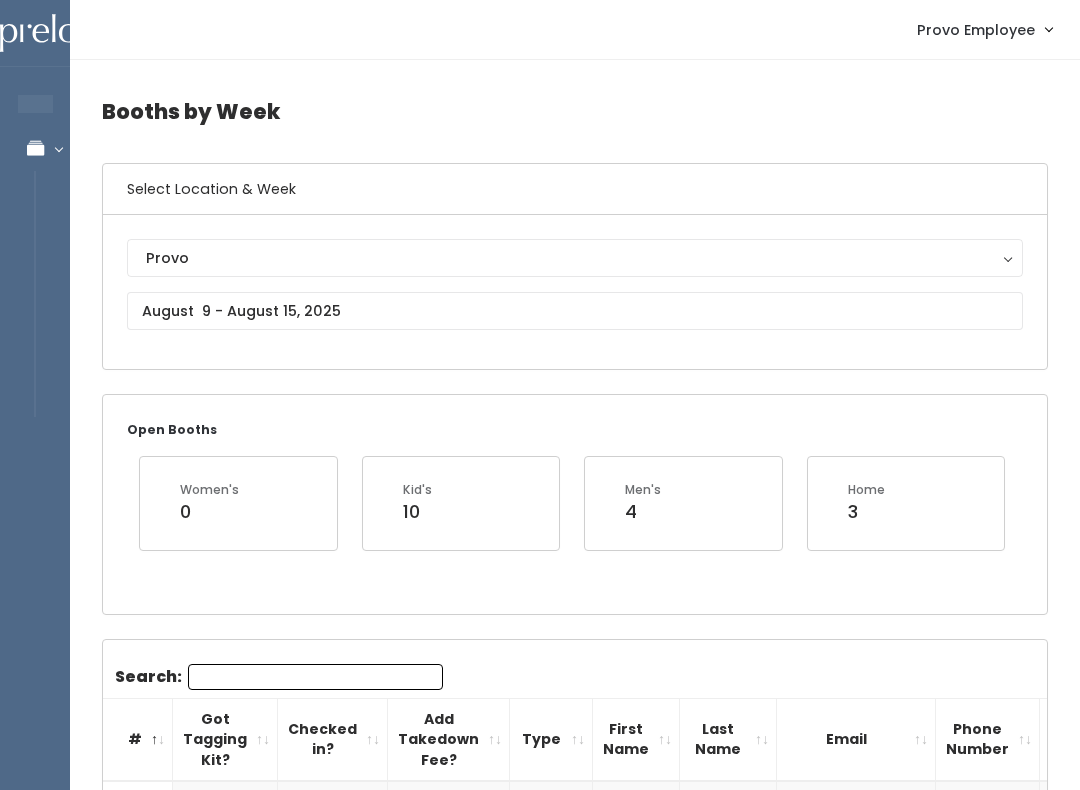 scroll, scrollTop: 0, scrollLeft: 0, axis: both 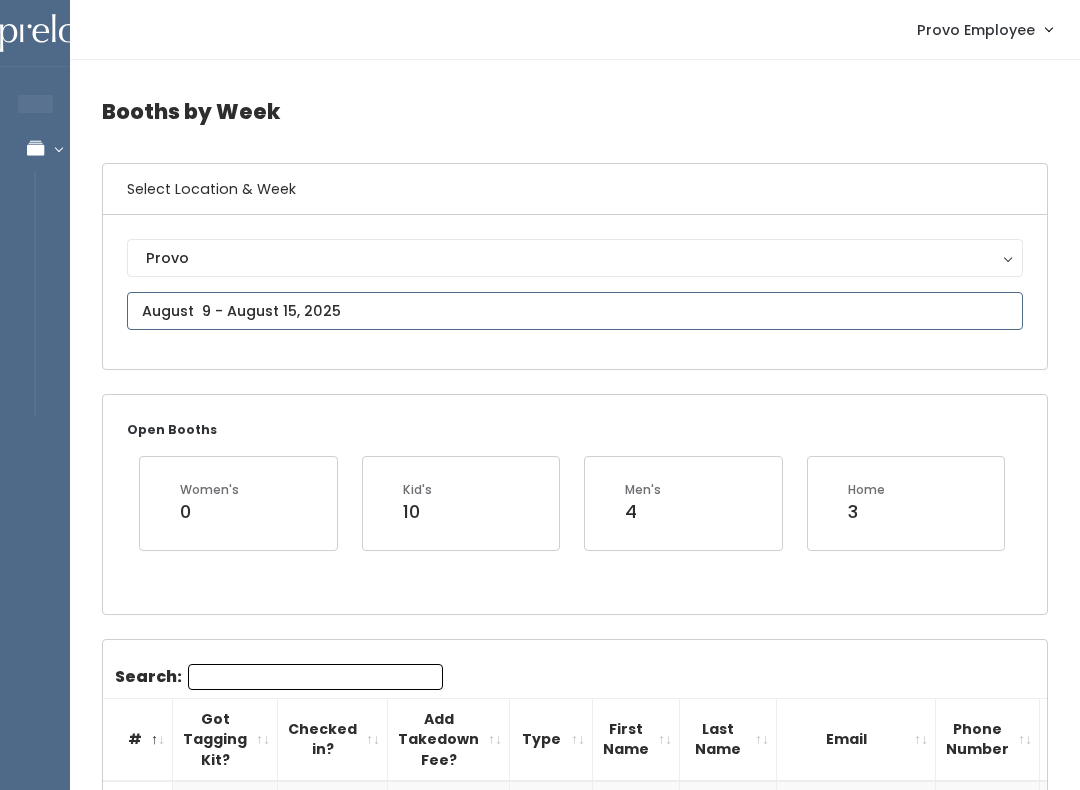 click on "EMPLOYEES
Manage Bookings
Booths by Week
All Bookings
Bookings with Booths
Booth Discounts
Seller Check-in
Provo Employee
Admin Home
My bookings
Account settings" at bounding box center (540, 1930) 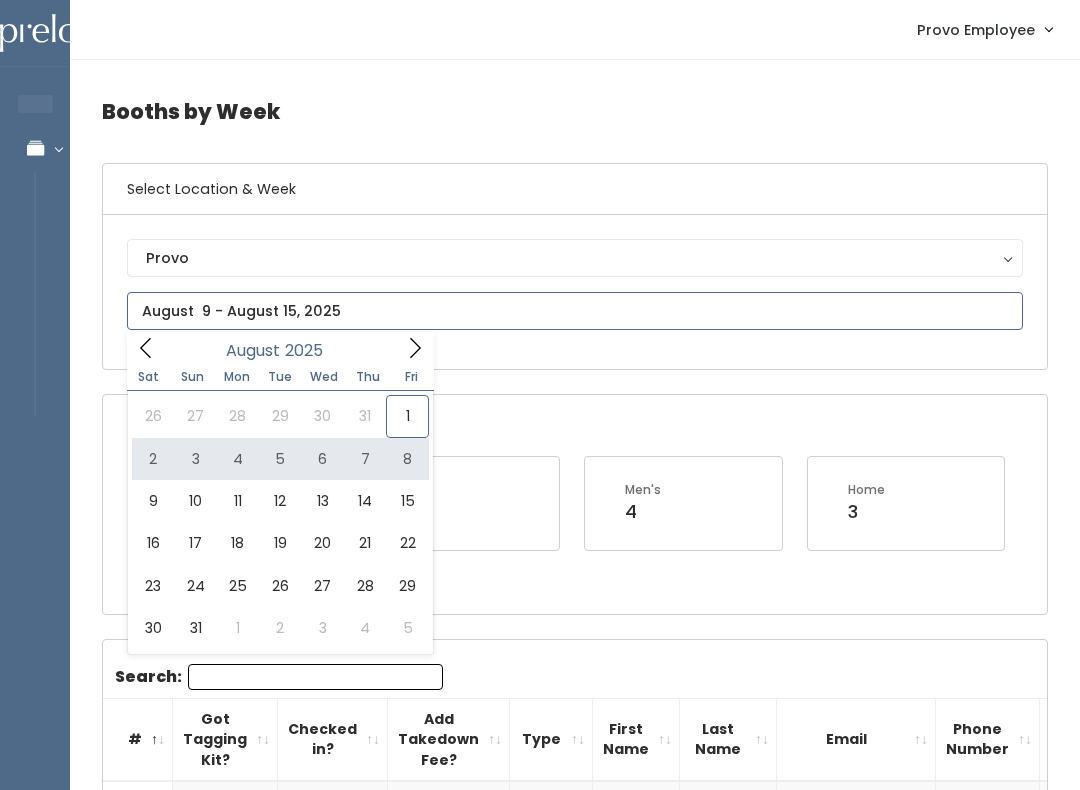 type on "August 2 to August 8" 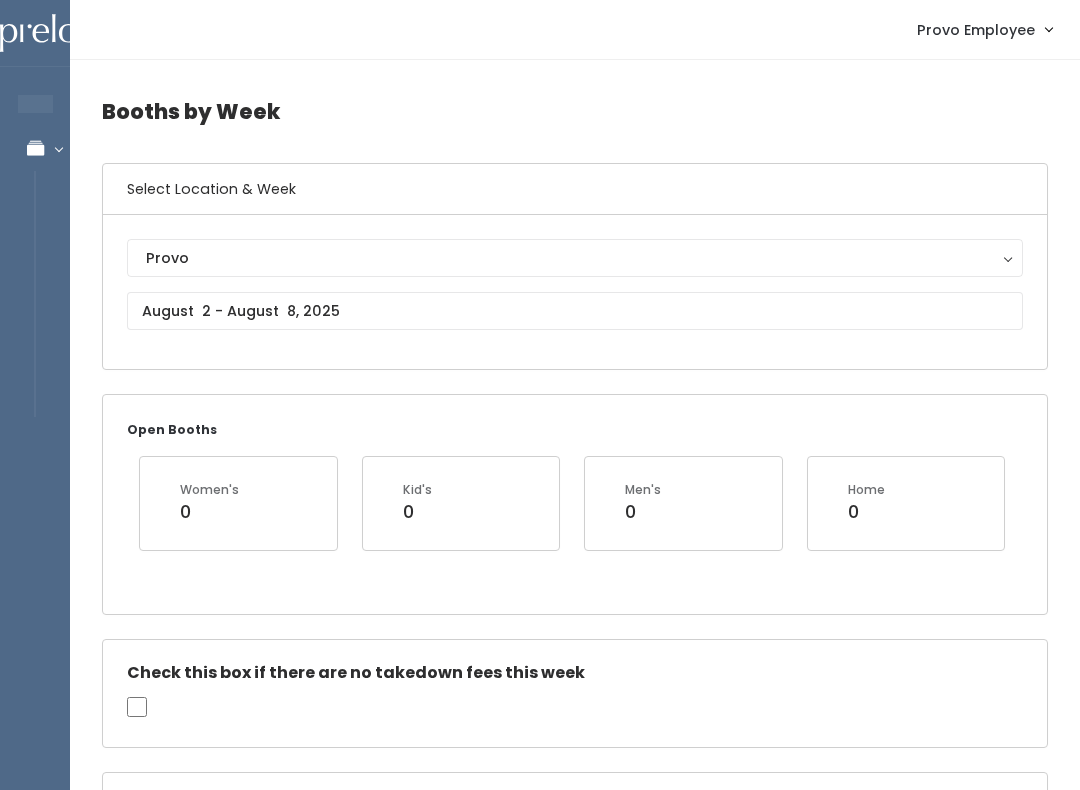 scroll, scrollTop: 0, scrollLeft: 0, axis: both 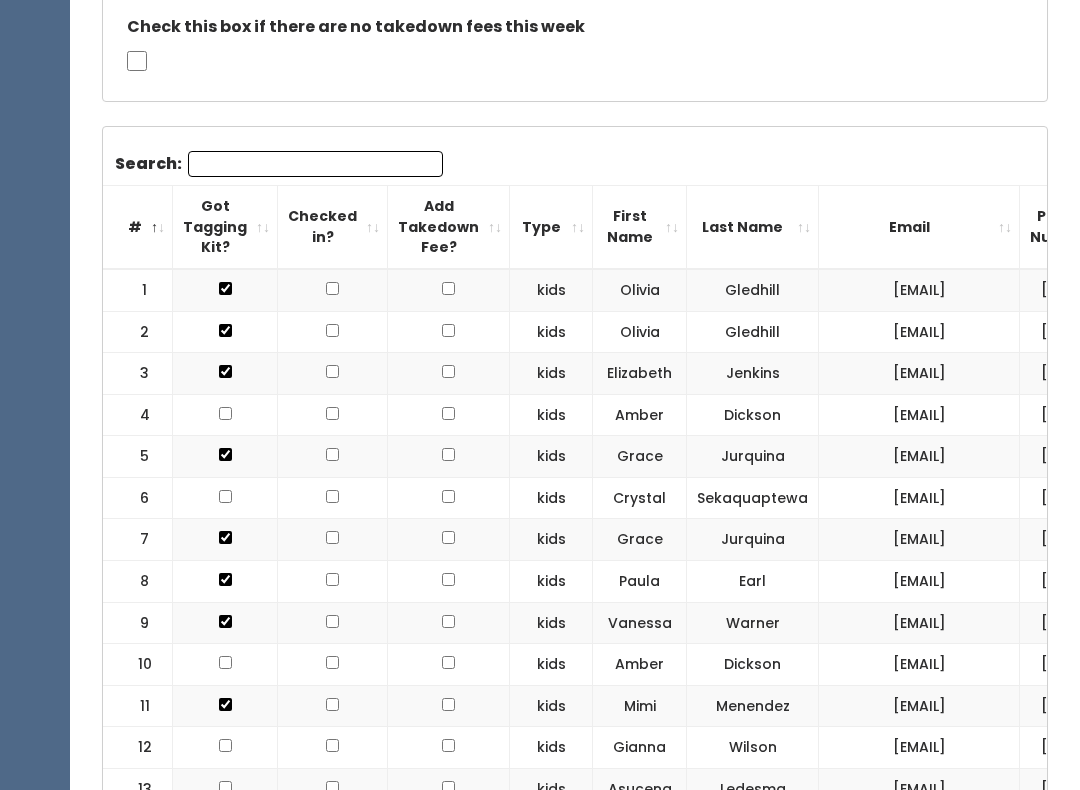click on "Search:
# Got Tagging Kit? Checked in? Add Takedown Fee? Type First Name Last Name Email Phone Number Venmo
1
kids
Olivia
Gledhill" at bounding box center [575, 1585] 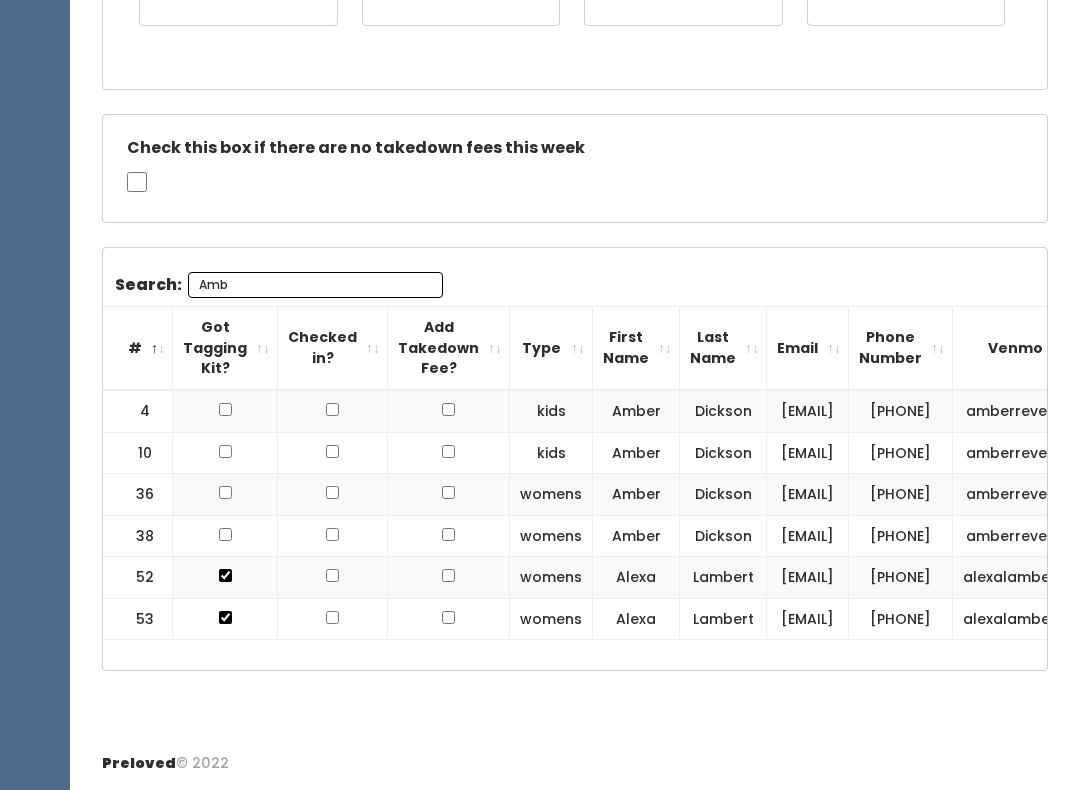 scroll, scrollTop: 636, scrollLeft: 0, axis: vertical 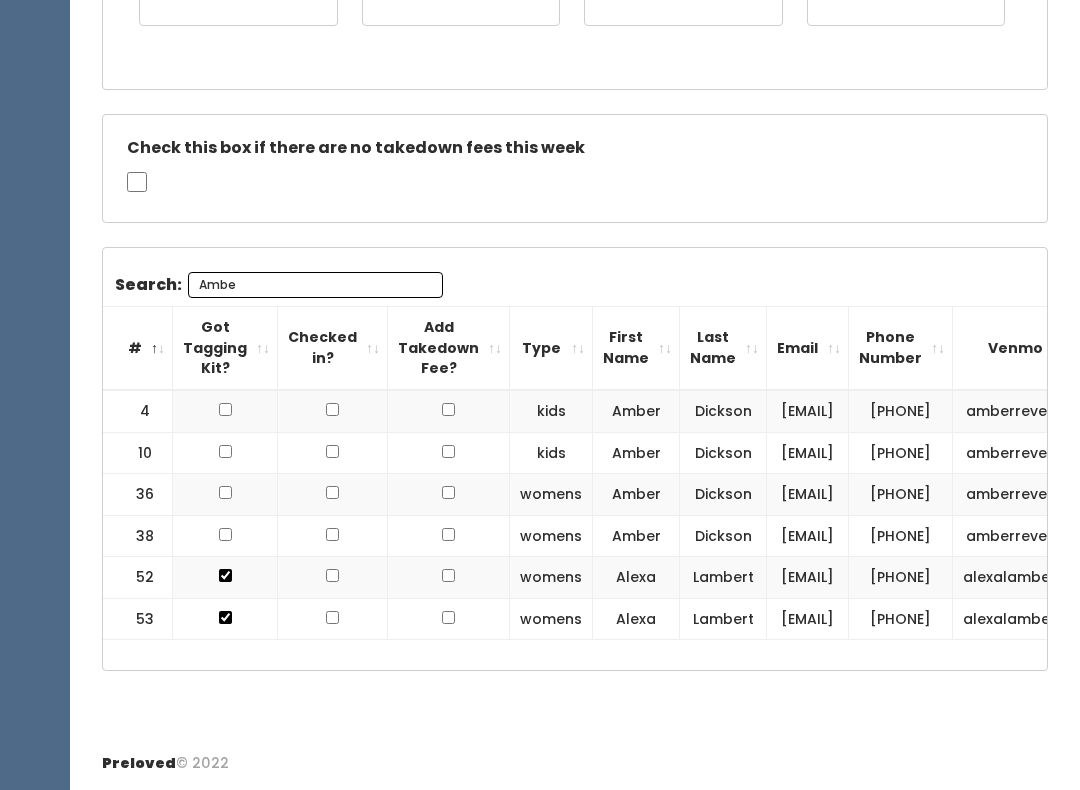 type on "Amber" 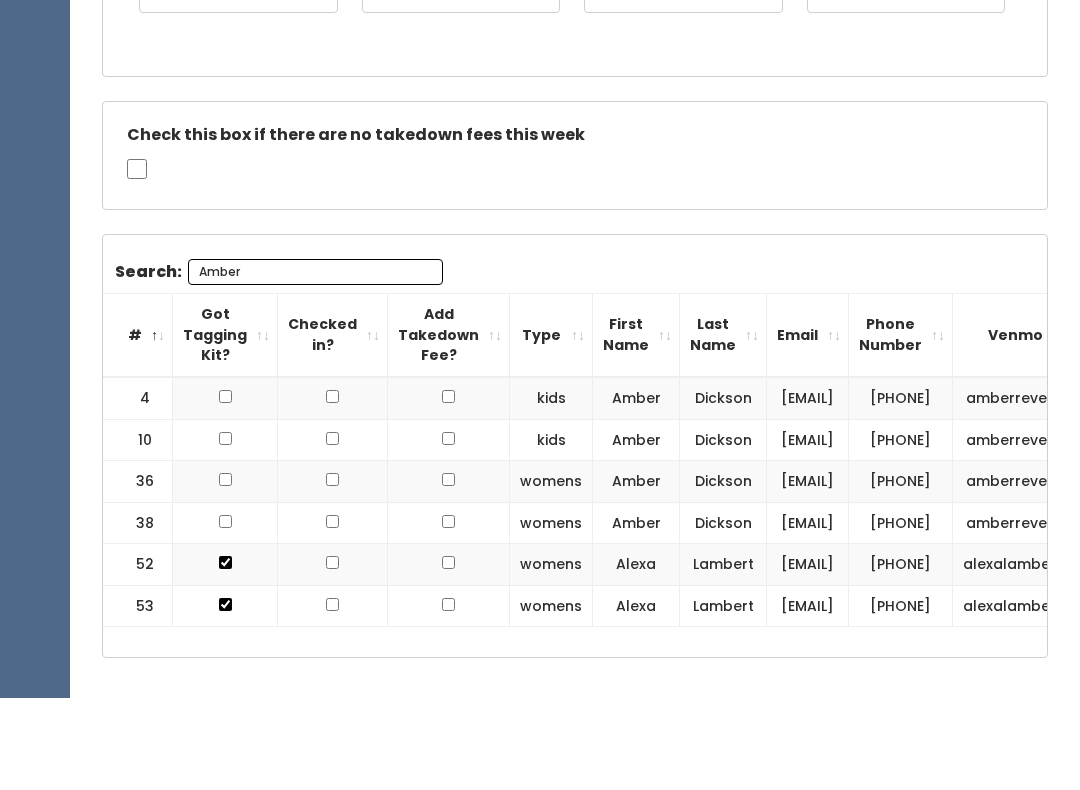 scroll, scrollTop: 446, scrollLeft: 0, axis: vertical 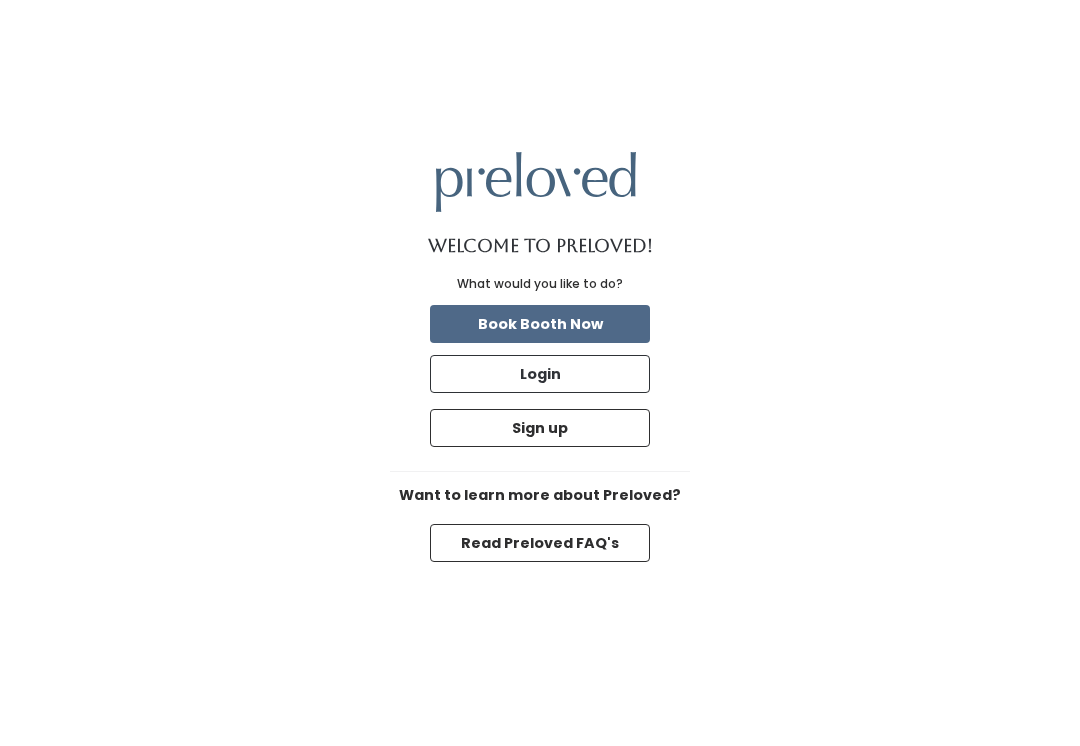click on "Login" at bounding box center [540, 374] 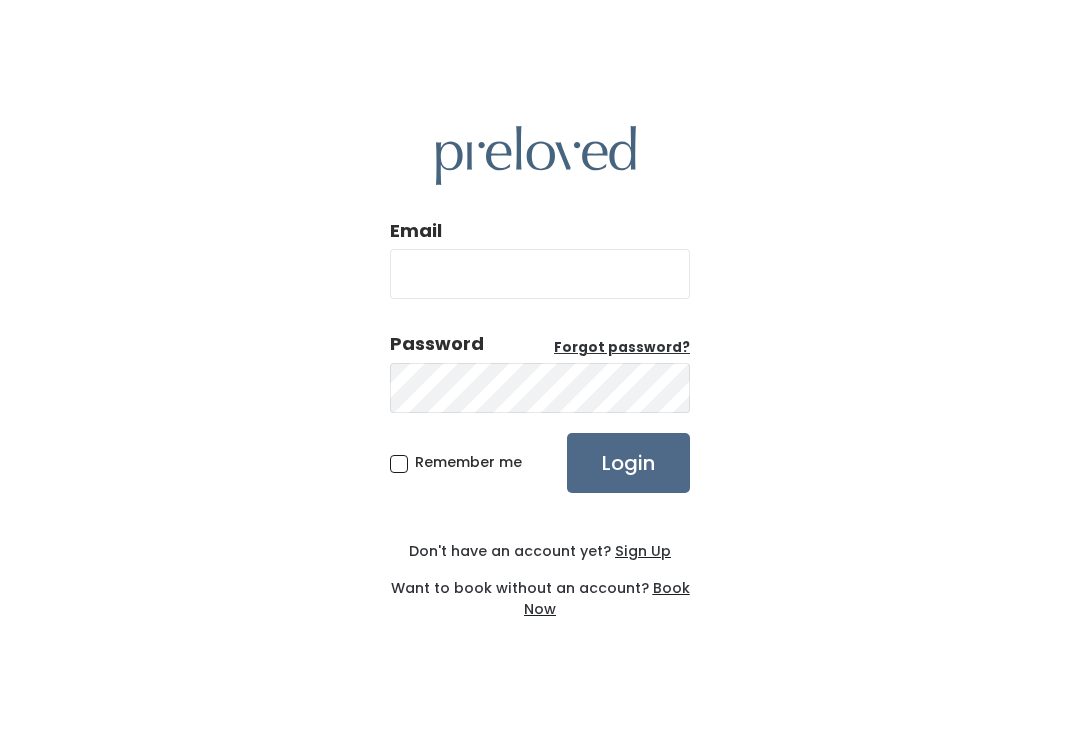 scroll, scrollTop: 0, scrollLeft: 0, axis: both 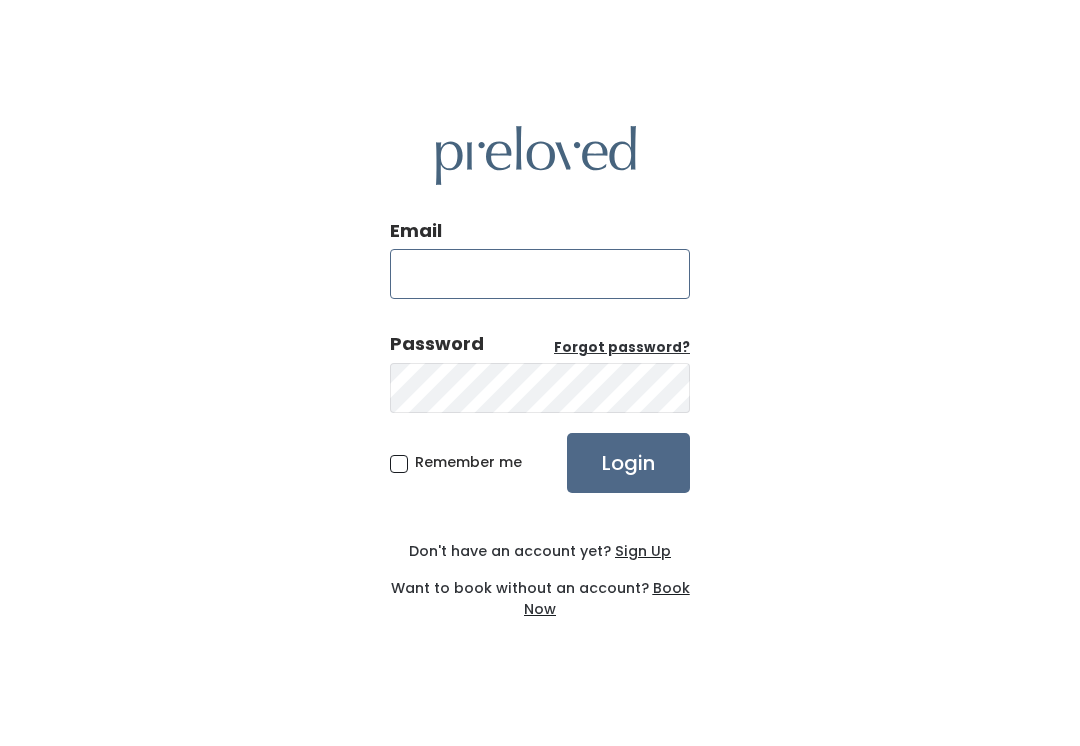 click on "Email" at bounding box center [540, 274] 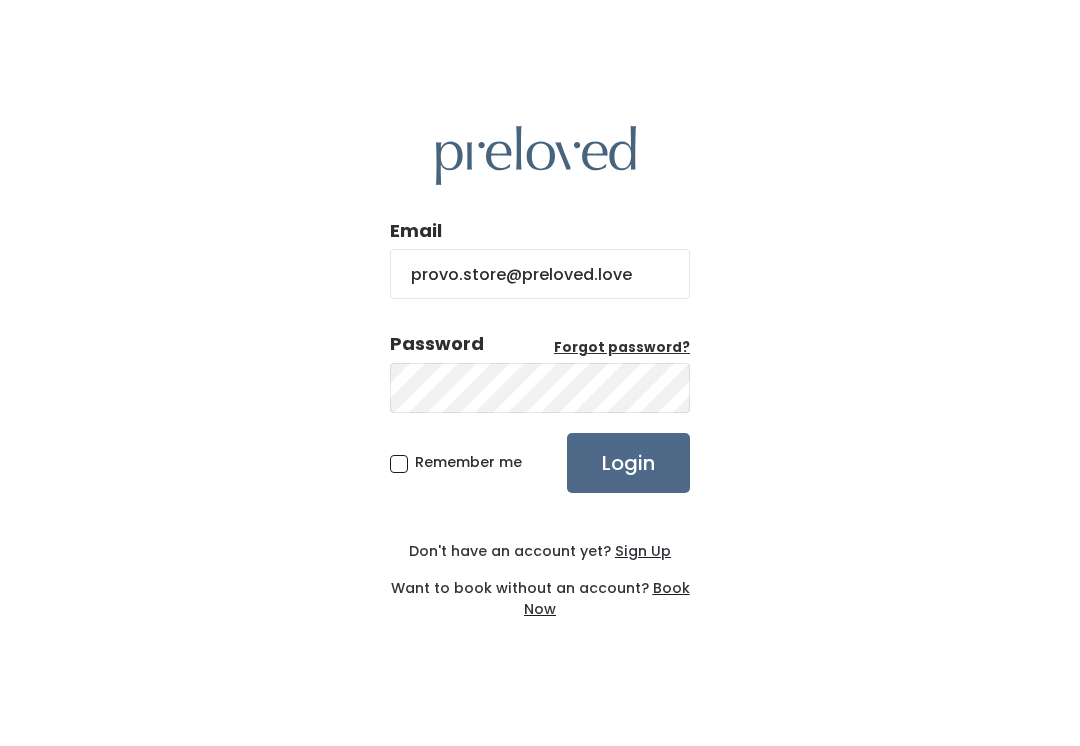click on "Login" at bounding box center [628, 463] 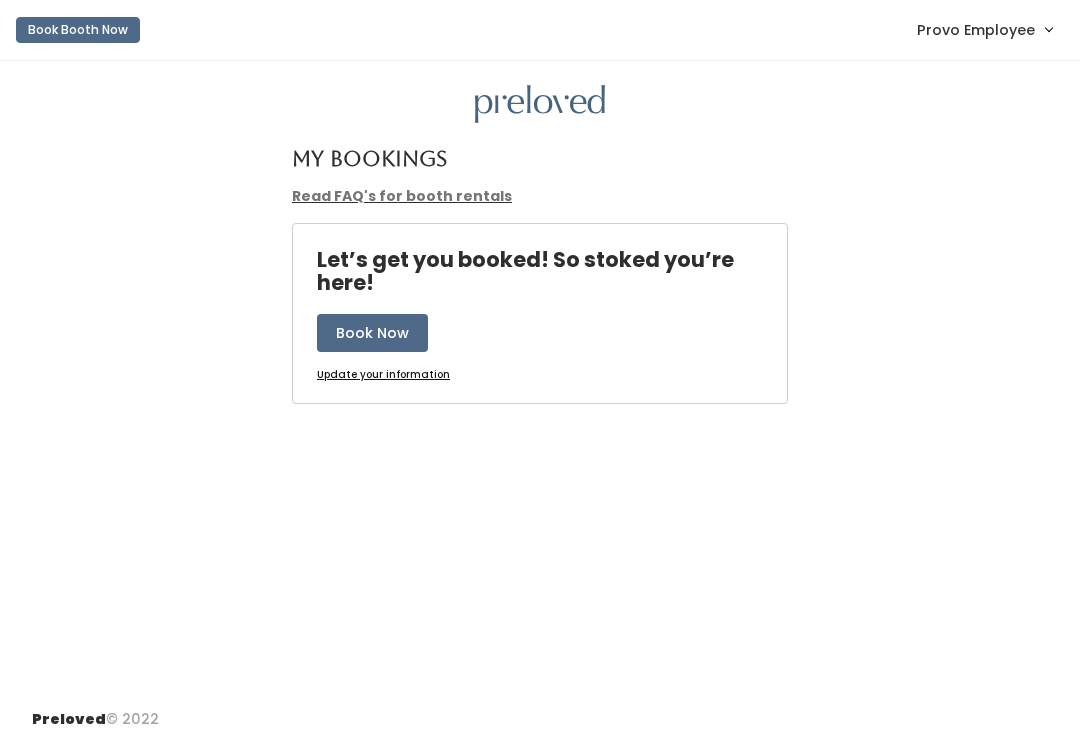 scroll, scrollTop: 0, scrollLeft: 0, axis: both 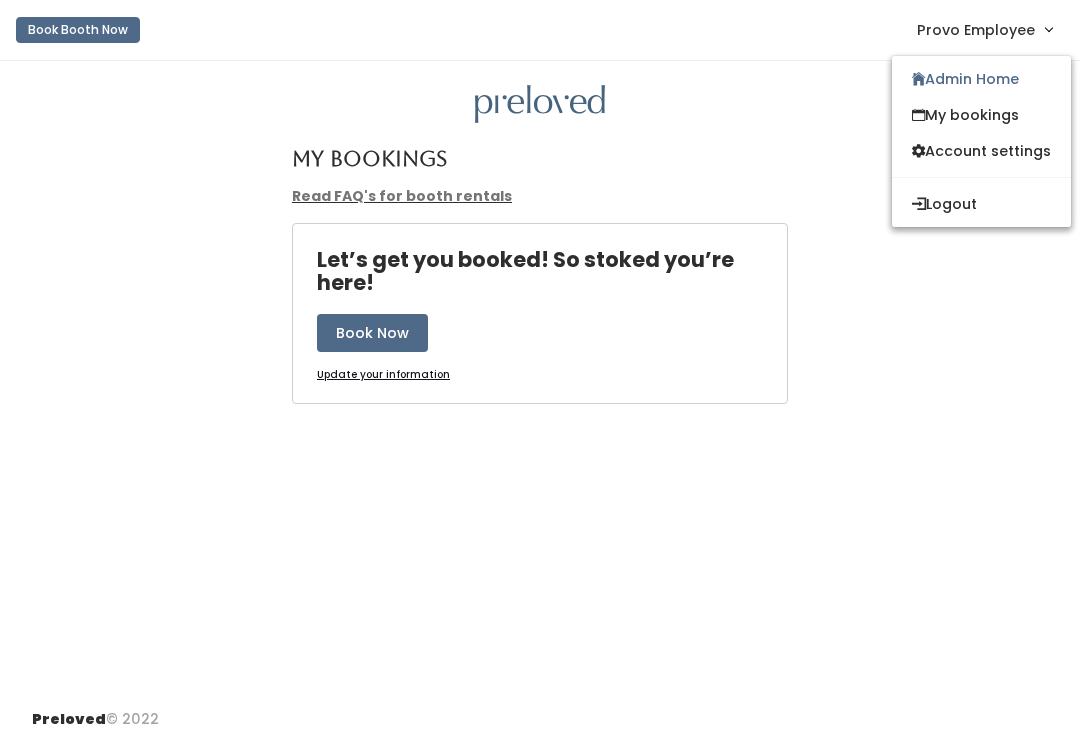 click on "My bookings" at bounding box center (981, 115) 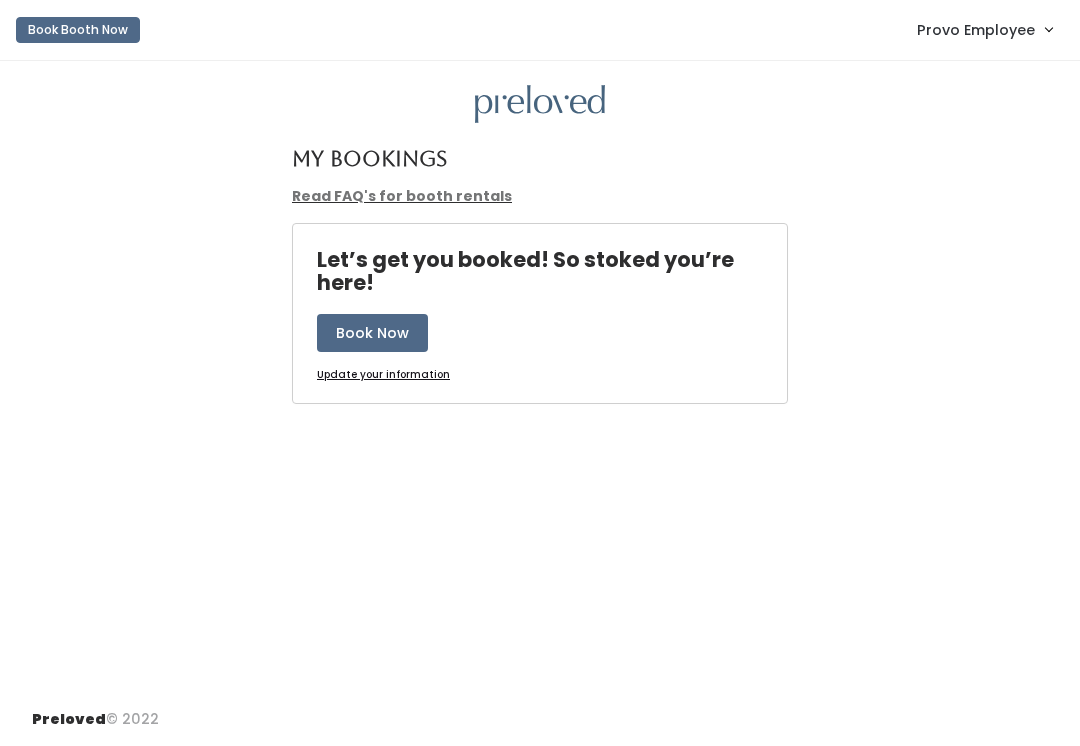 scroll, scrollTop: 0, scrollLeft: 0, axis: both 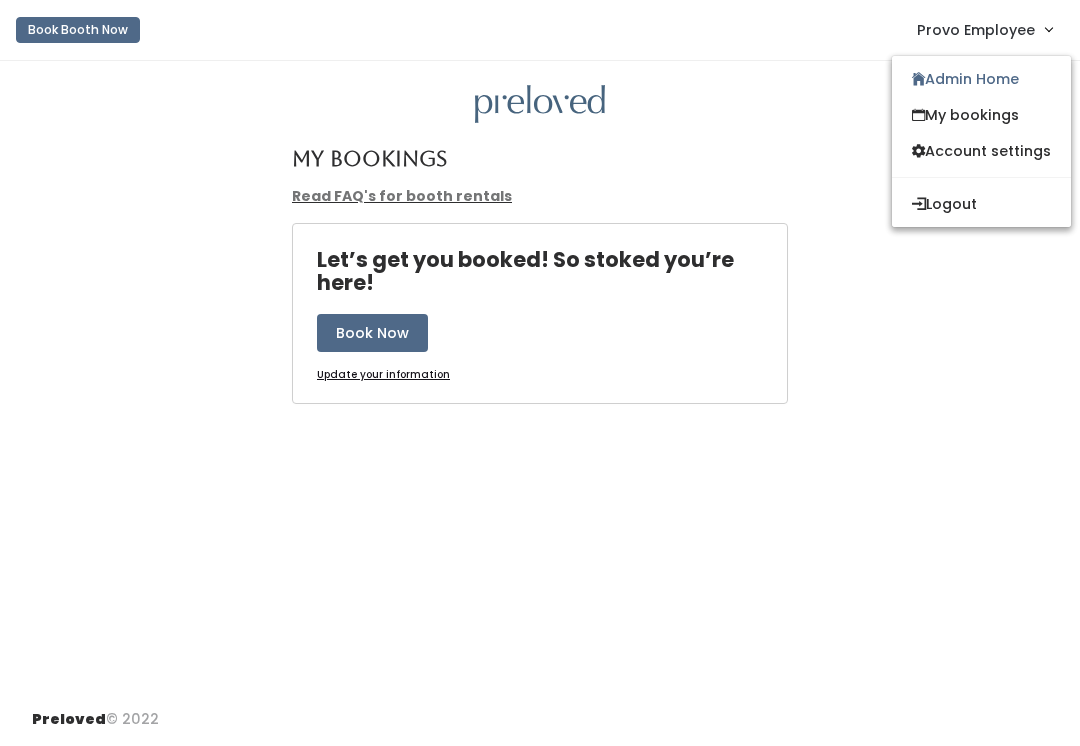 click on "Admin Home" at bounding box center (981, 79) 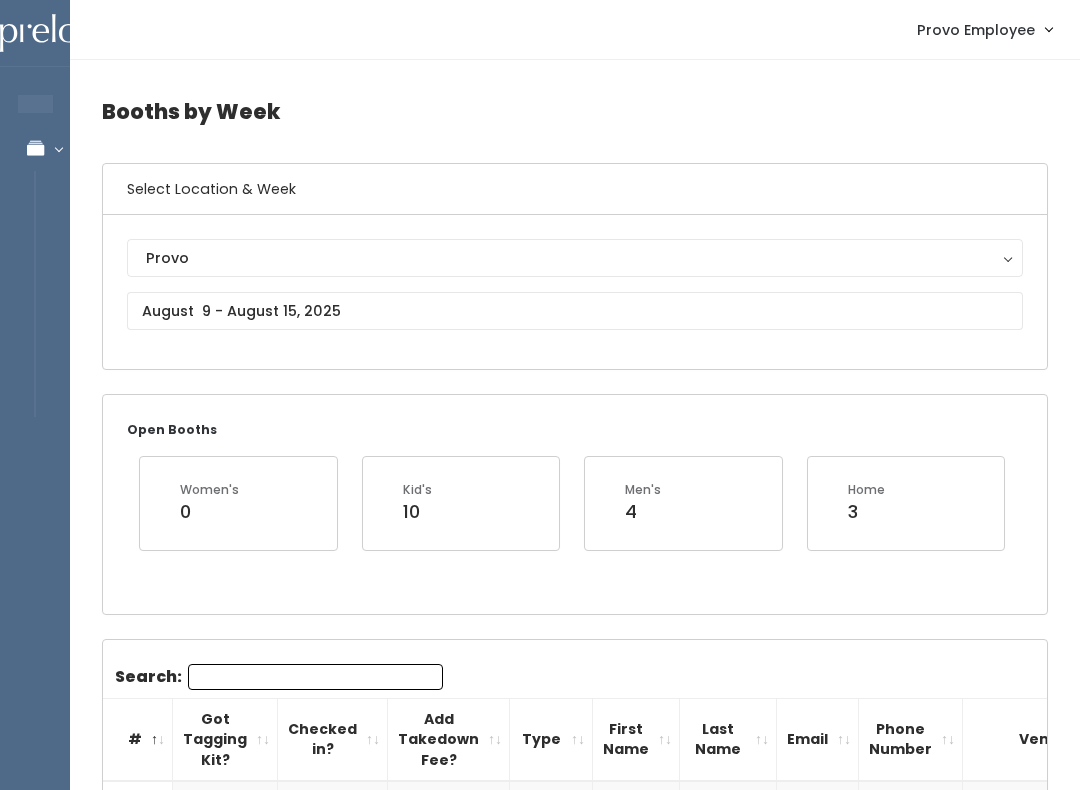scroll, scrollTop: 0, scrollLeft: 0, axis: both 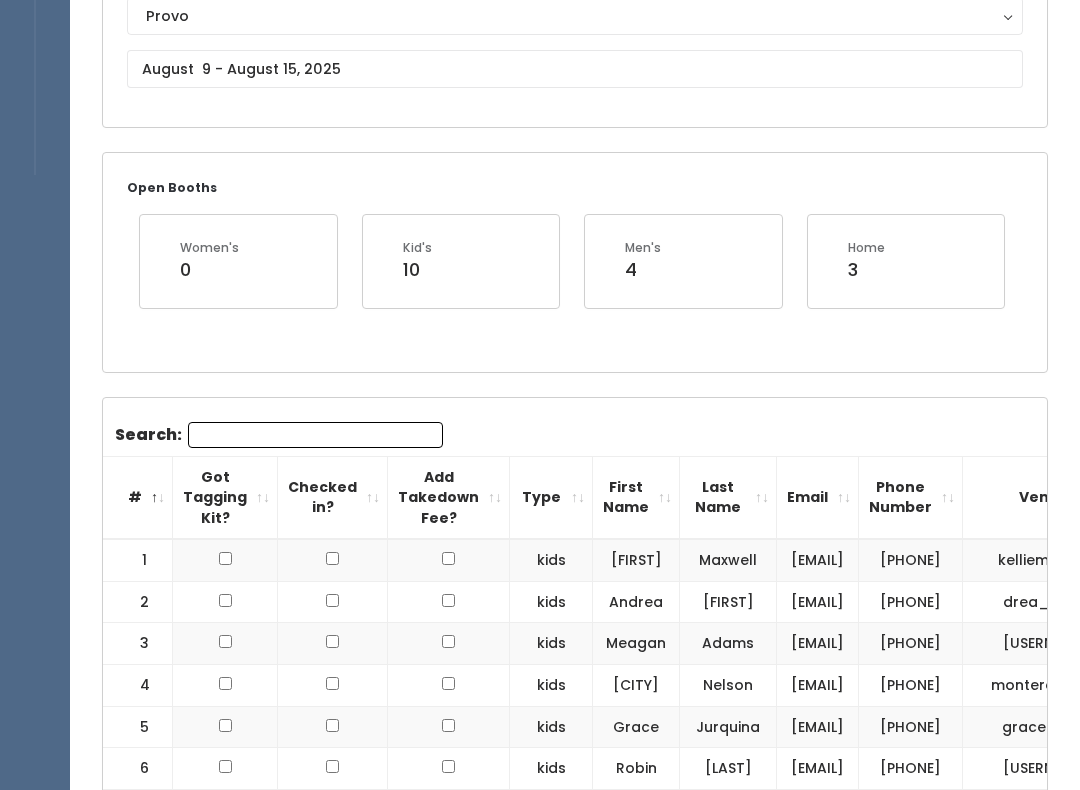 click on "Search:" at bounding box center [315, 436] 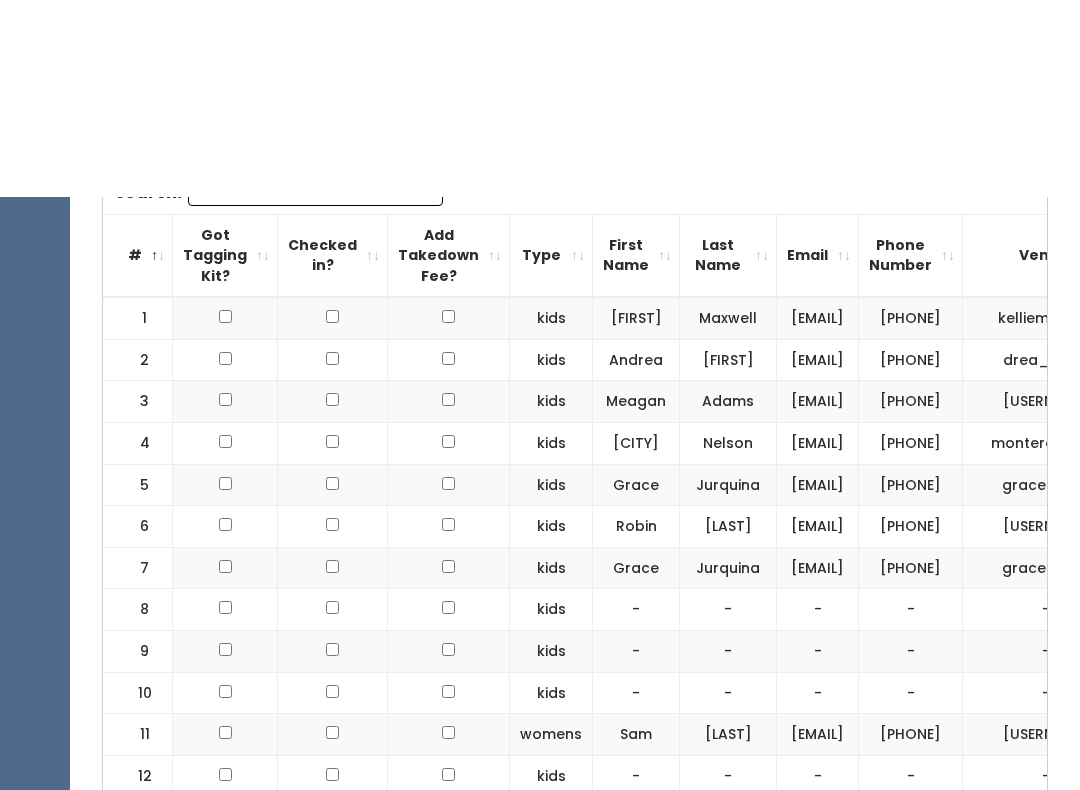 scroll, scrollTop: 691, scrollLeft: 0, axis: vertical 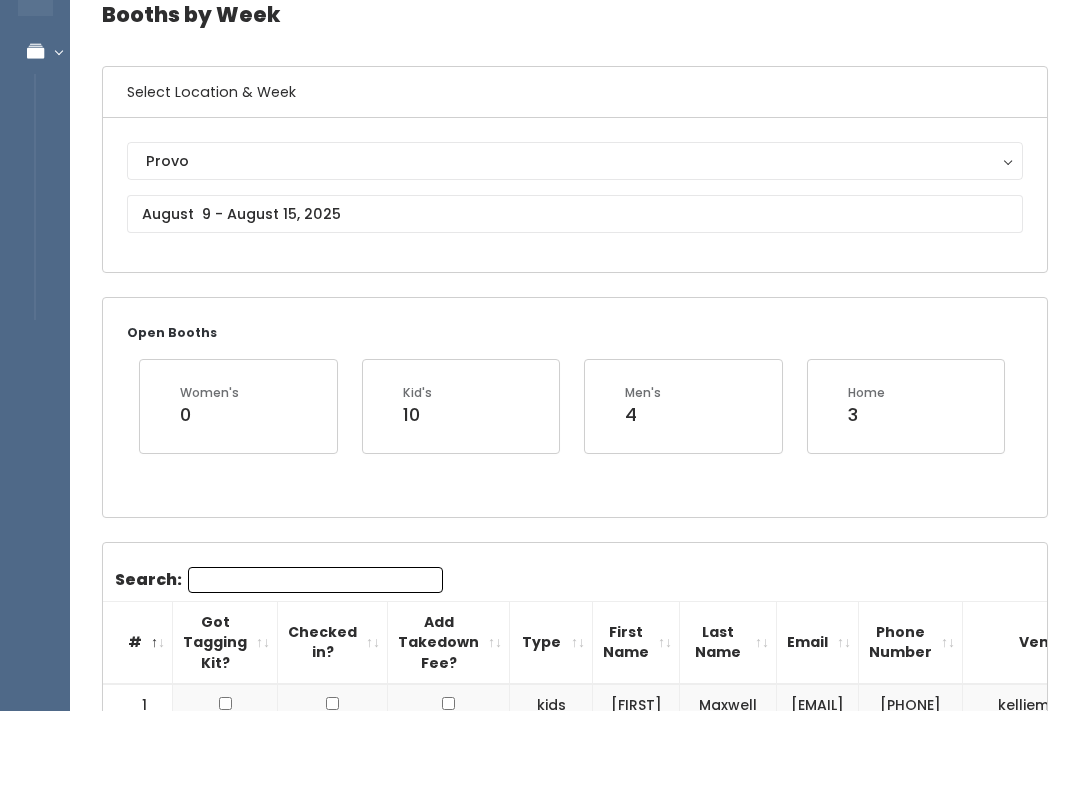 click on "Provo" at bounding box center [575, 240] 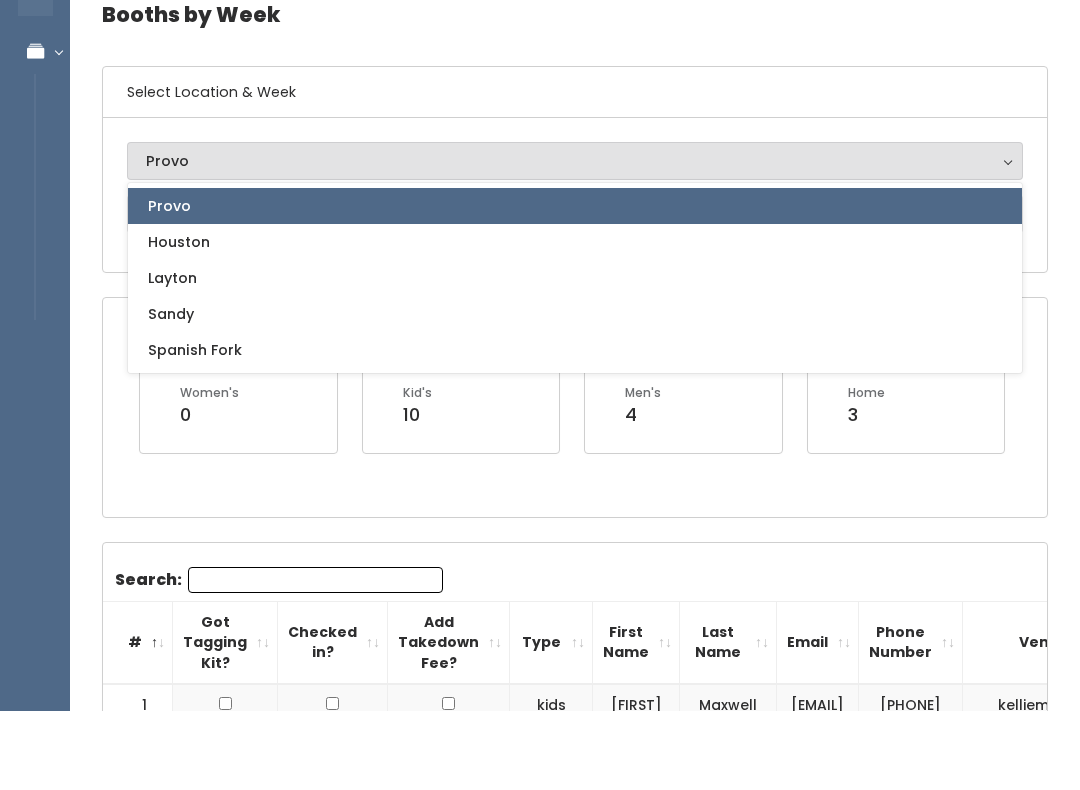 scroll, scrollTop: 97, scrollLeft: 0, axis: vertical 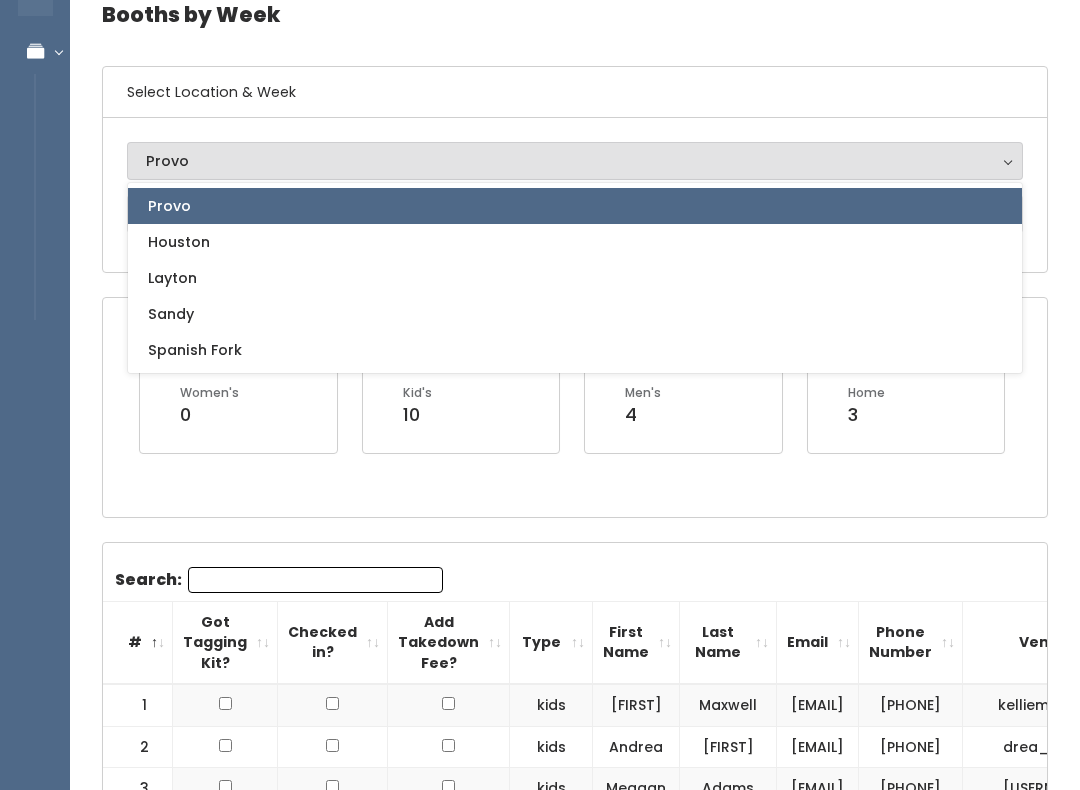 click on "Select Location & Week" at bounding box center [575, 92] 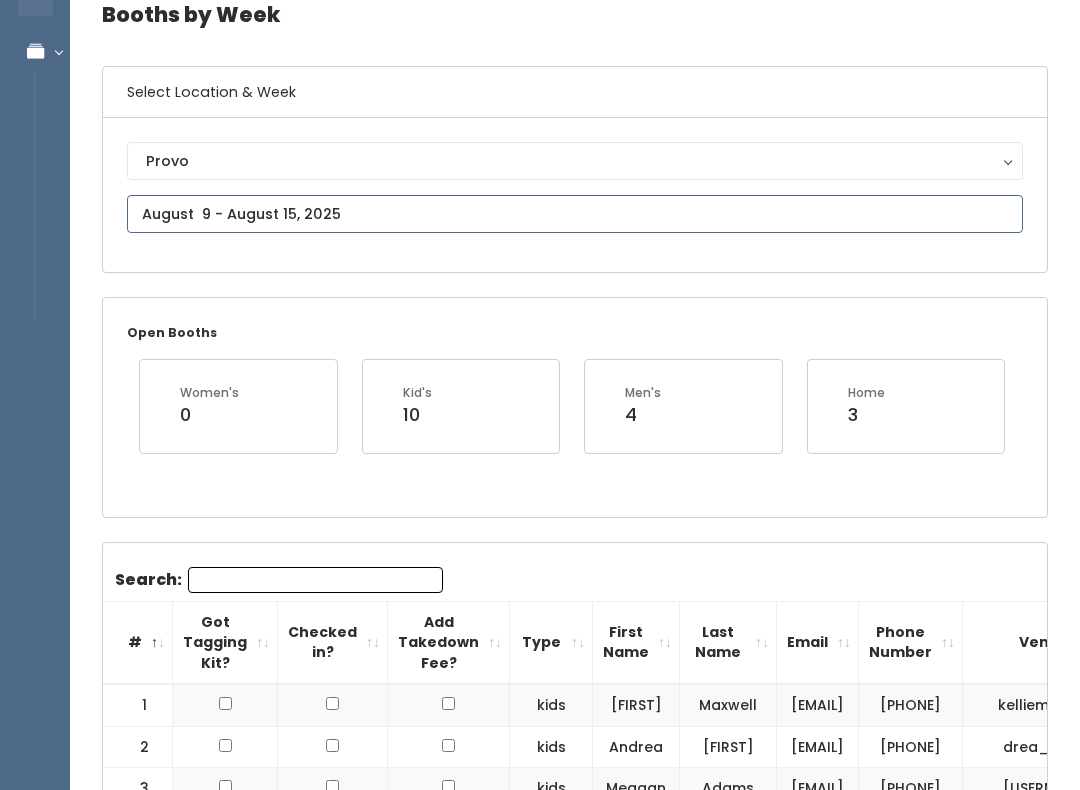click at bounding box center (575, 214) 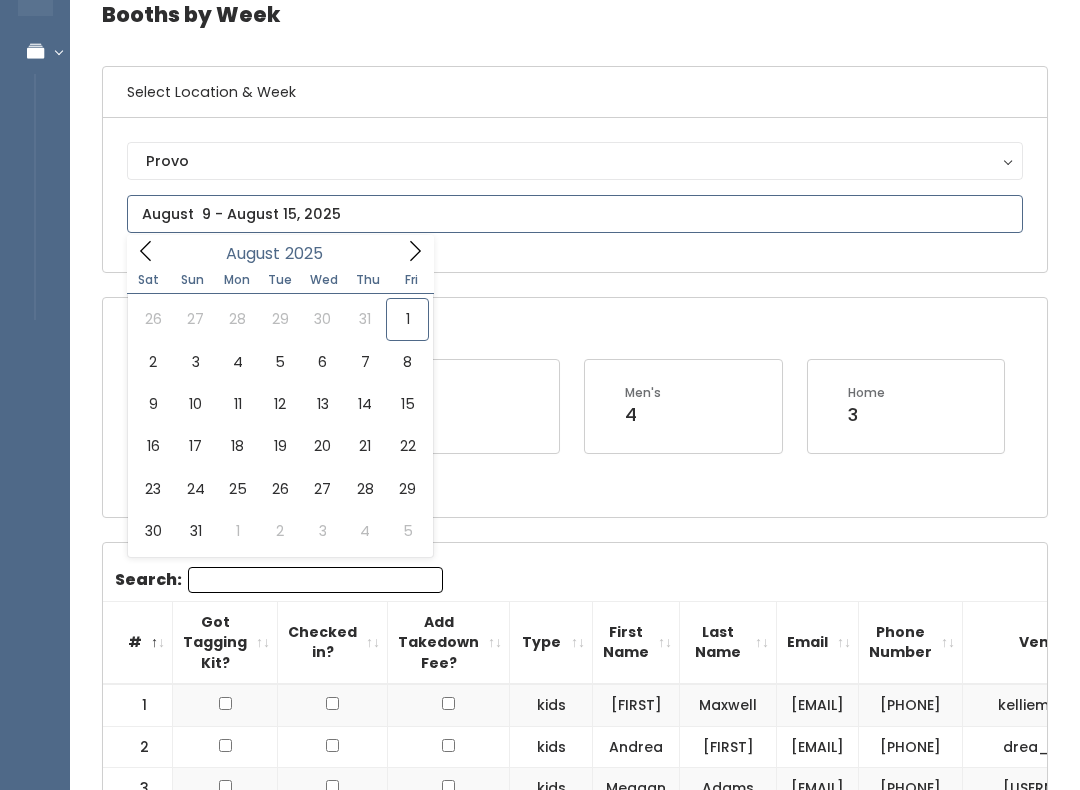 type on "July 26 to August 1" 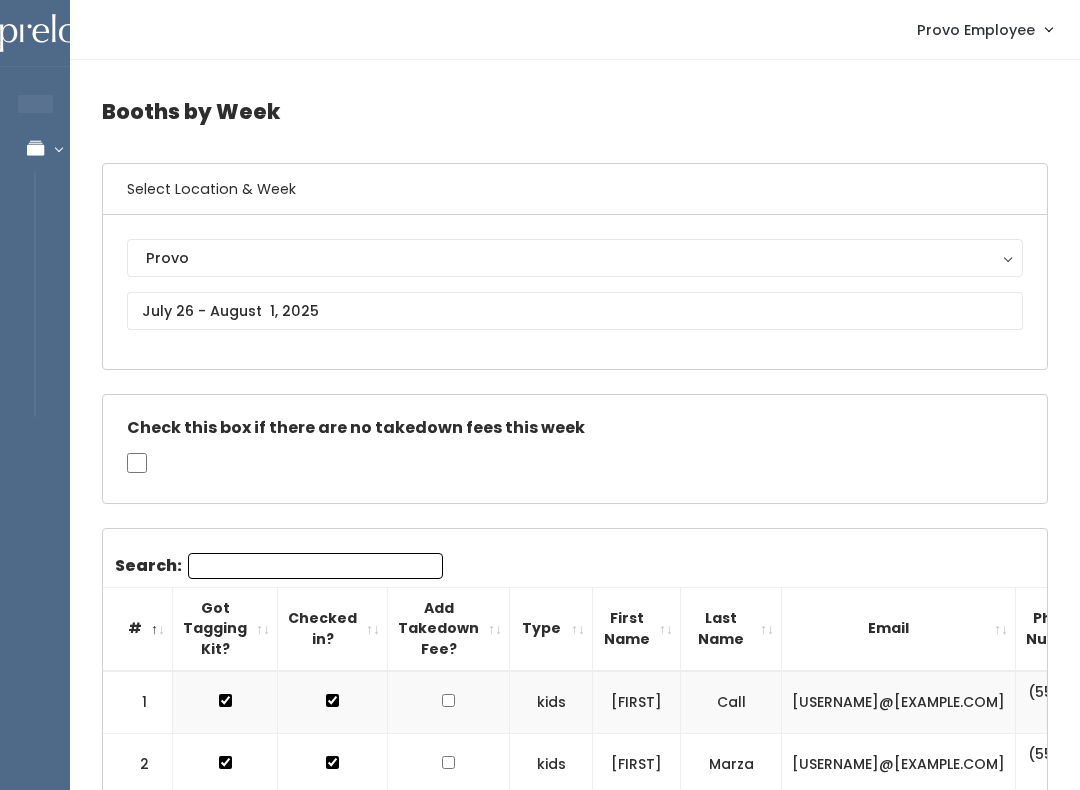 scroll, scrollTop: 0, scrollLeft: 0, axis: both 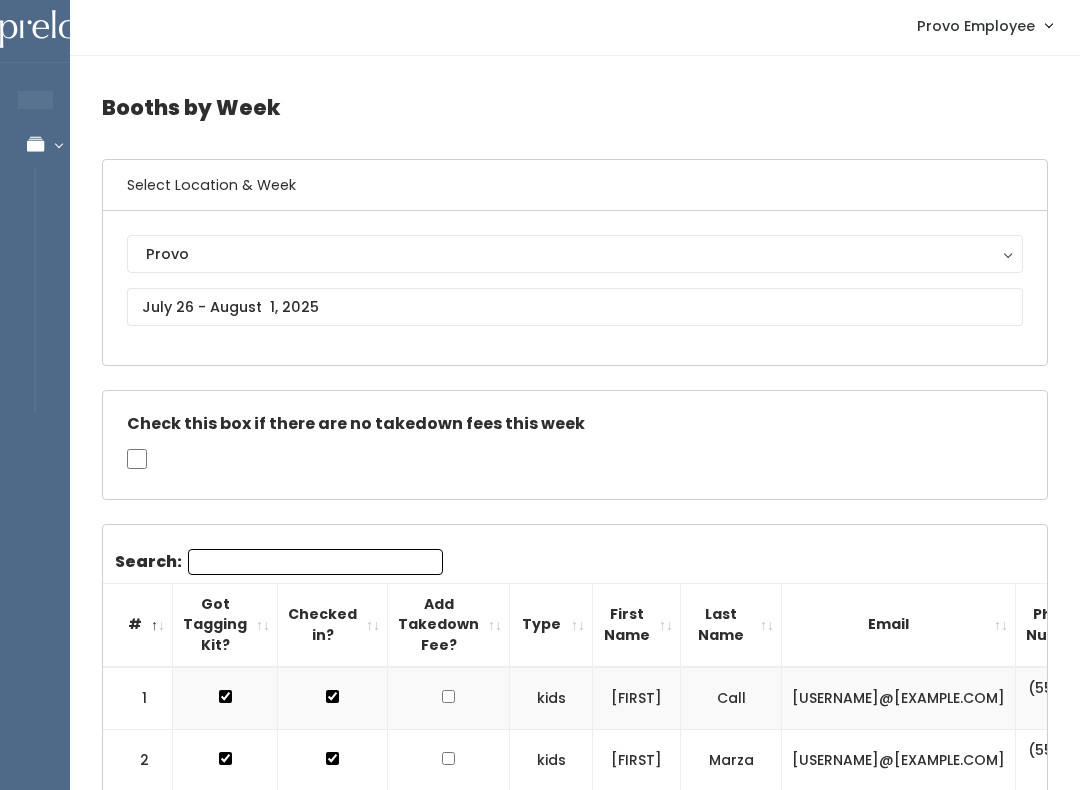 click on "Search:
# Got Tagging Kit? Checked in? Add Takedown Fee? Type [FIRST] [LAST] [EMAIL] [PHONE] Venmo
1
[LAST]
Call [PHONE]" at bounding box center [575, 2611] 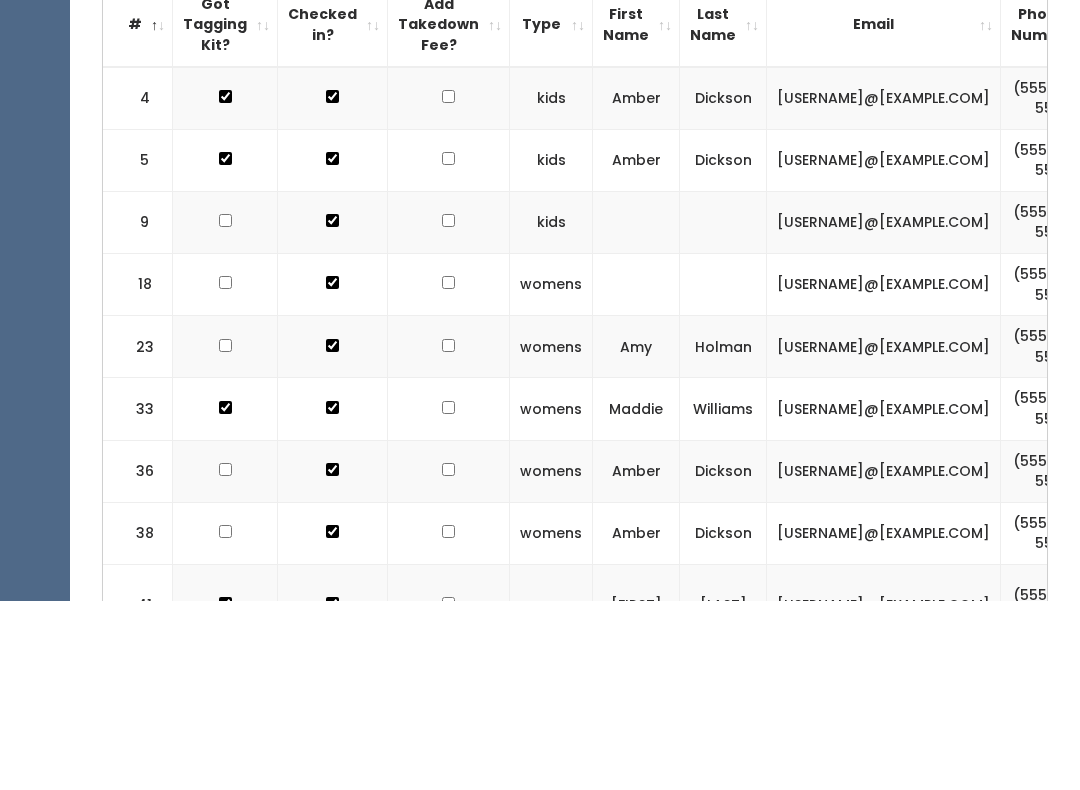 scroll, scrollTop: 415, scrollLeft: 0, axis: vertical 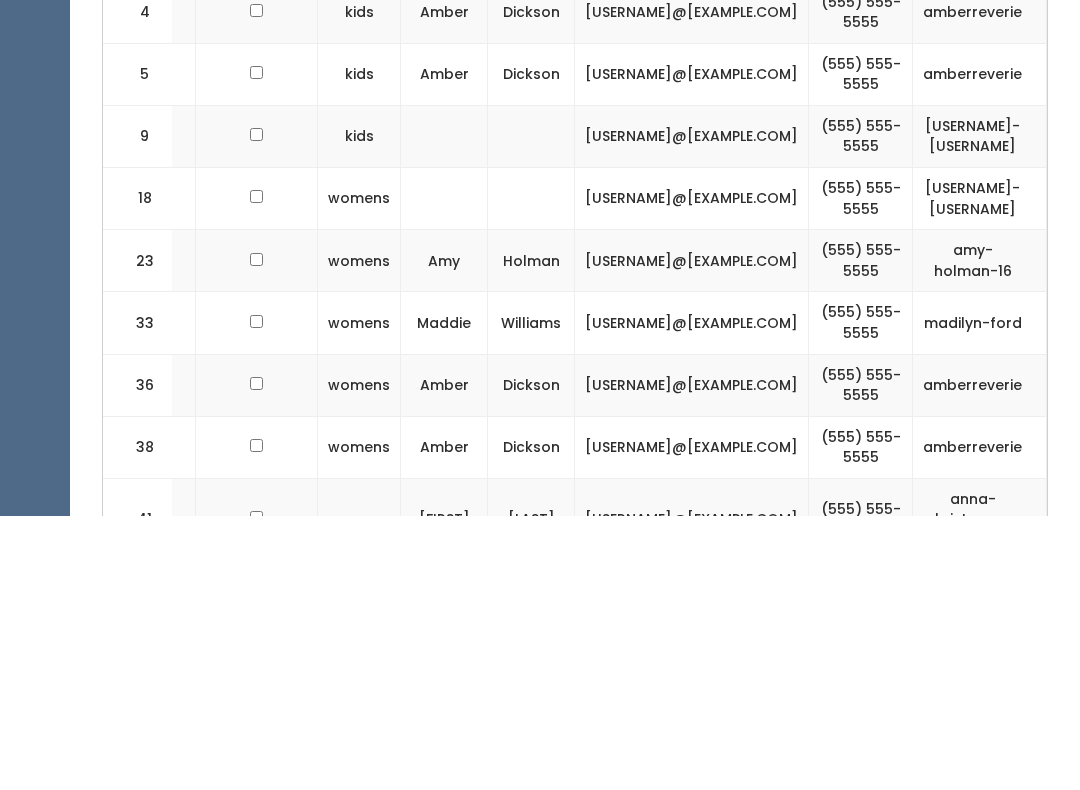 type on "A" 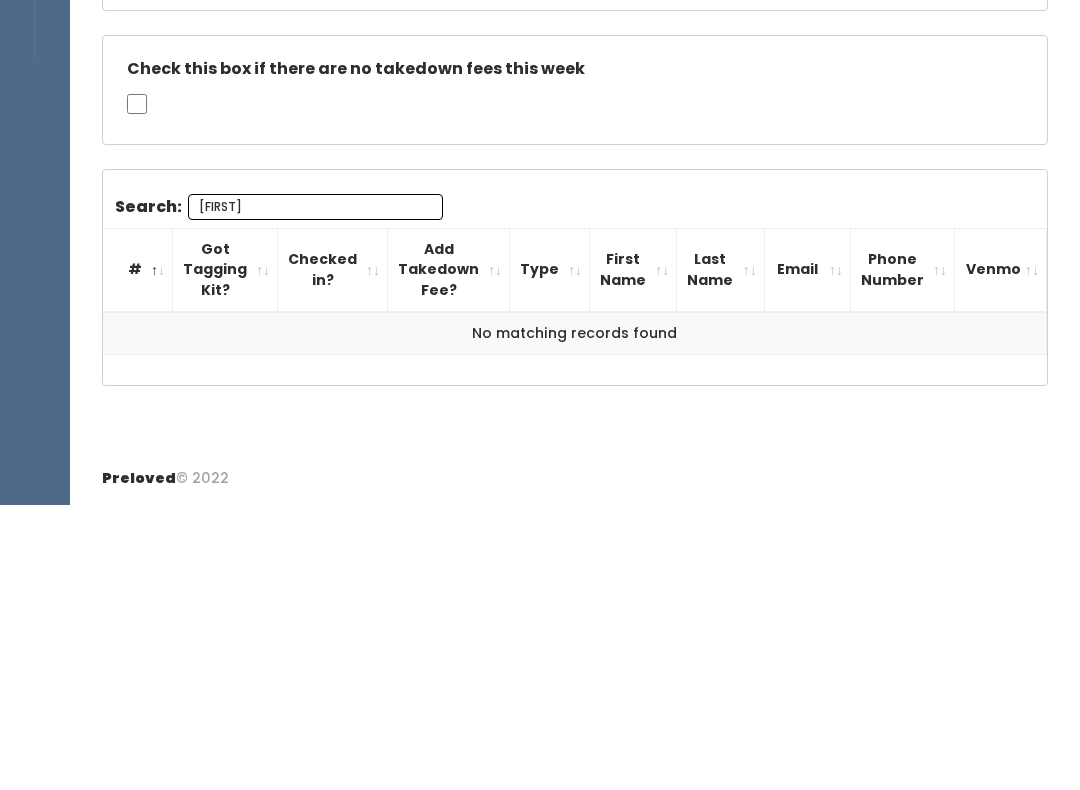 scroll, scrollTop: 69, scrollLeft: 0, axis: vertical 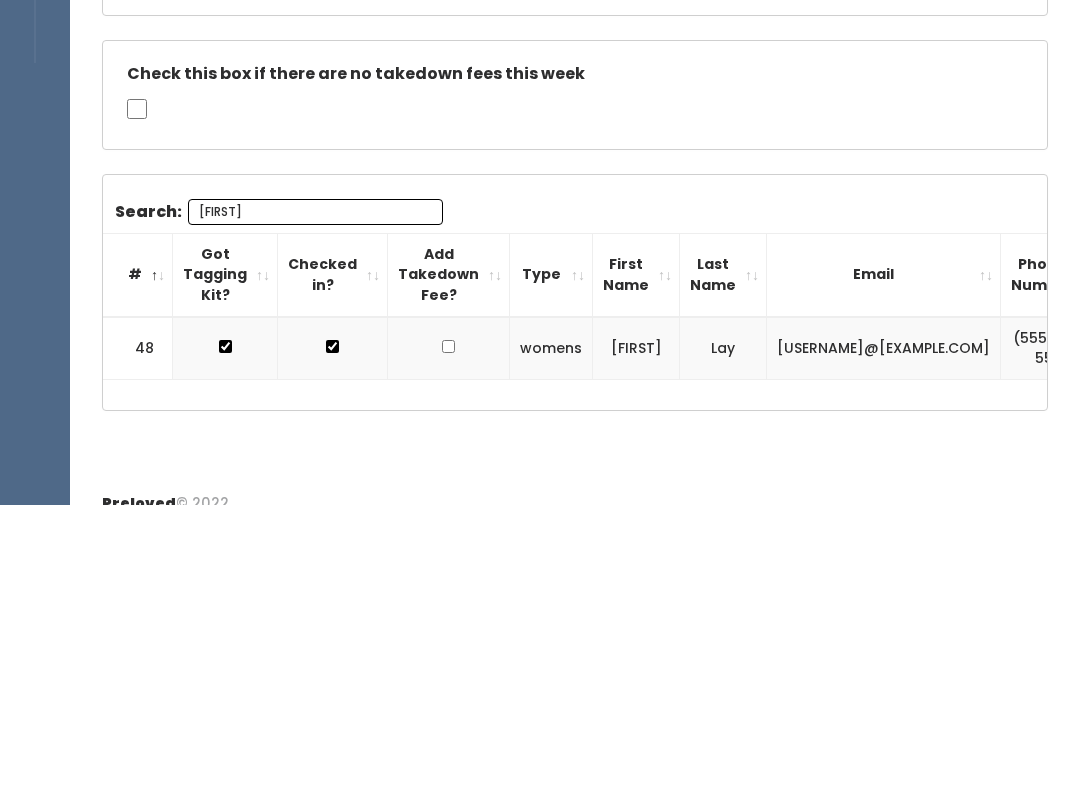 type on "K" 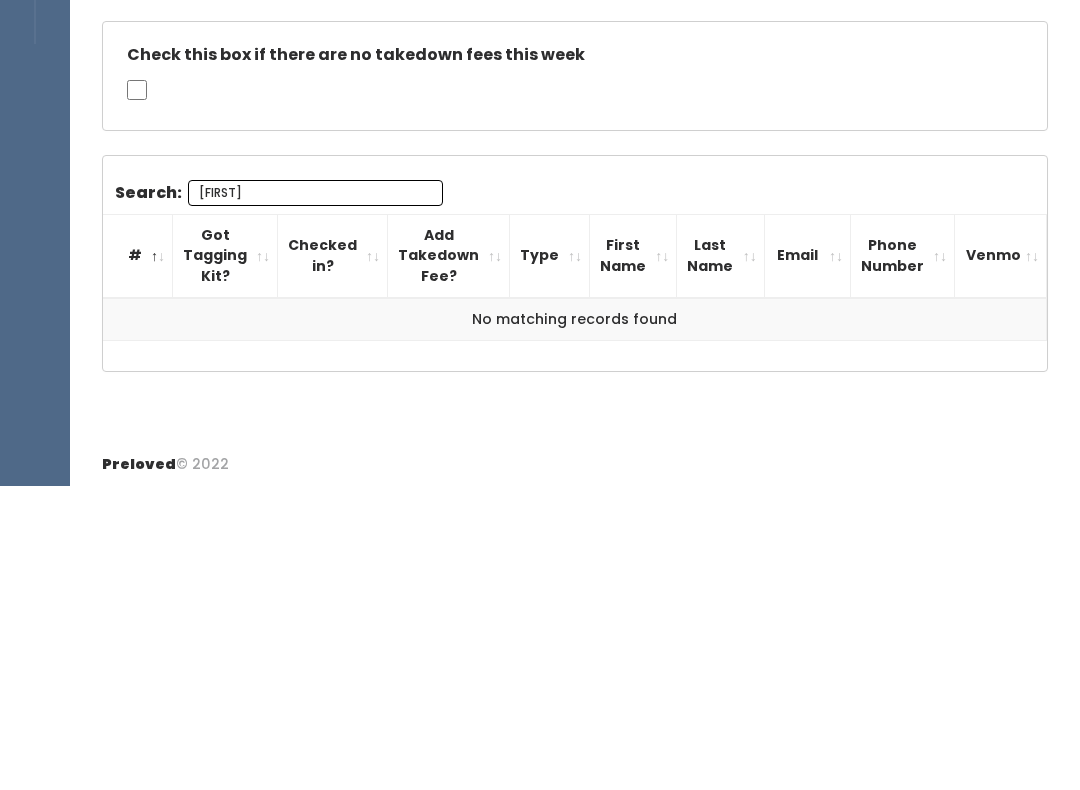 type on "G" 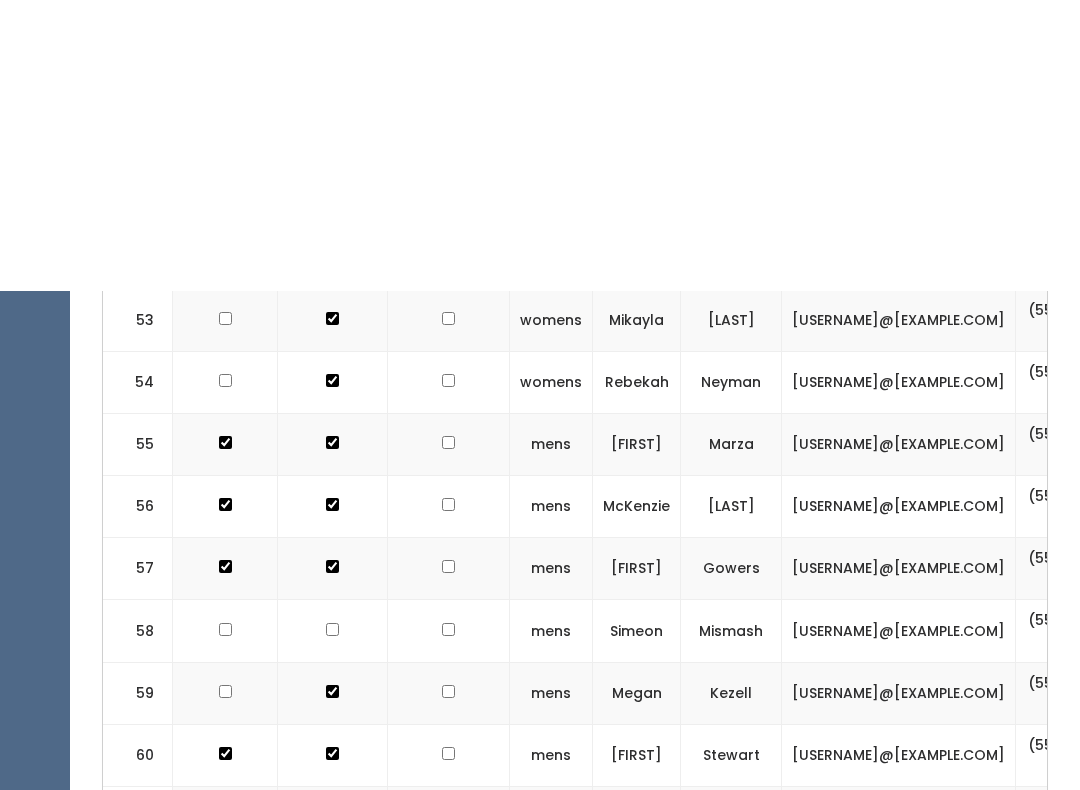 scroll, scrollTop: 3871, scrollLeft: 0, axis: vertical 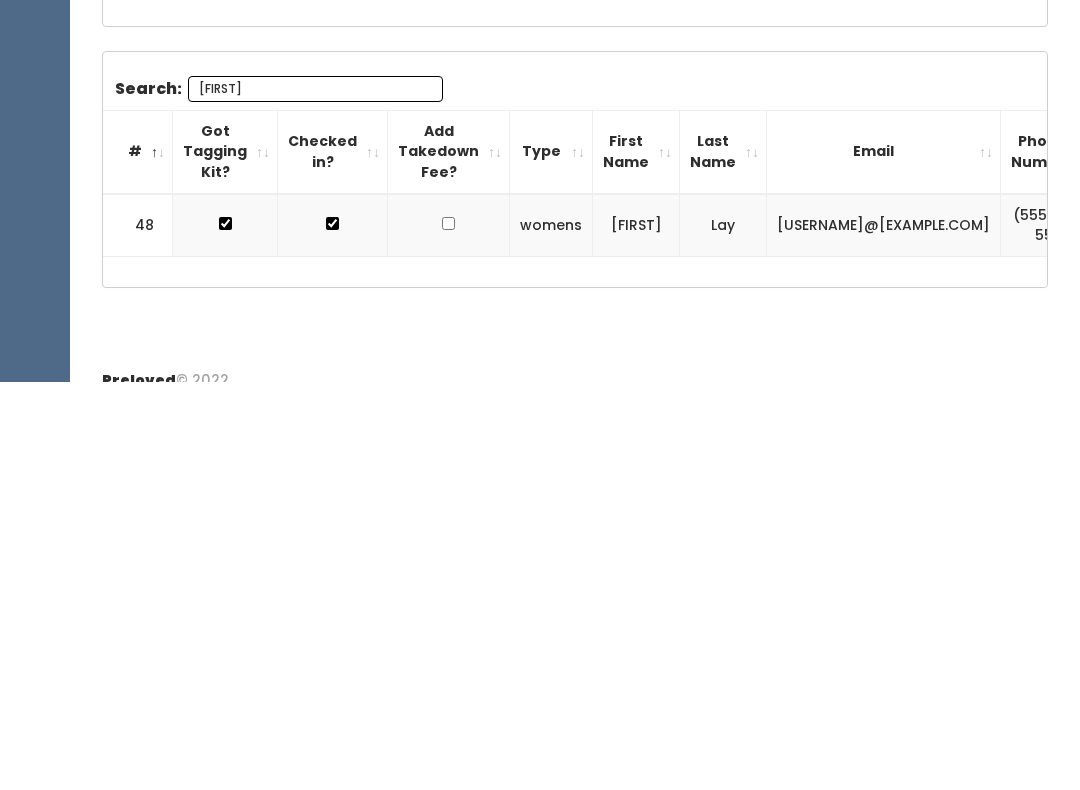 type on "K" 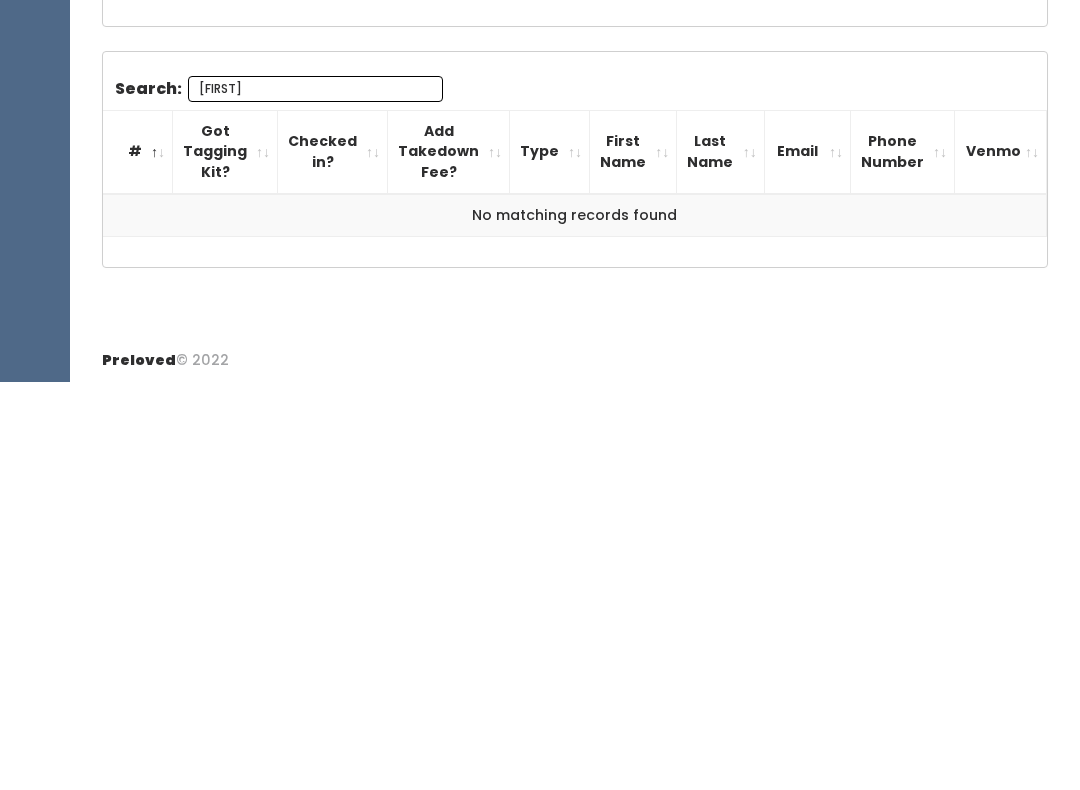 type on "G" 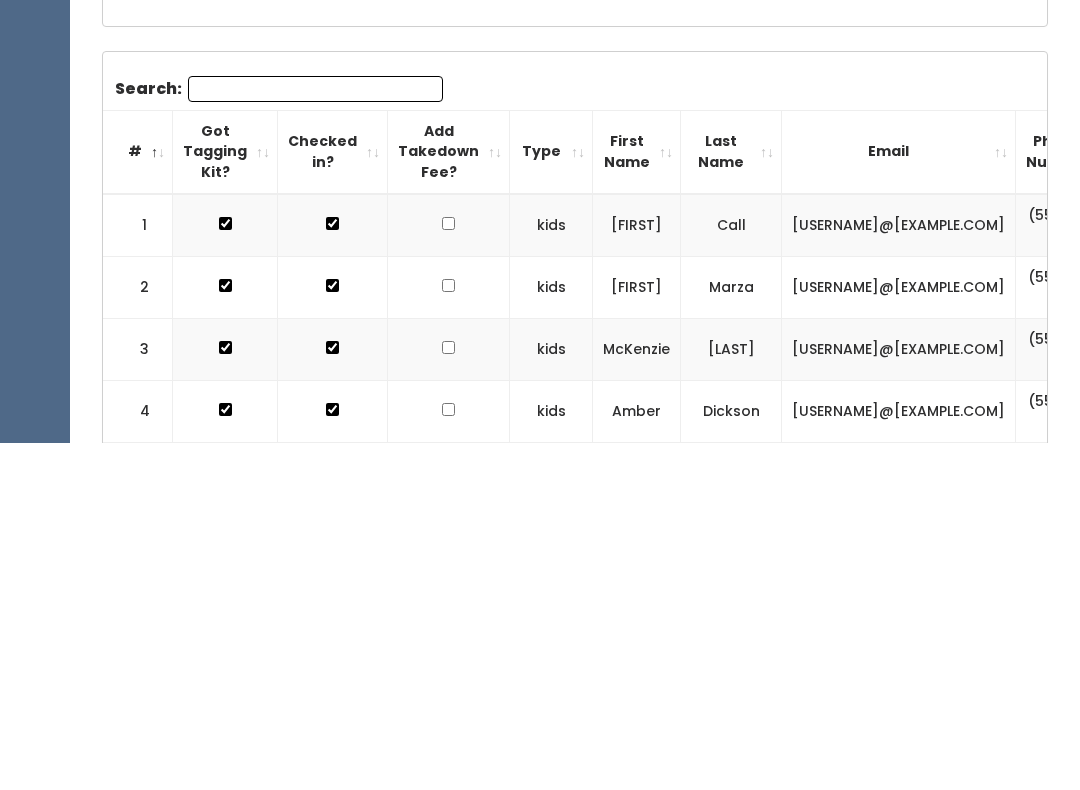 scroll, scrollTop: 165, scrollLeft: 0, axis: vertical 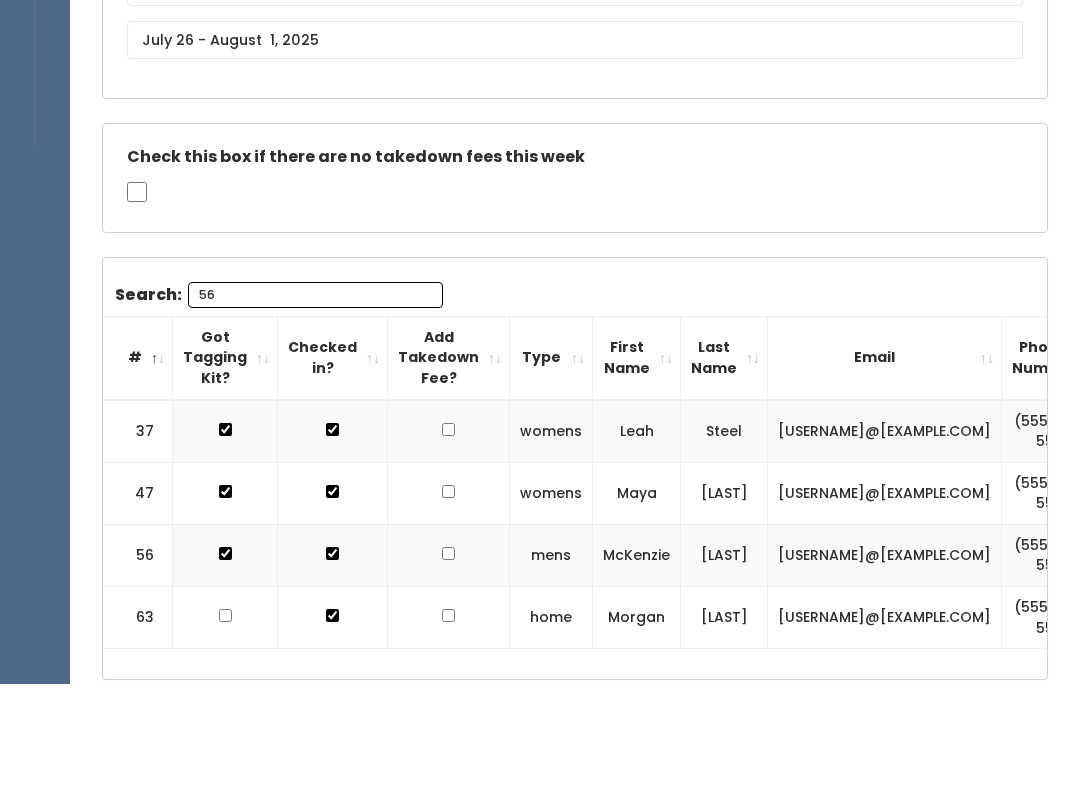 type on "5" 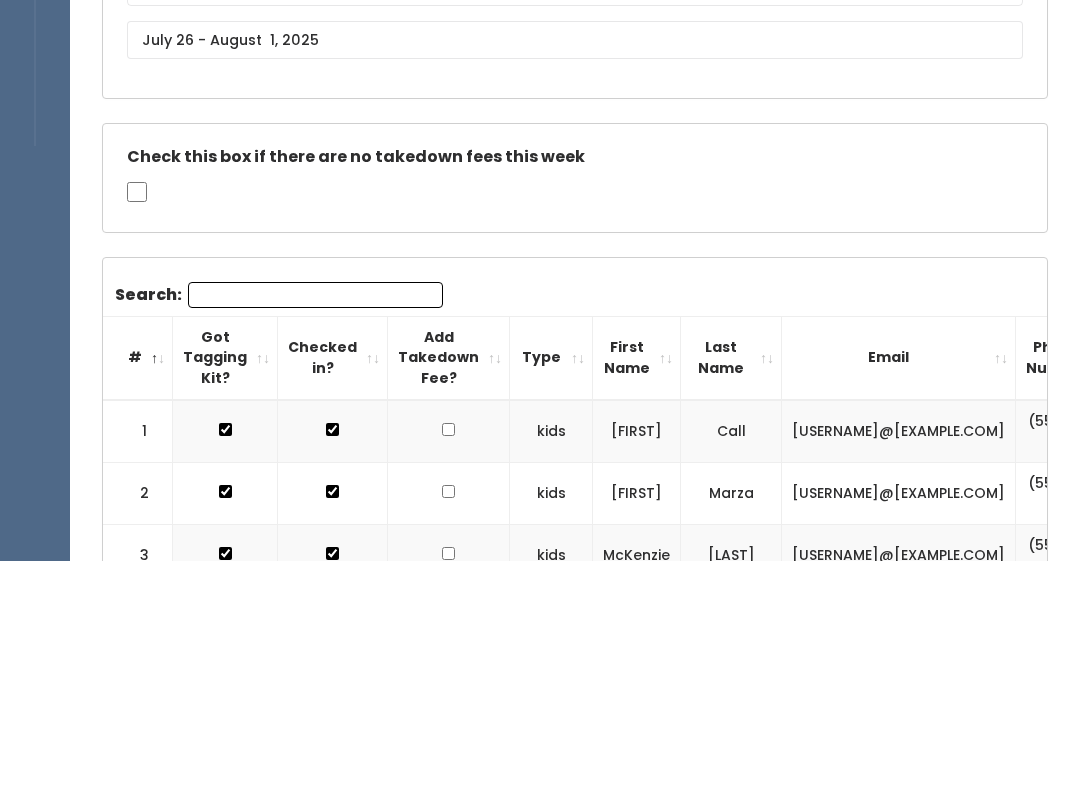 scroll, scrollTop: 0, scrollLeft: 0, axis: both 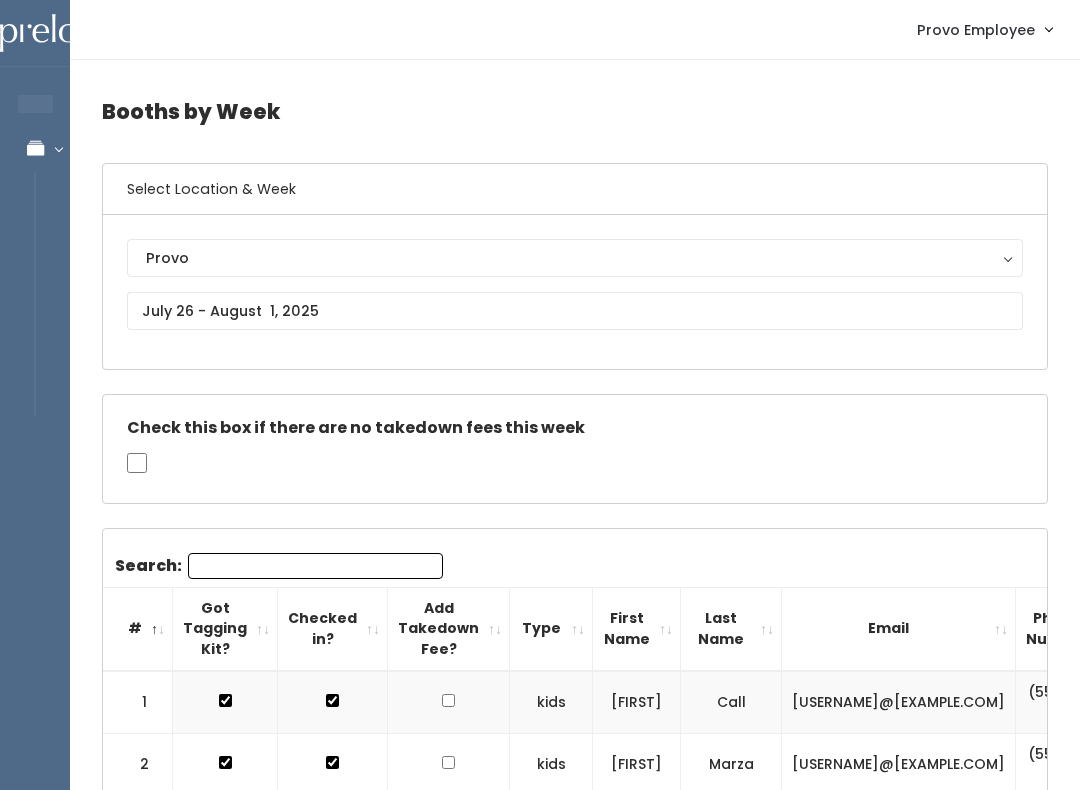 click on "Provo" at bounding box center (575, 258) 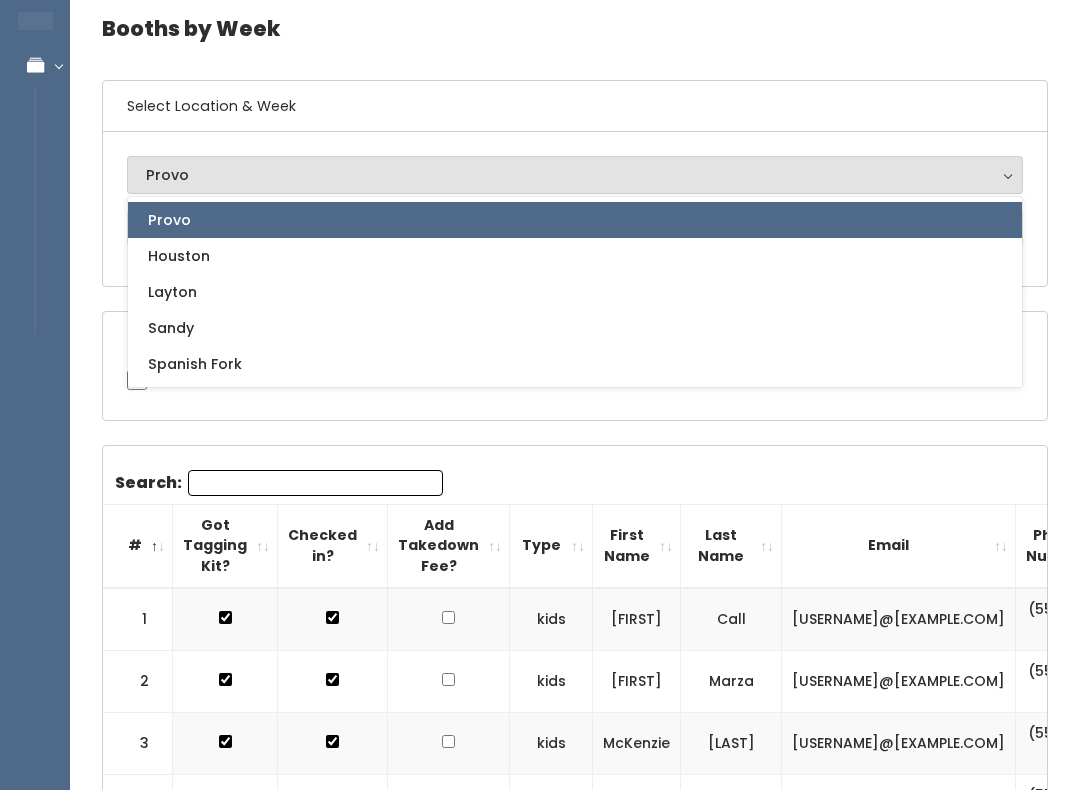 click on "Check this box if there are no takedown fees this week" at bounding box center (575, 366) 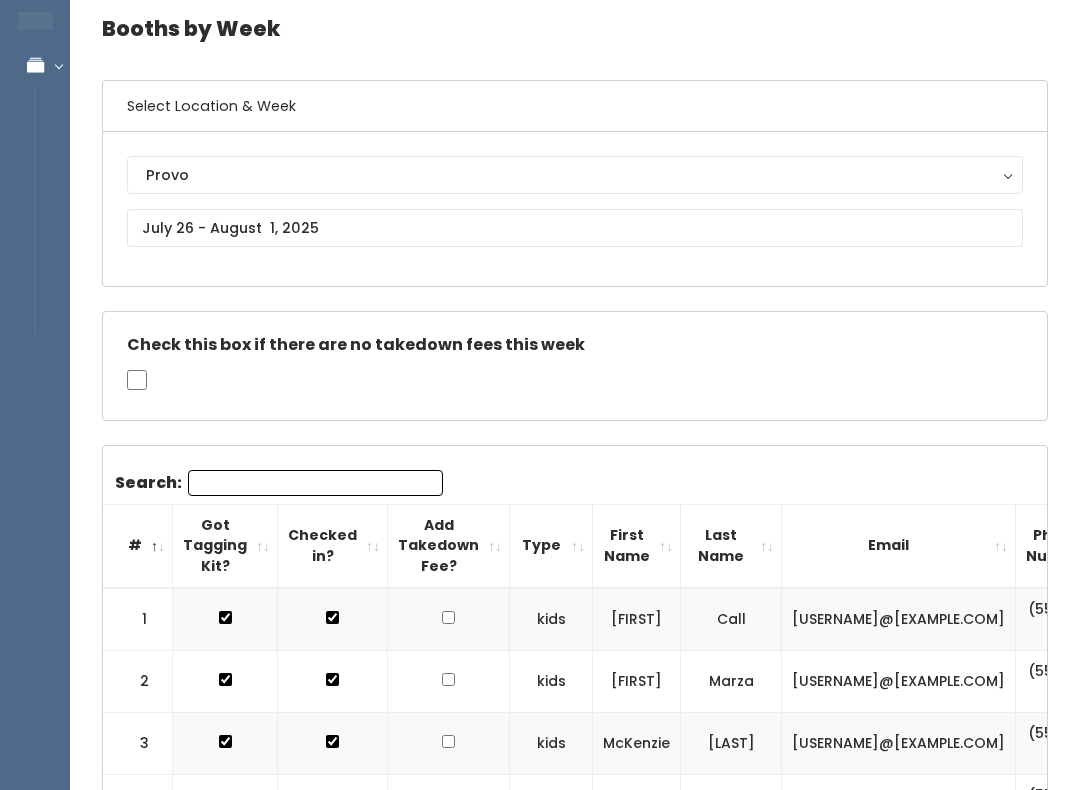 click on "Search:
# Got Tagging Kit? Checked in? Add Takedown Fee? Type [FIRST] [LAST] [EMAIL] [PHONE] Venmo
1
[LAST]
Call [PHONE]" at bounding box center [575, 2532] 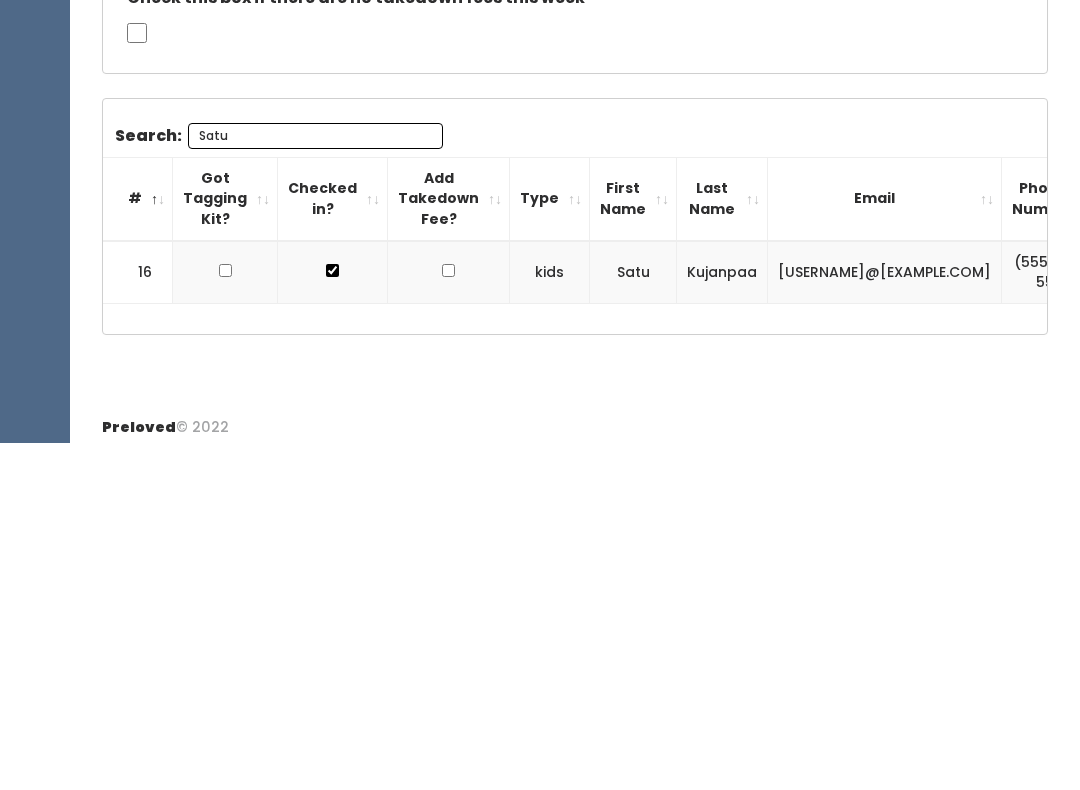 scroll, scrollTop: 88, scrollLeft: 0, axis: vertical 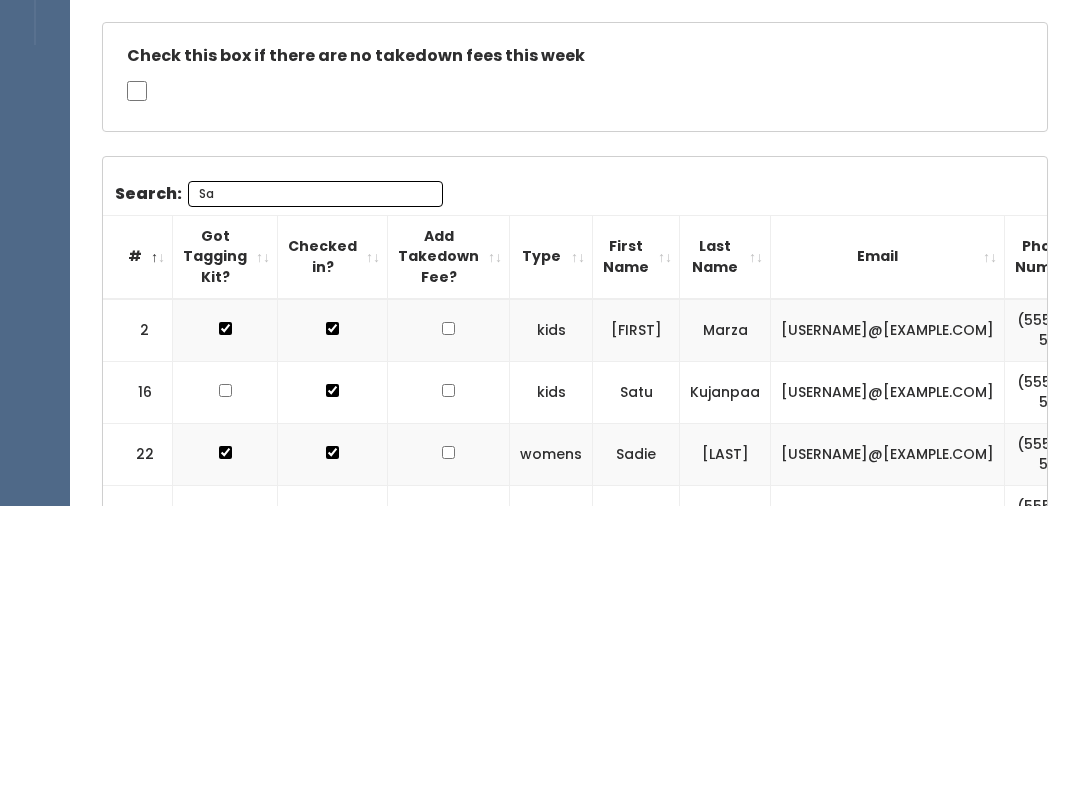 type on "S" 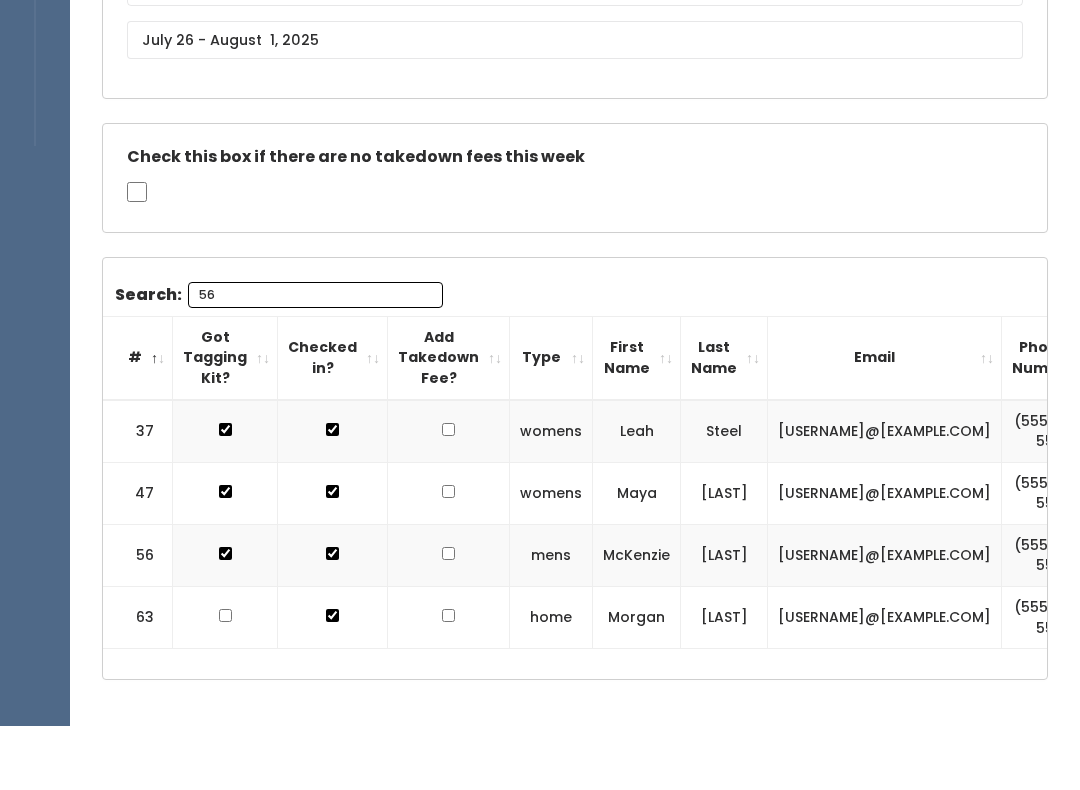 scroll, scrollTop: 271, scrollLeft: 0, axis: vertical 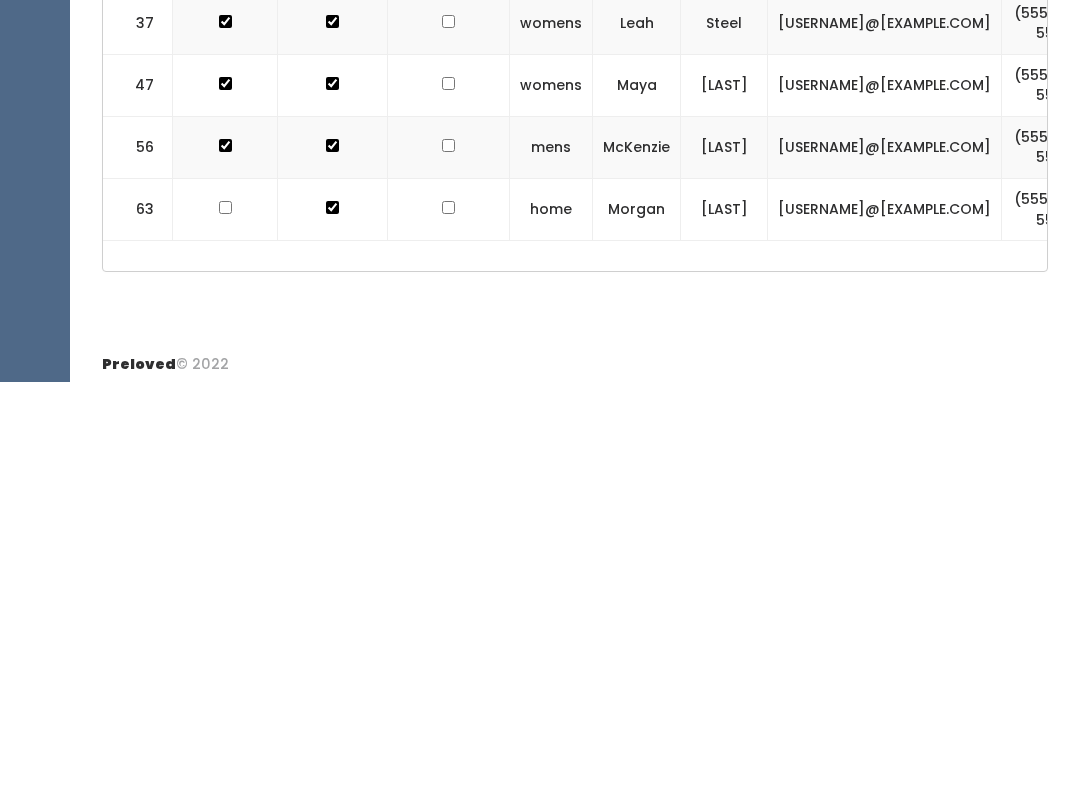 type on "5" 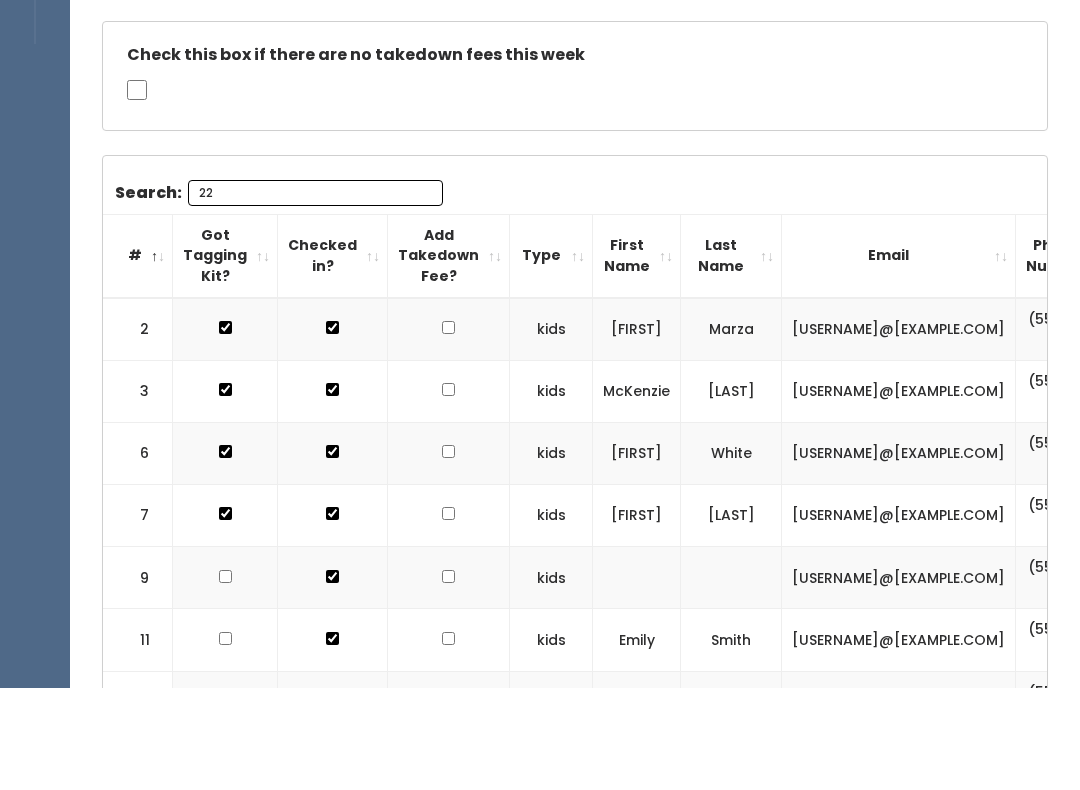 scroll, scrollTop: 149, scrollLeft: 0, axis: vertical 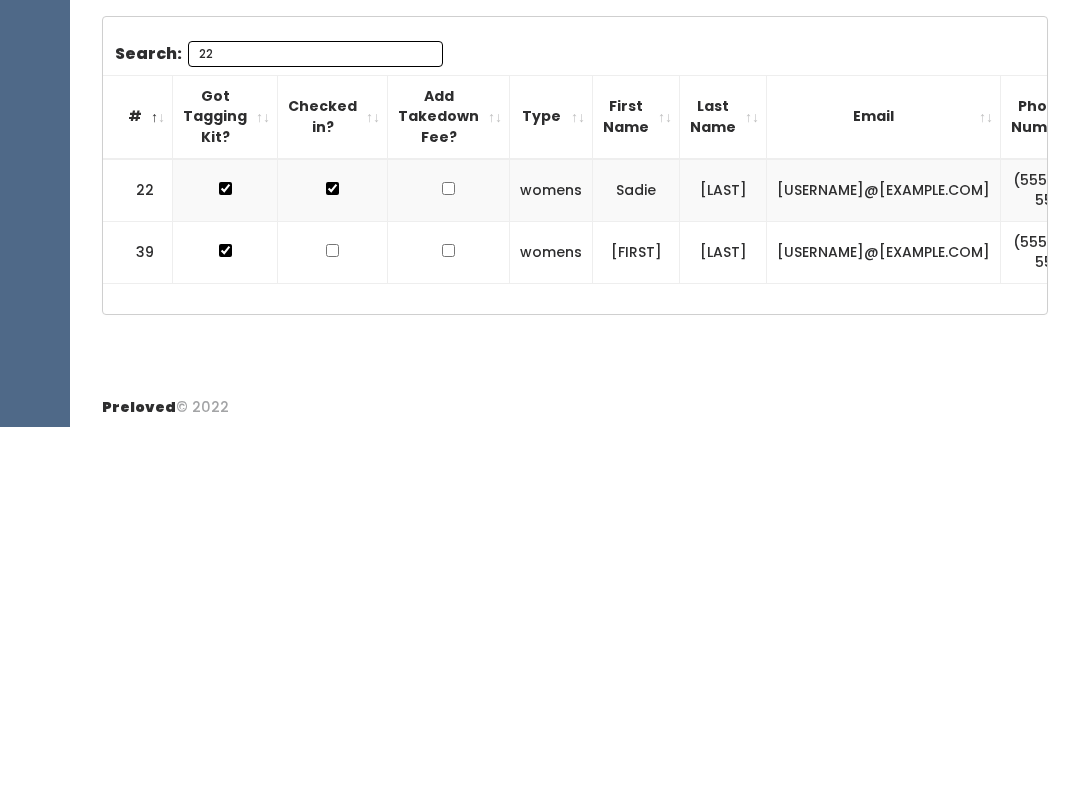 type on "2" 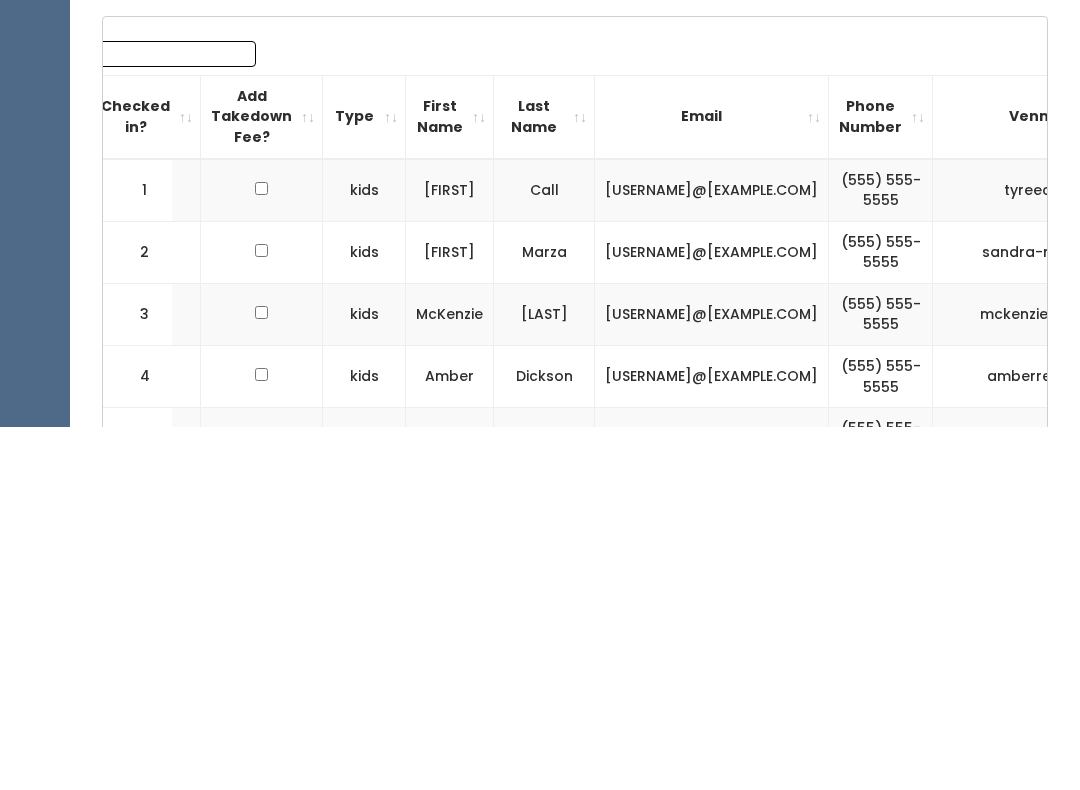 scroll, scrollTop: 0, scrollLeft: 0, axis: both 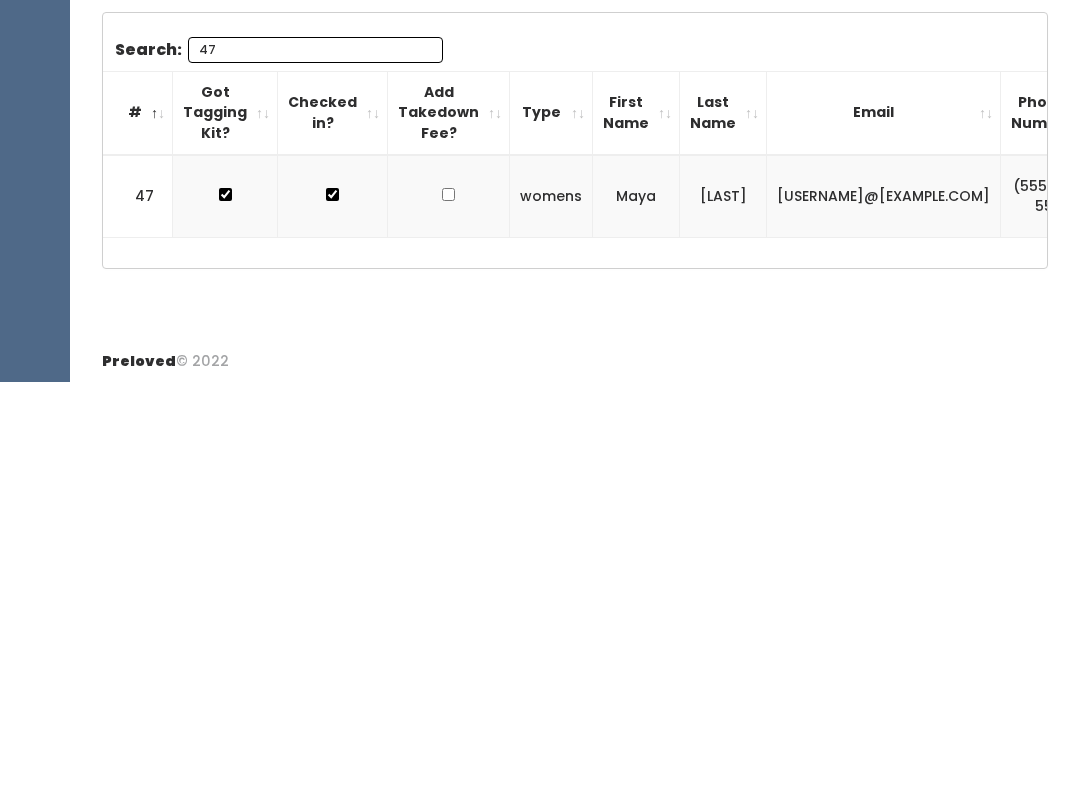type on "4" 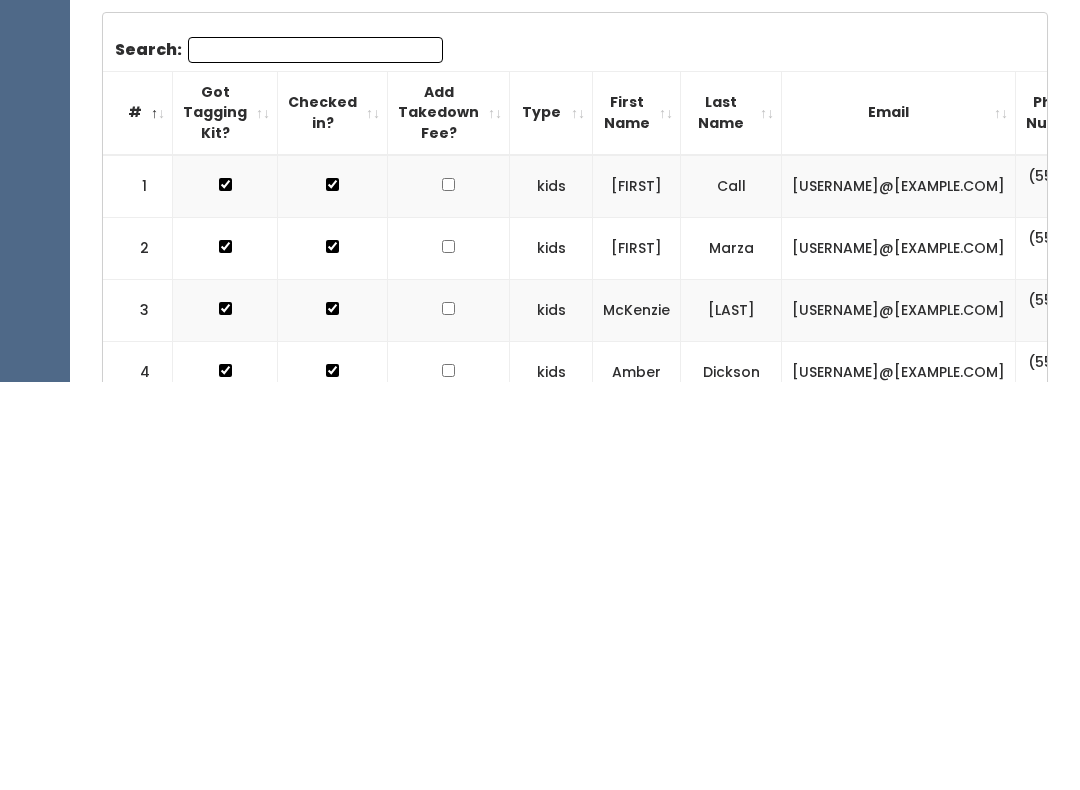 scroll, scrollTop: 516, scrollLeft: 0, axis: vertical 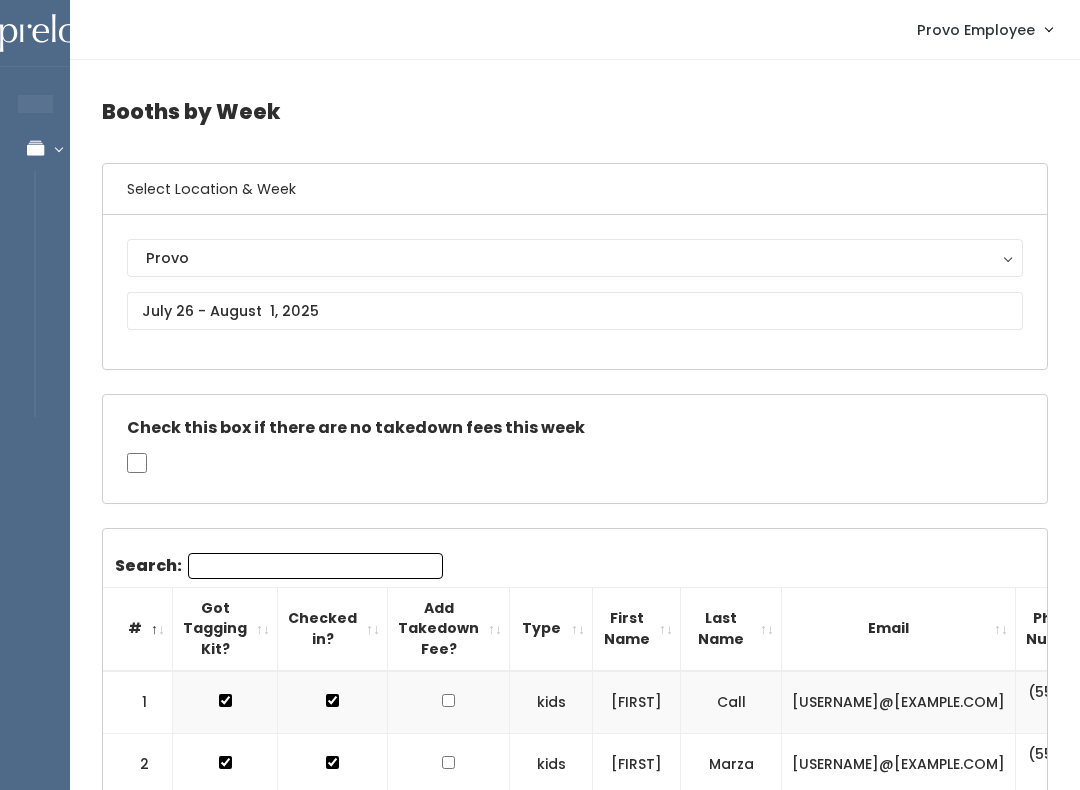 click on "Search:" at bounding box center (315, 566) 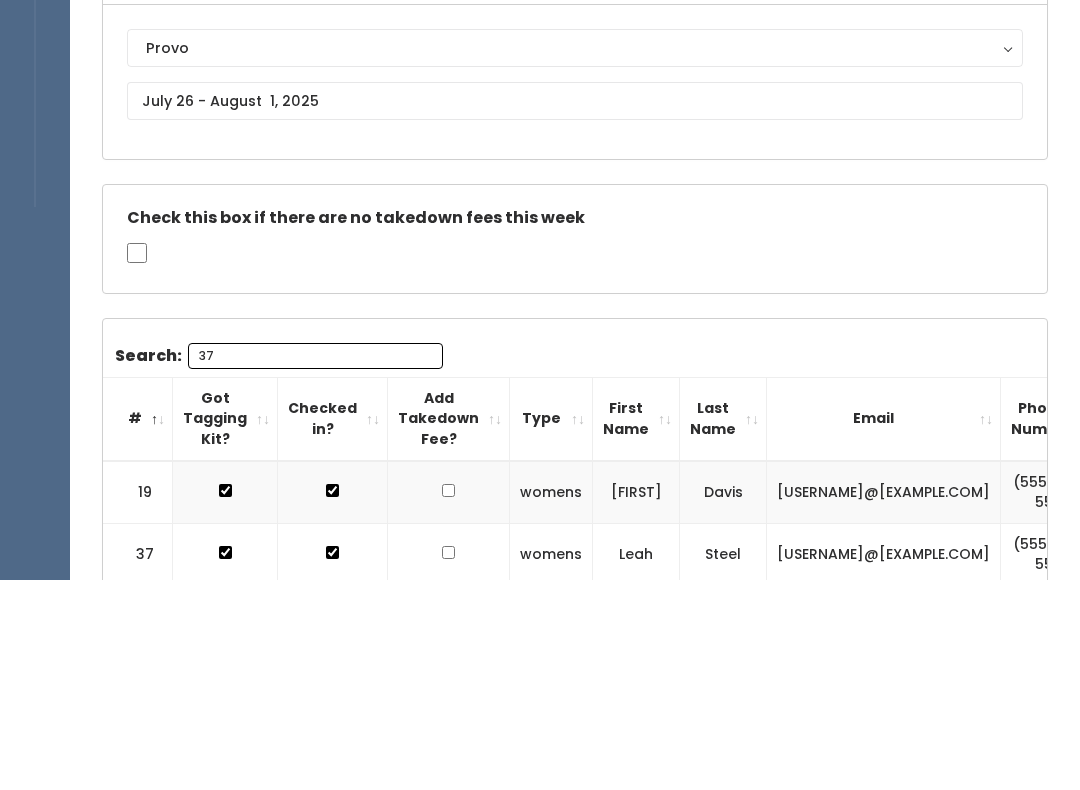 scroll, scrollTop: 0, scrollLeft: 0, axis: both 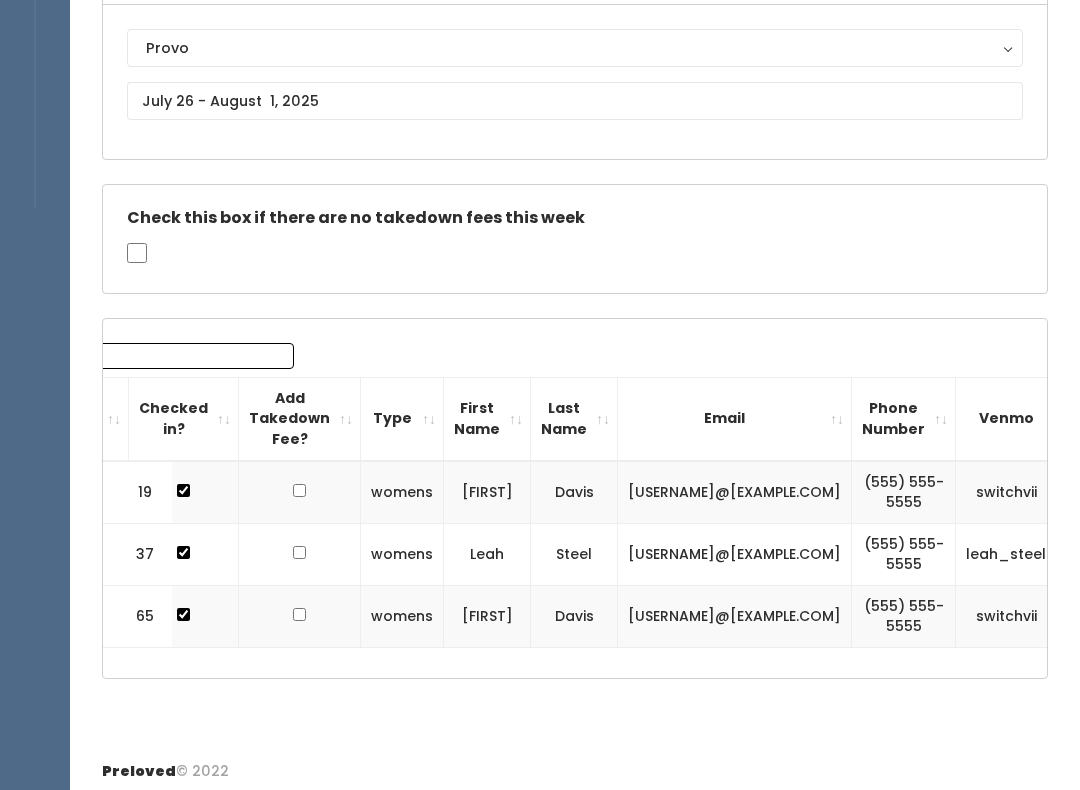 type on "37" 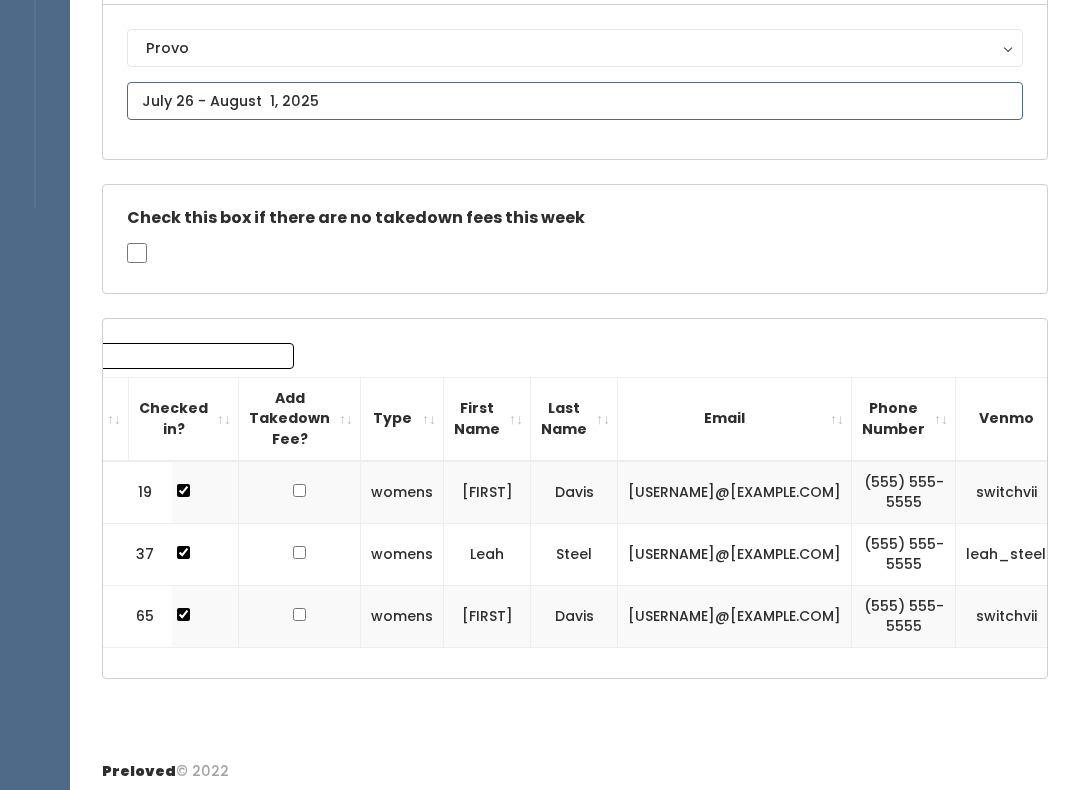 click at bounding box center (575, 101) 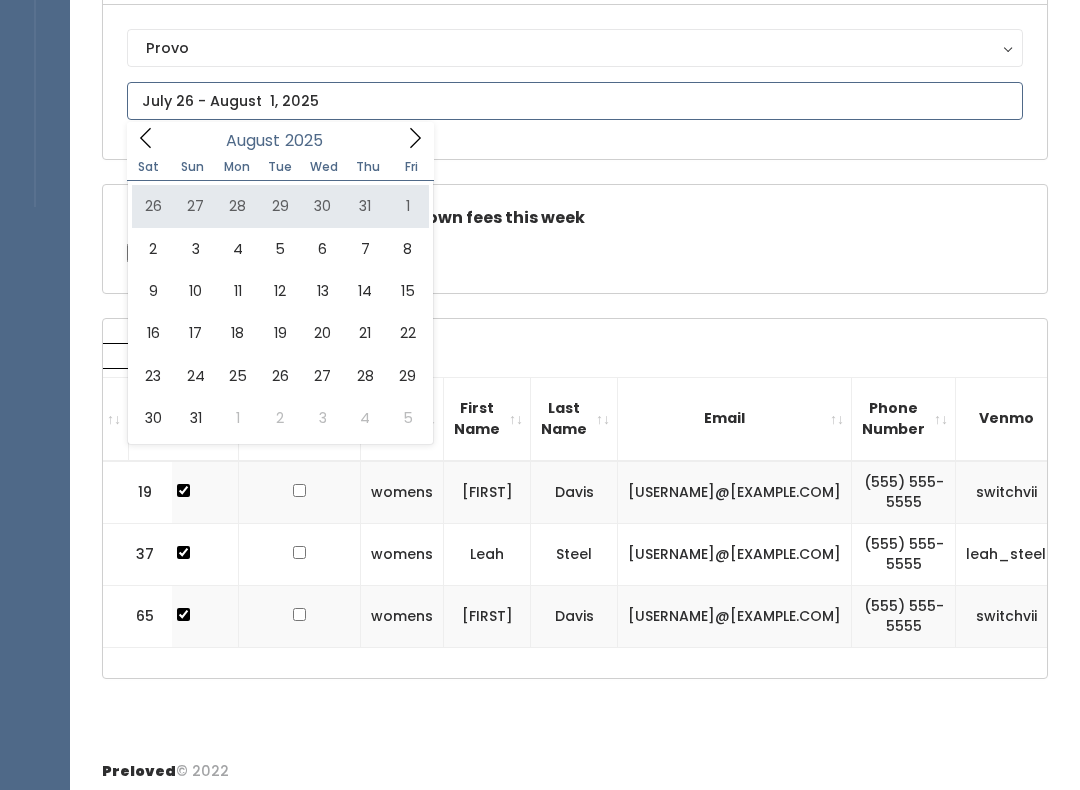 type on "July 26 to August 1" 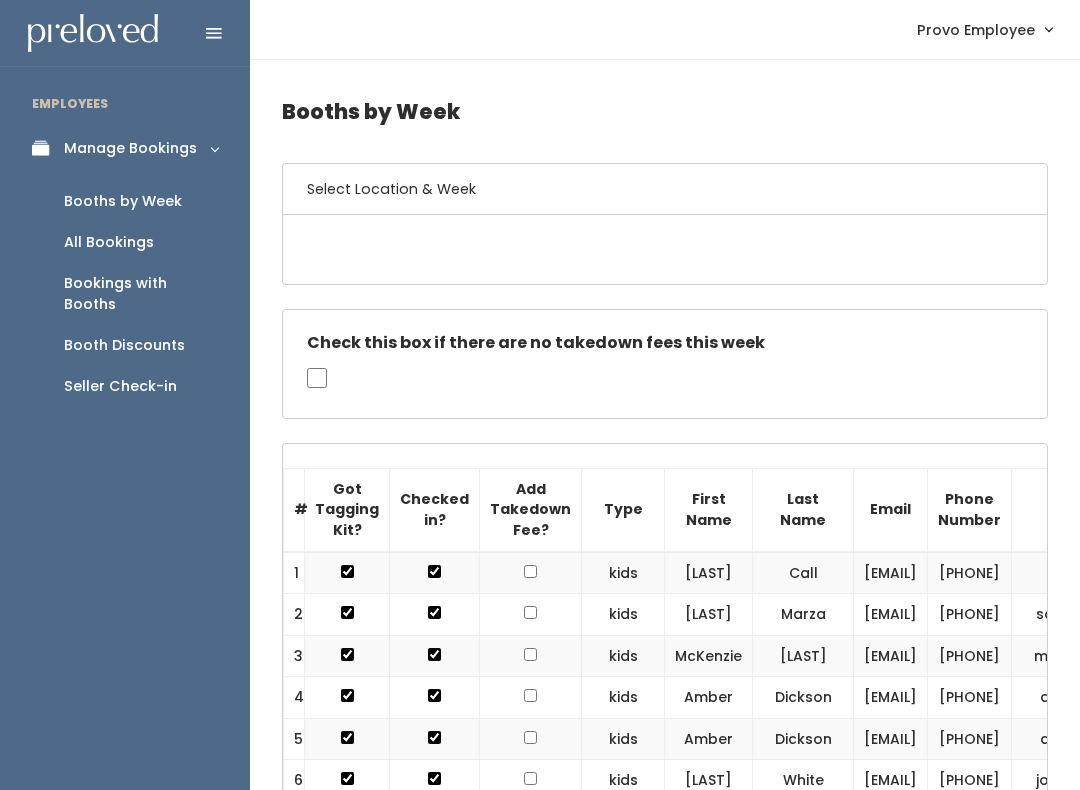scroll, scrollTop: 110, scrollLeft: 0, axis: vertical 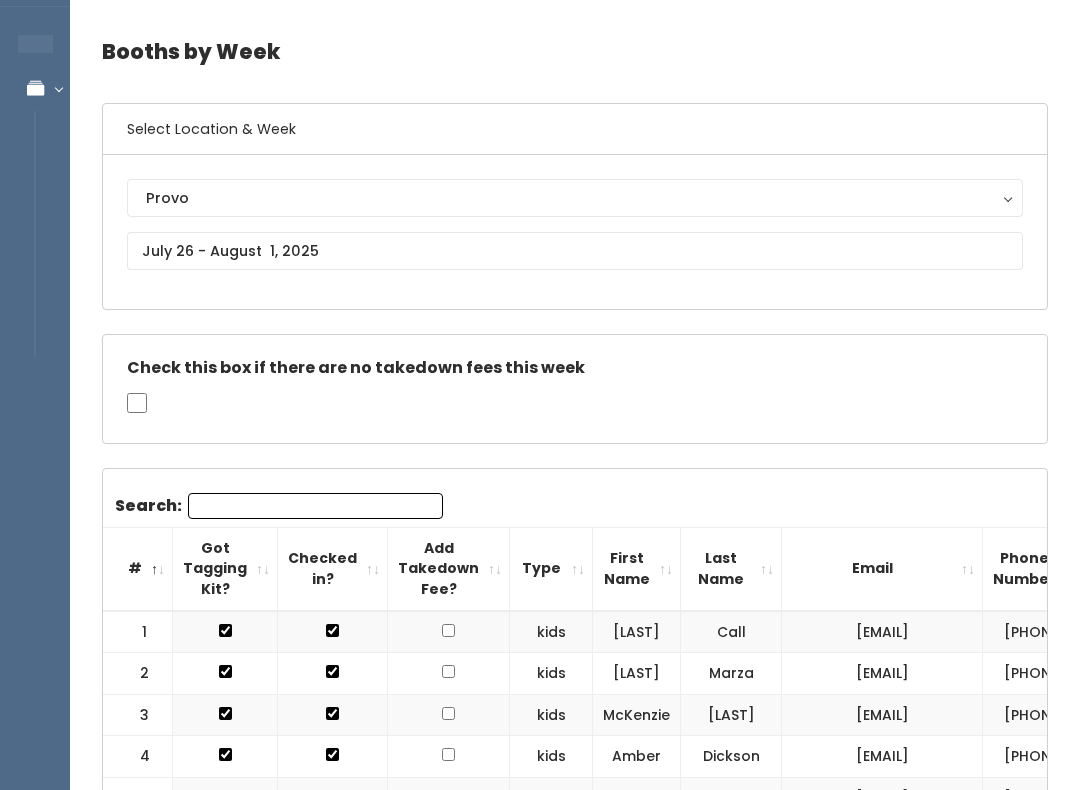 click on "Search:
# Got Tagging Kit? Checked in? Add Takedown Fee? Type [FIRST] [LAST] [EMAIL] [PHONE] Venmo
1
[LAST]
Call [PHONE]" at bounding box center (575, 1927) 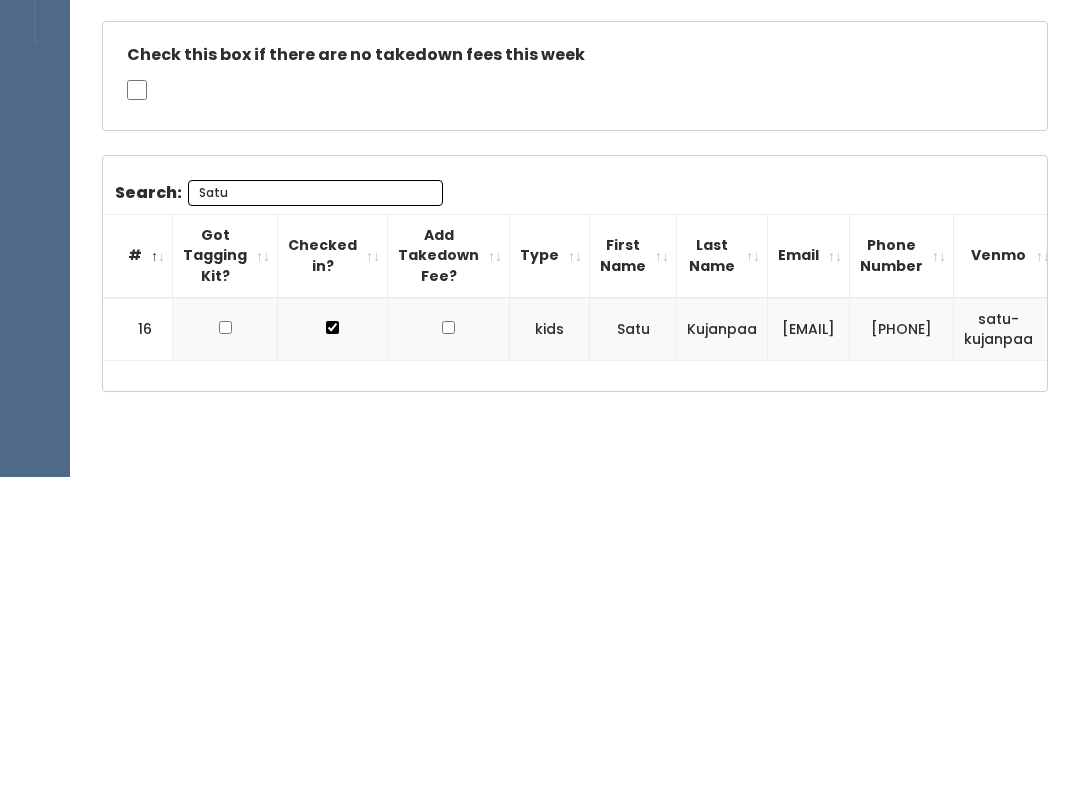 scroll, scrollTop: 88, scrollLeft: 0, axis: vertical 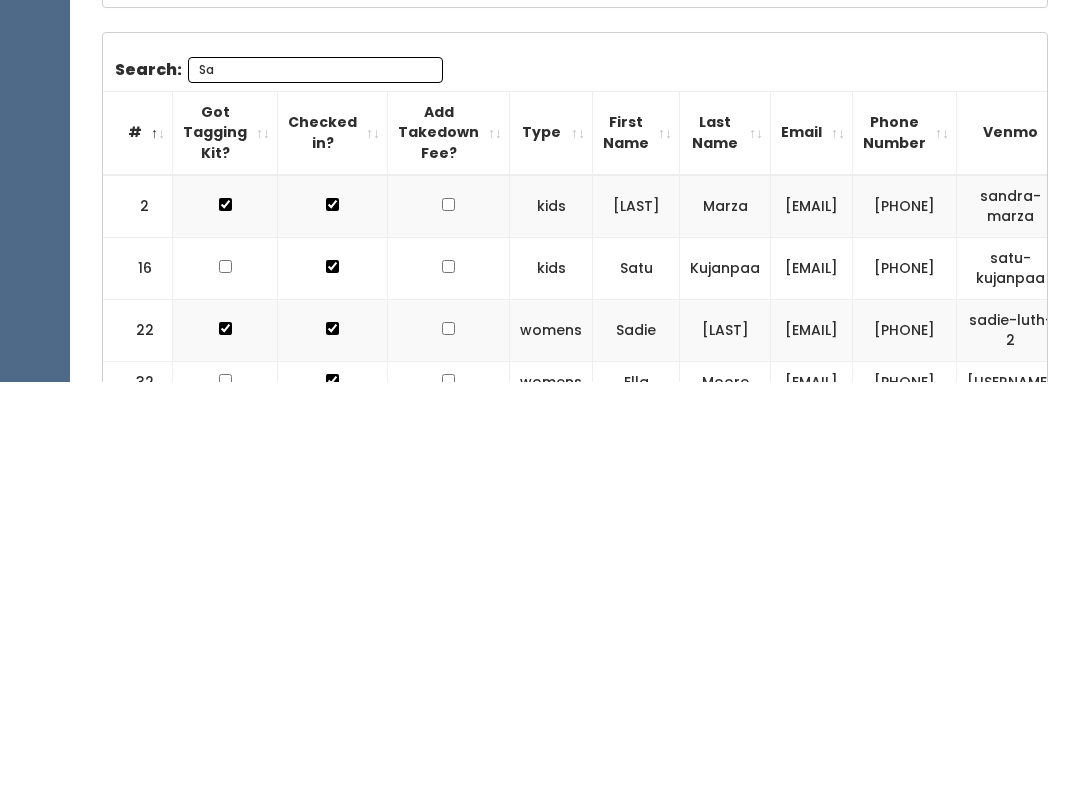 type on "S" 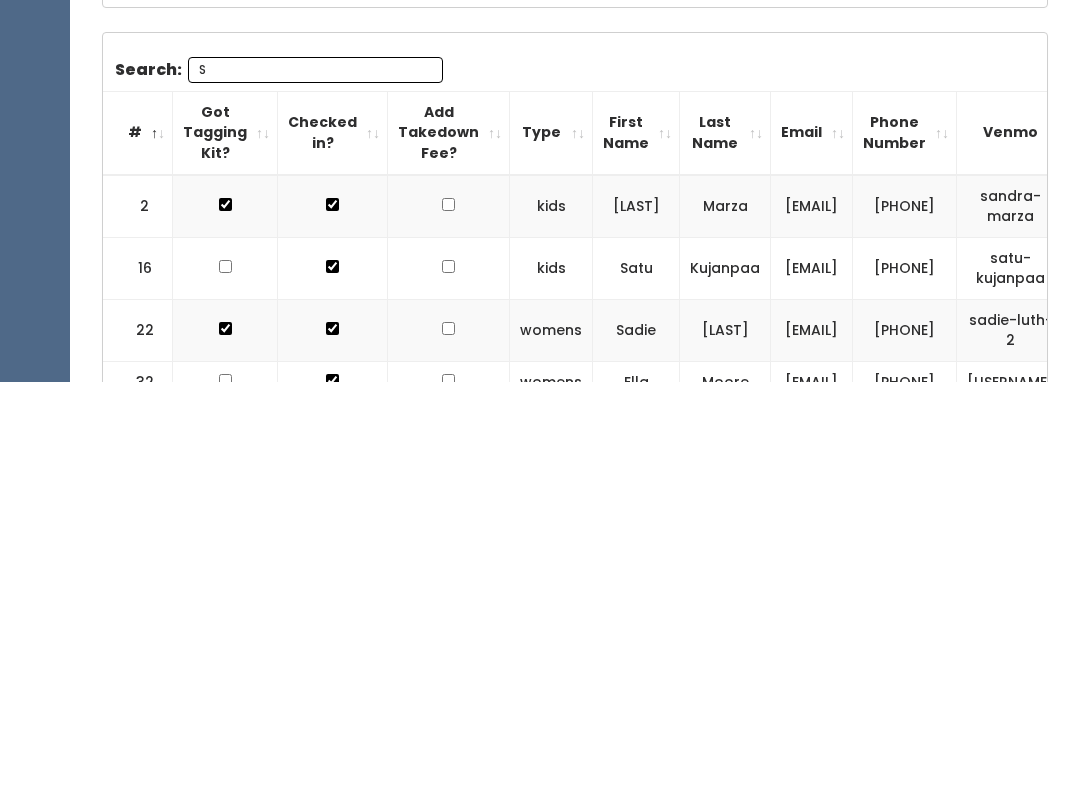 type 